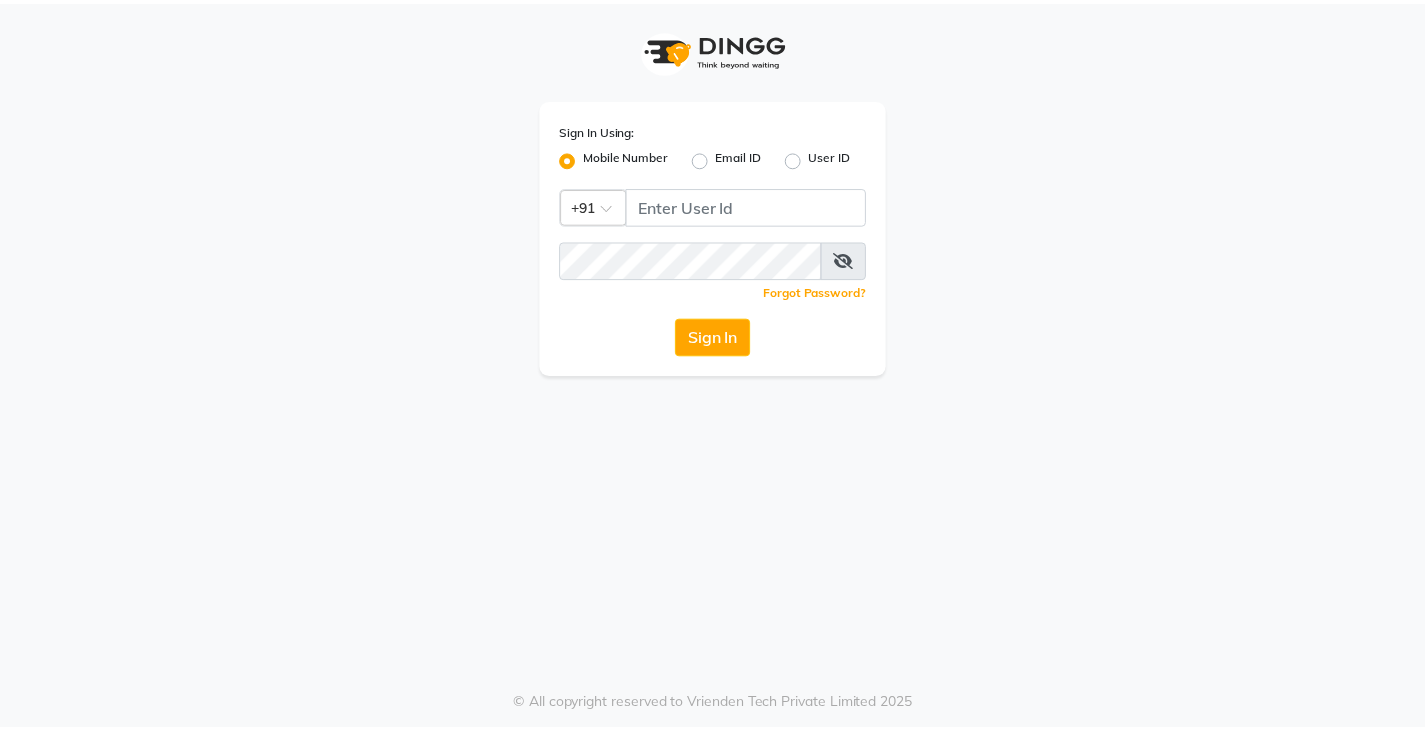 scroll, scrollTop: 0, scrollLeft: 0, axis: both 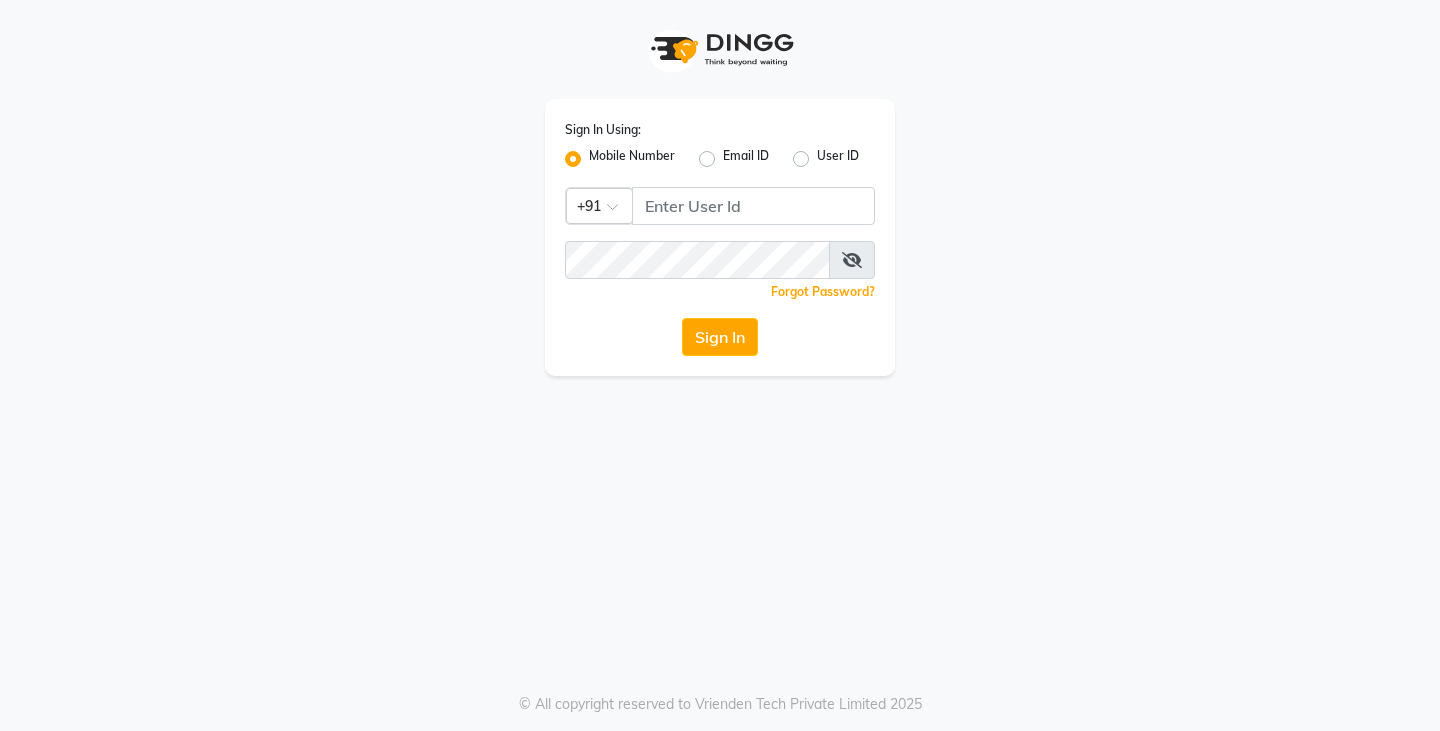 click on "Sign In Using: Mobile Number Email ID User ID Country Code × +91  Remember me Forgot Password?  Sign In" 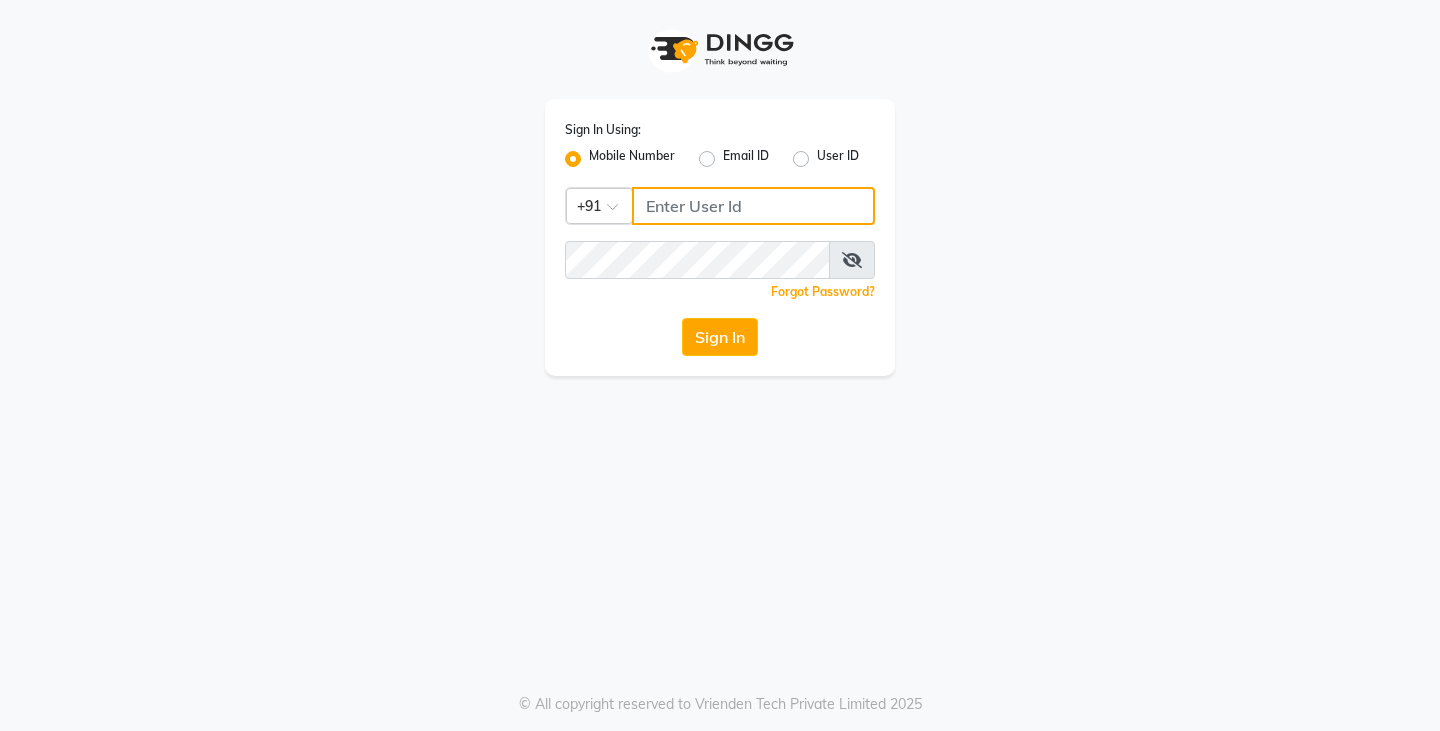 click 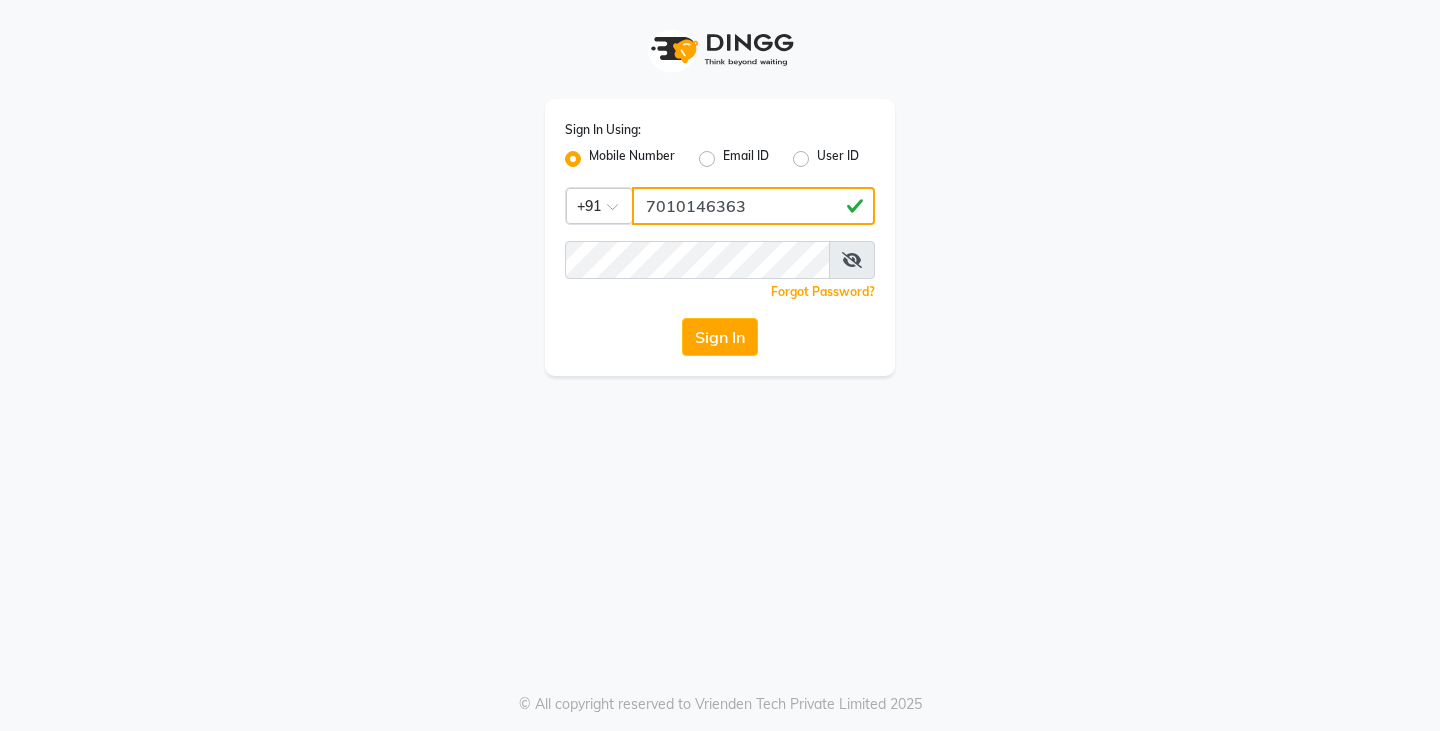 type on "7010146363" 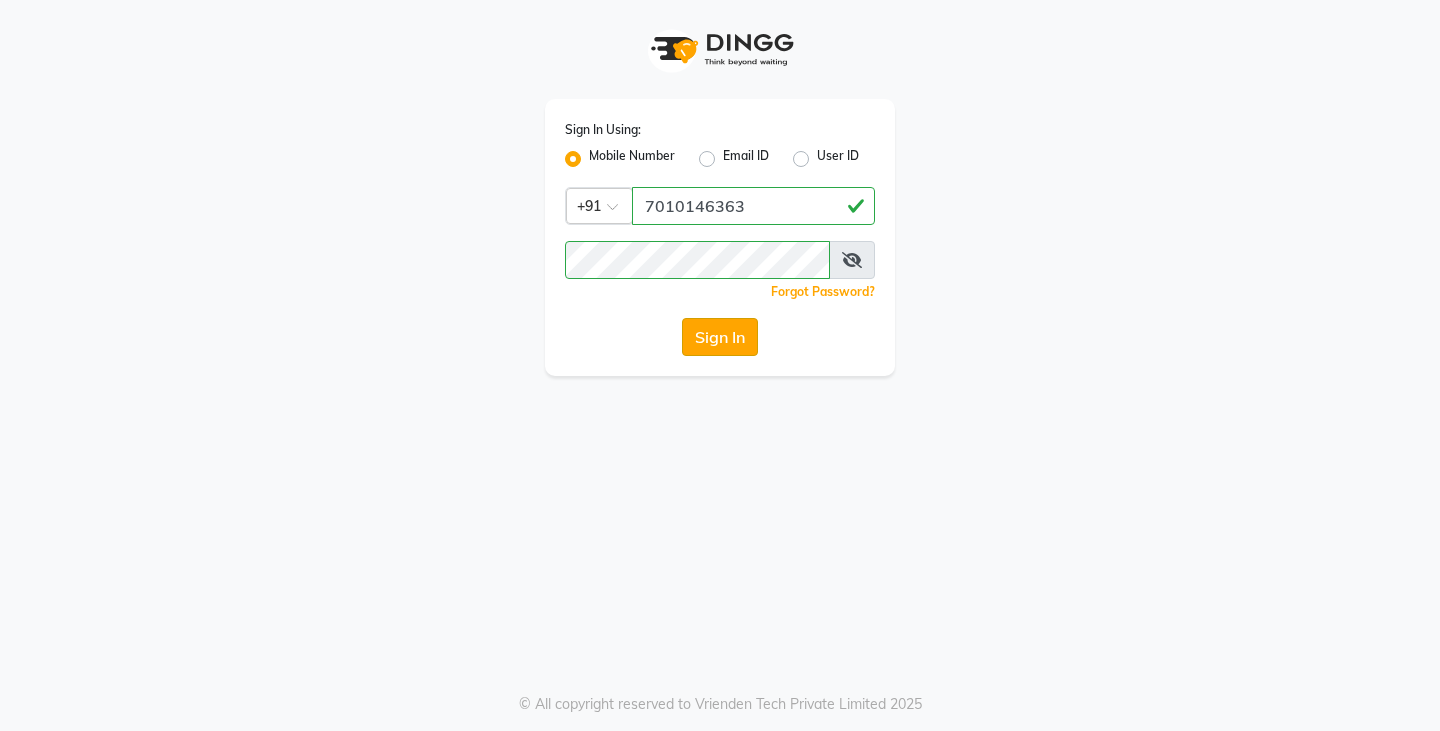 click on "Sign In" 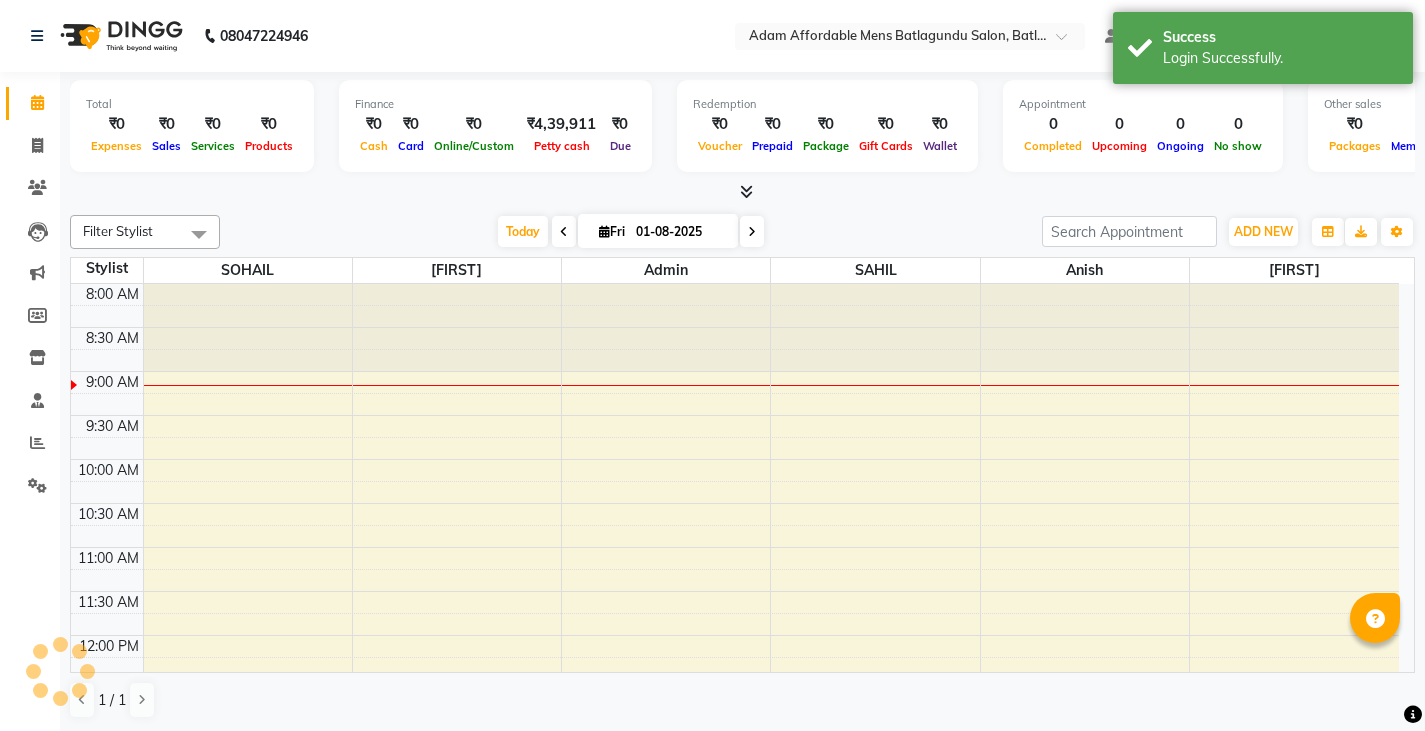 scroll, scrollTop: 0, scrollLeft: 0, axis: both 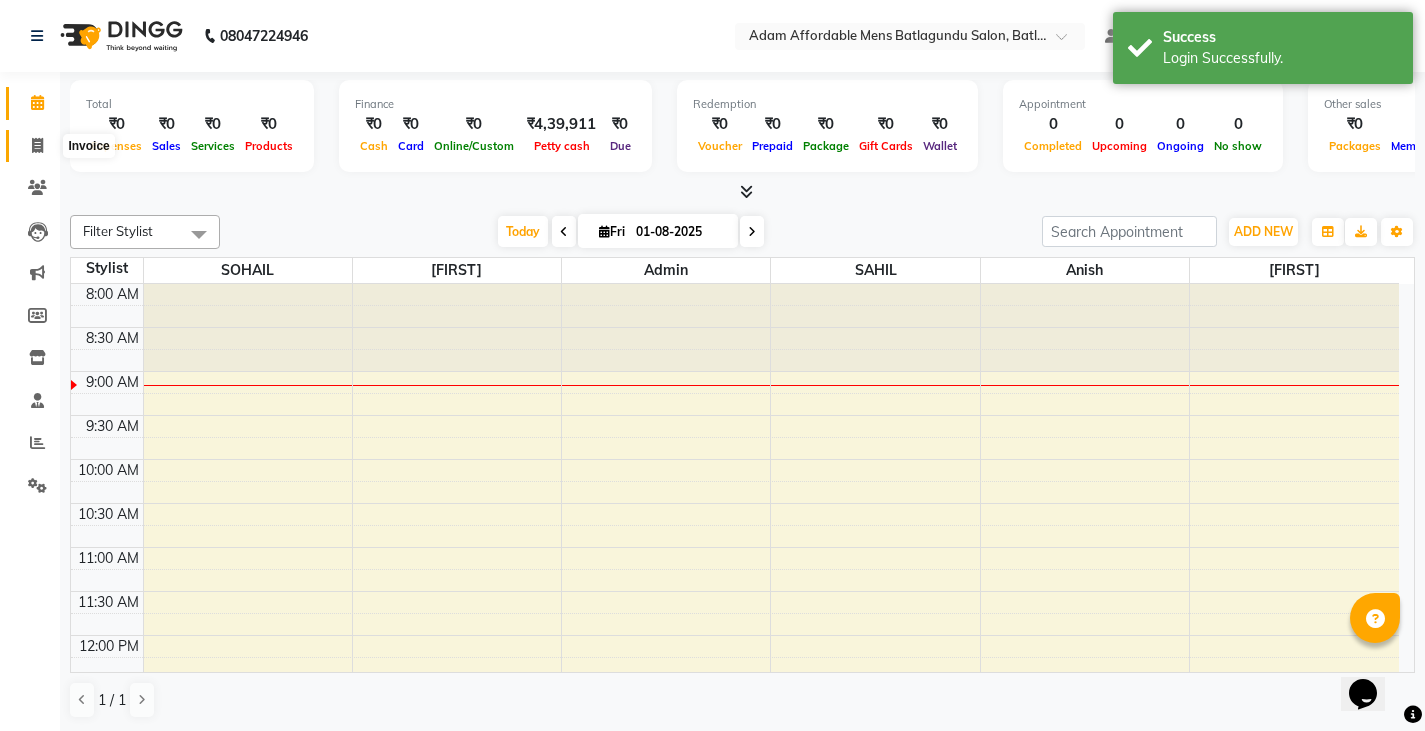 click 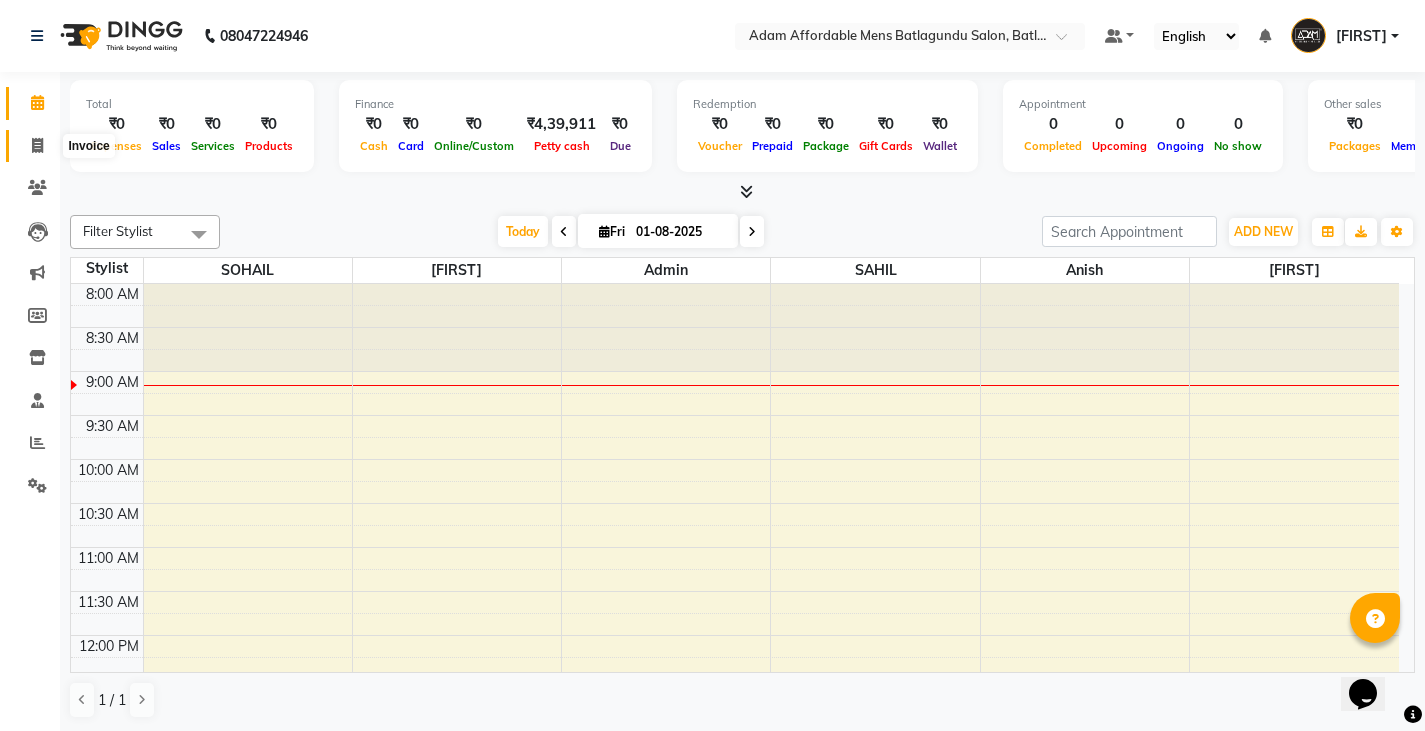 select on "8213" 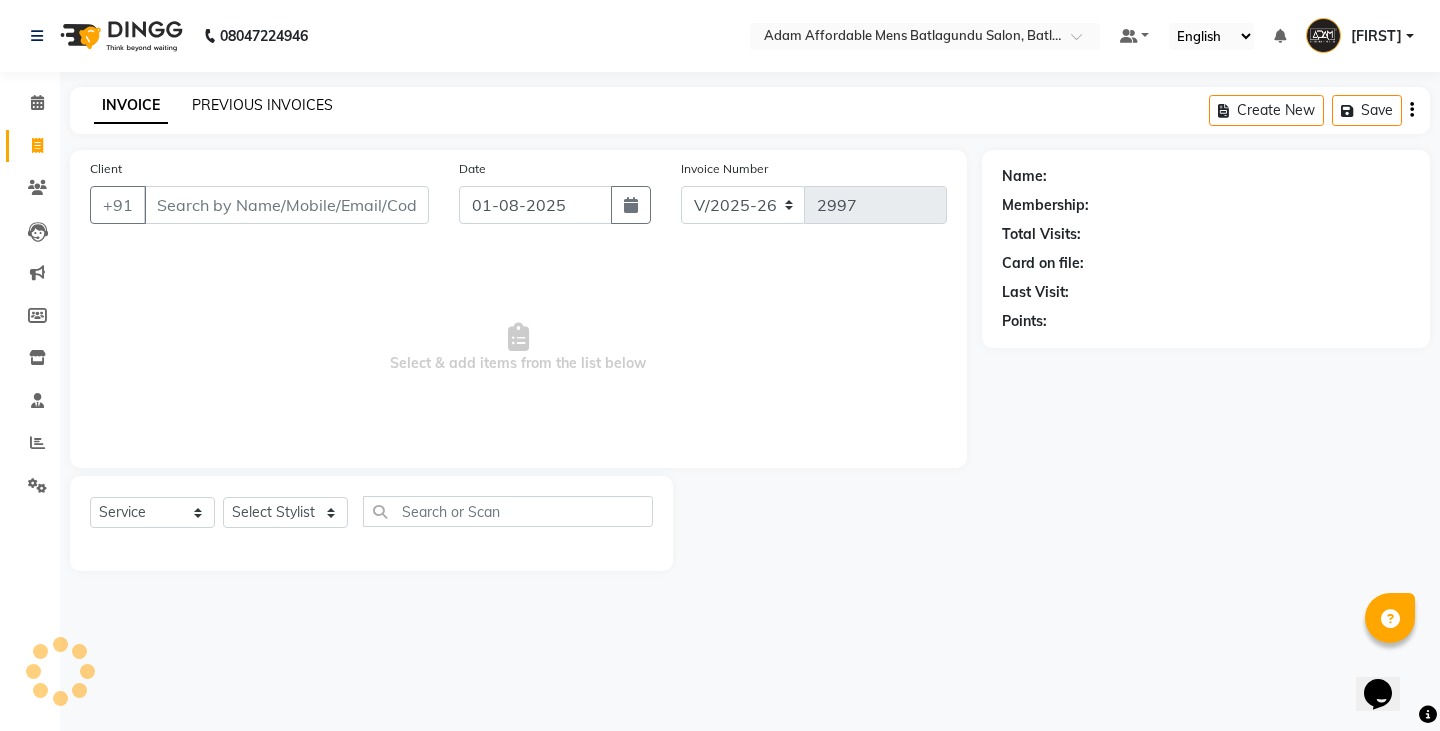 click on "PREVIOUS INVOICES" 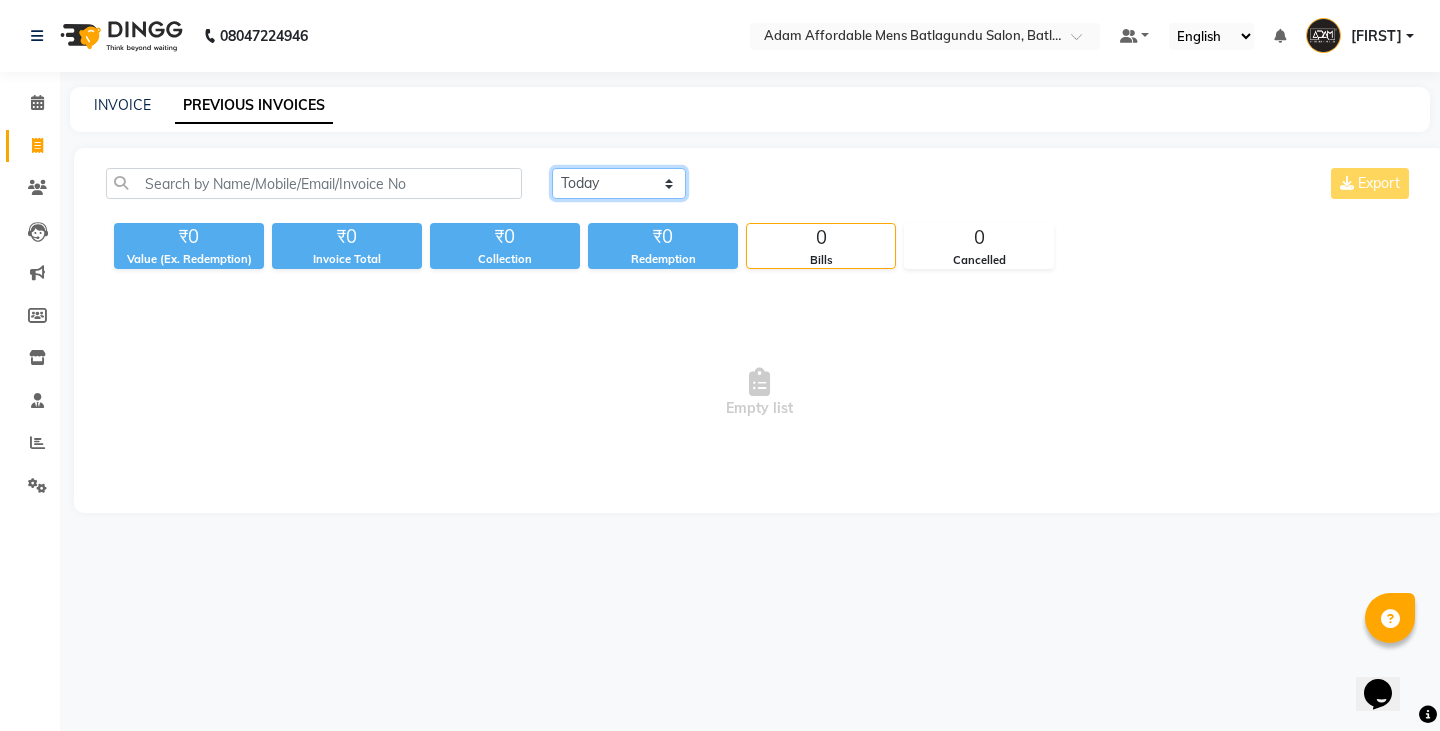 click on "Today Yesterday Custom Range" 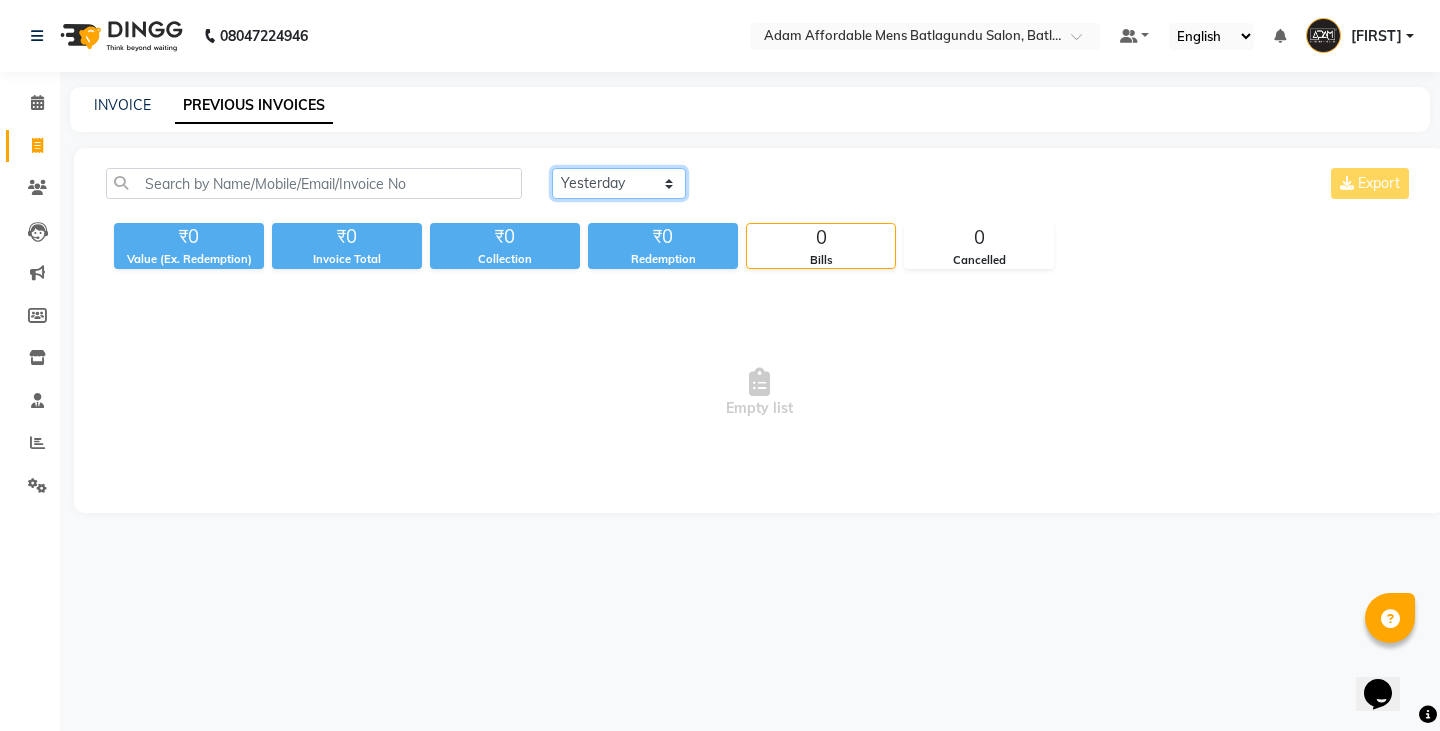 click on "Today Yesterday Custom Range" 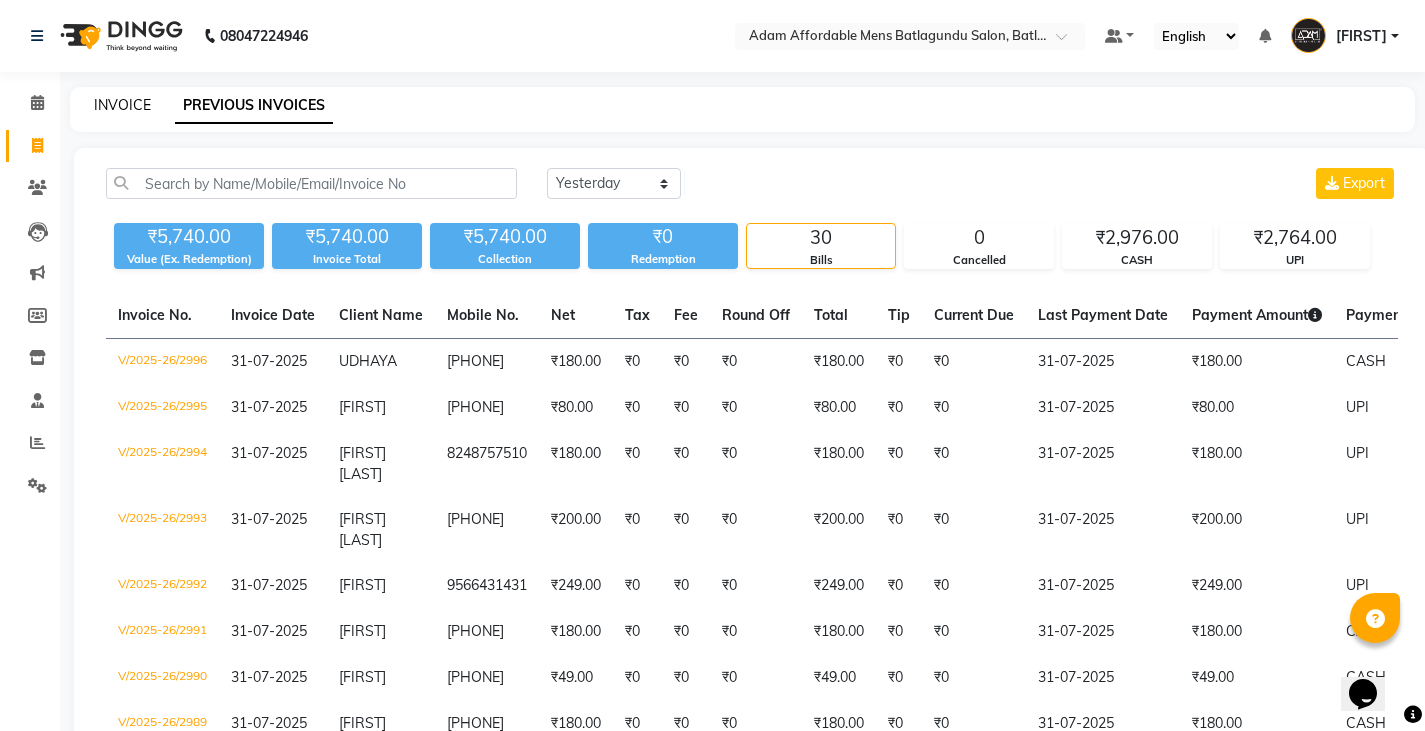 click on "INVOICE" 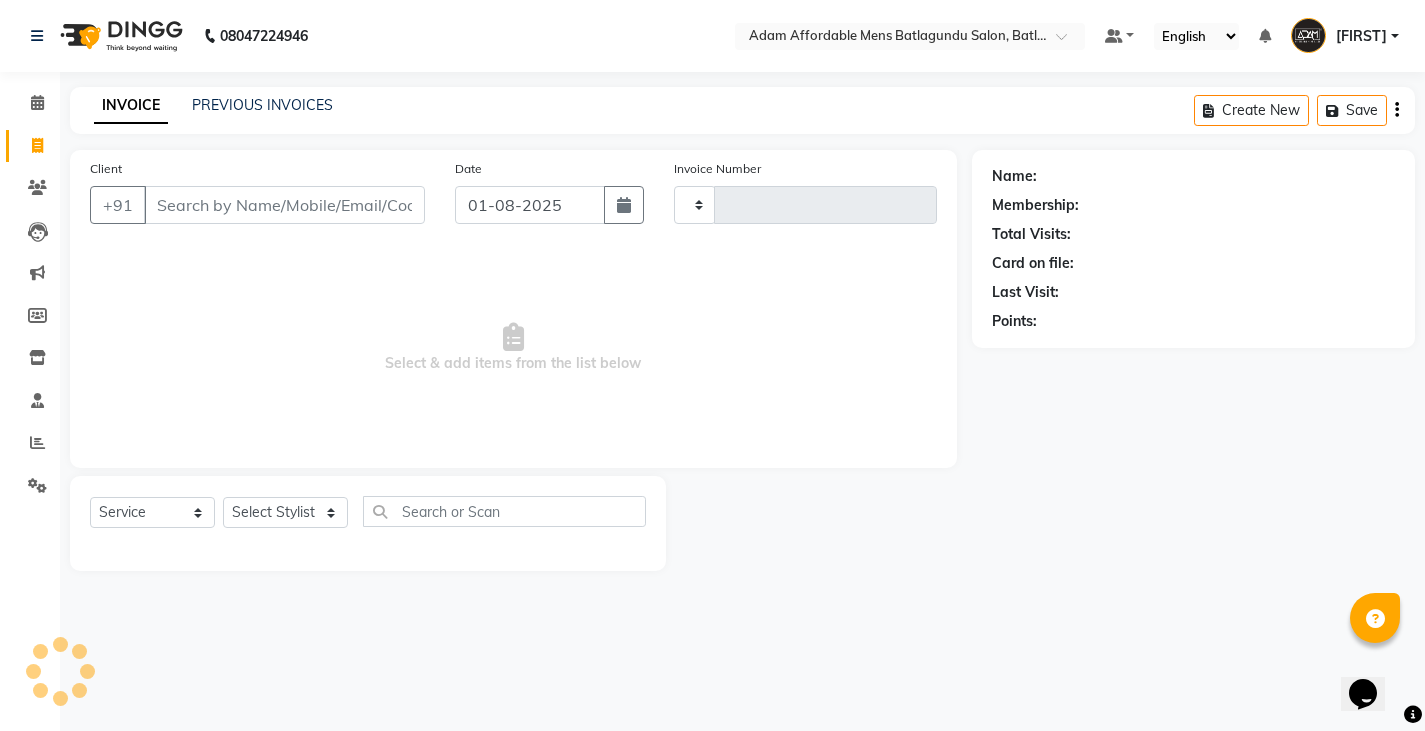 type on "2997" 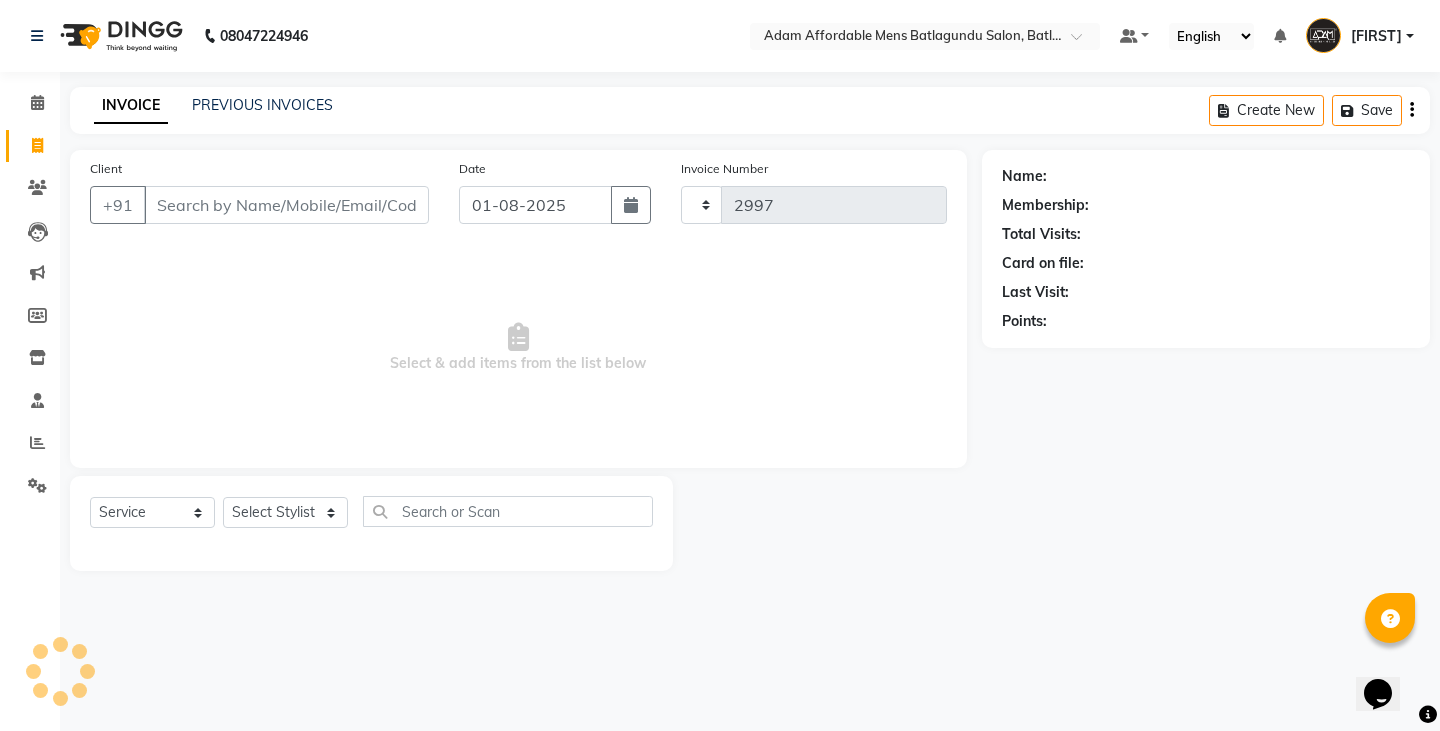 select on "8213" 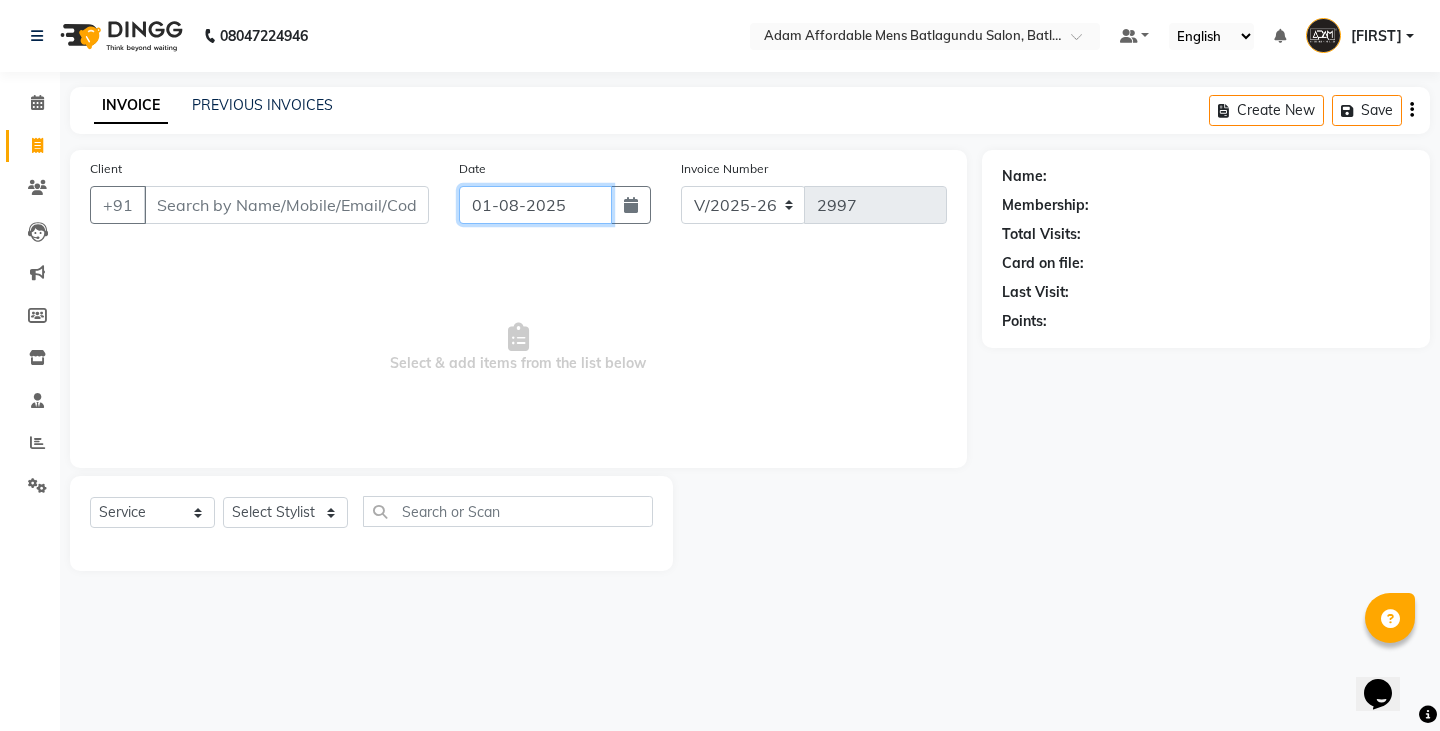 click on "01-08-2025" 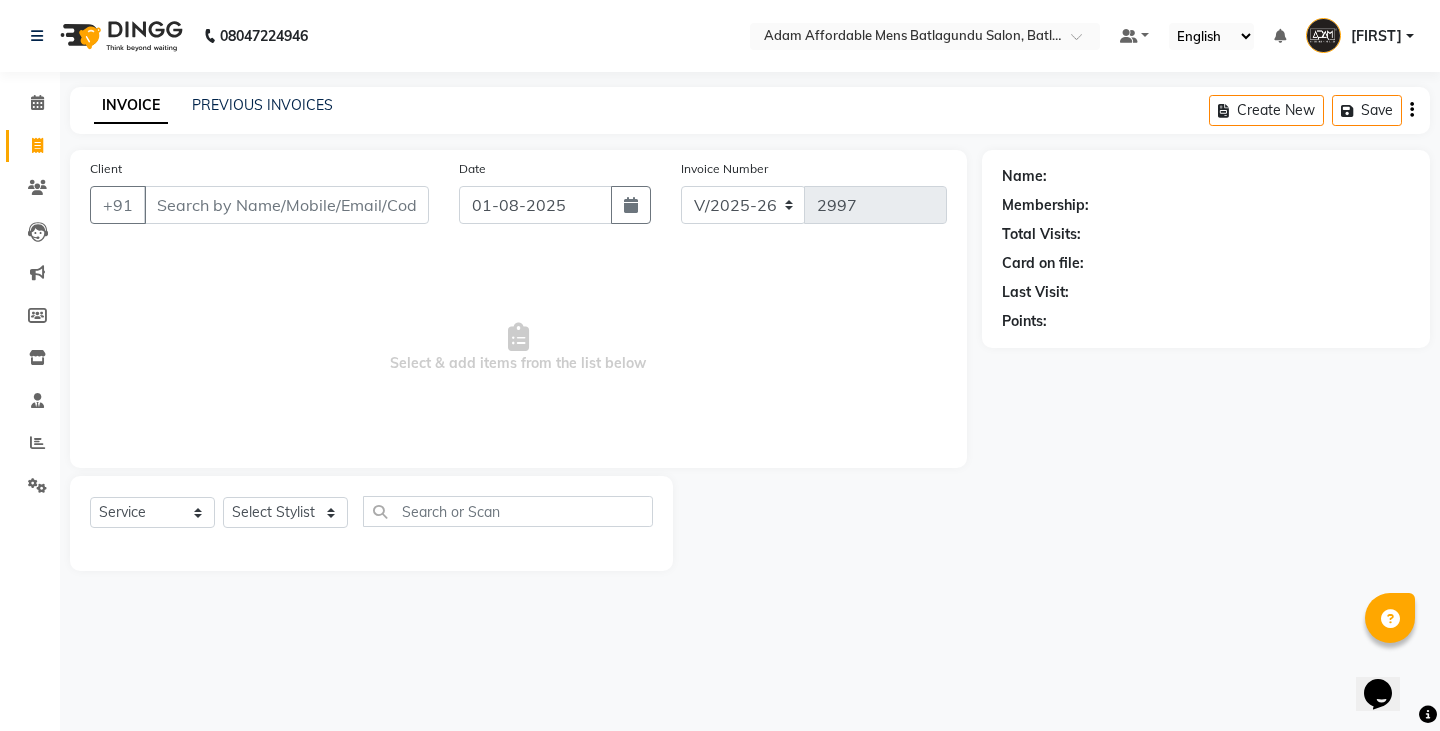select on "8" 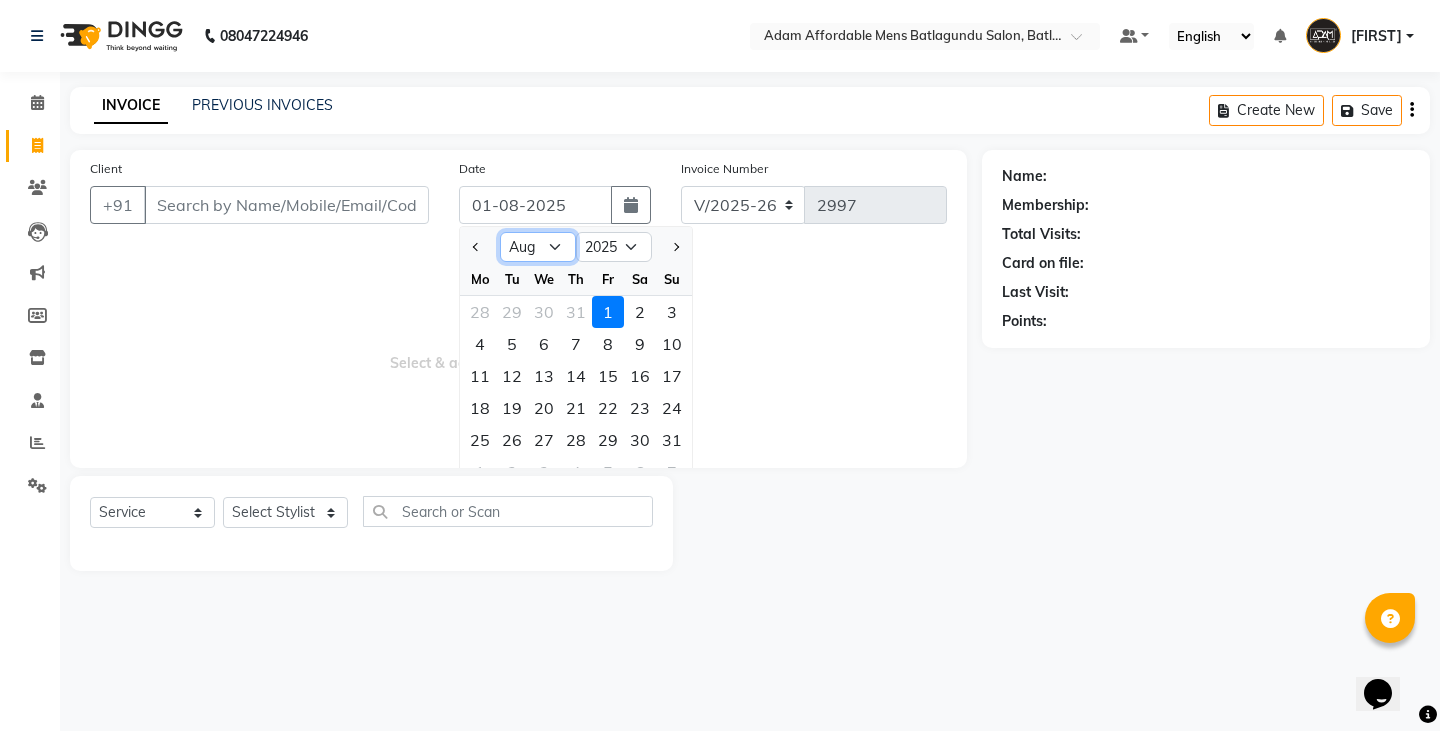 click on "Jan Feb Mar Apr May Jun Jul Aug Sep Oct Nov Dec" 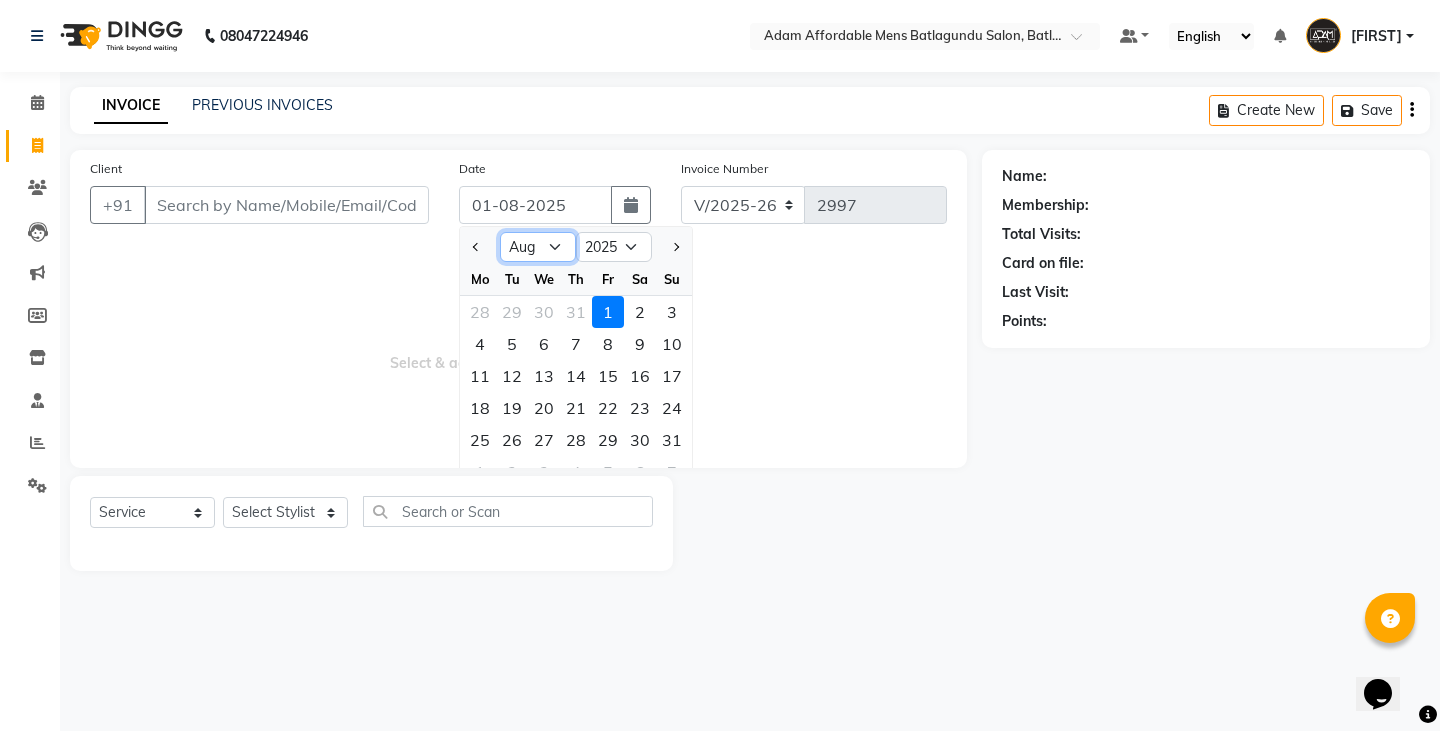 select on "7" 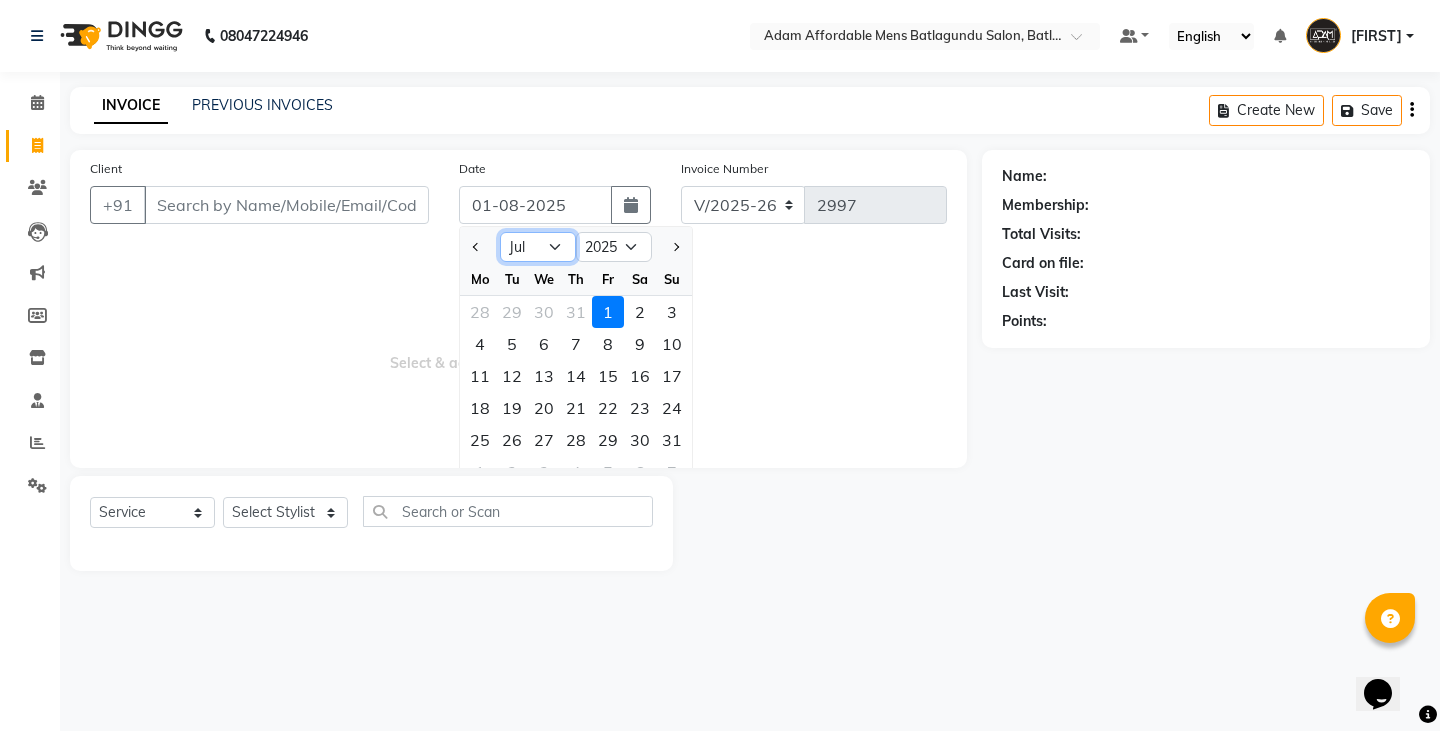 click on "Jan Feb Mar Apr May Jun Jul Aug Sep Oct Nov Dec" 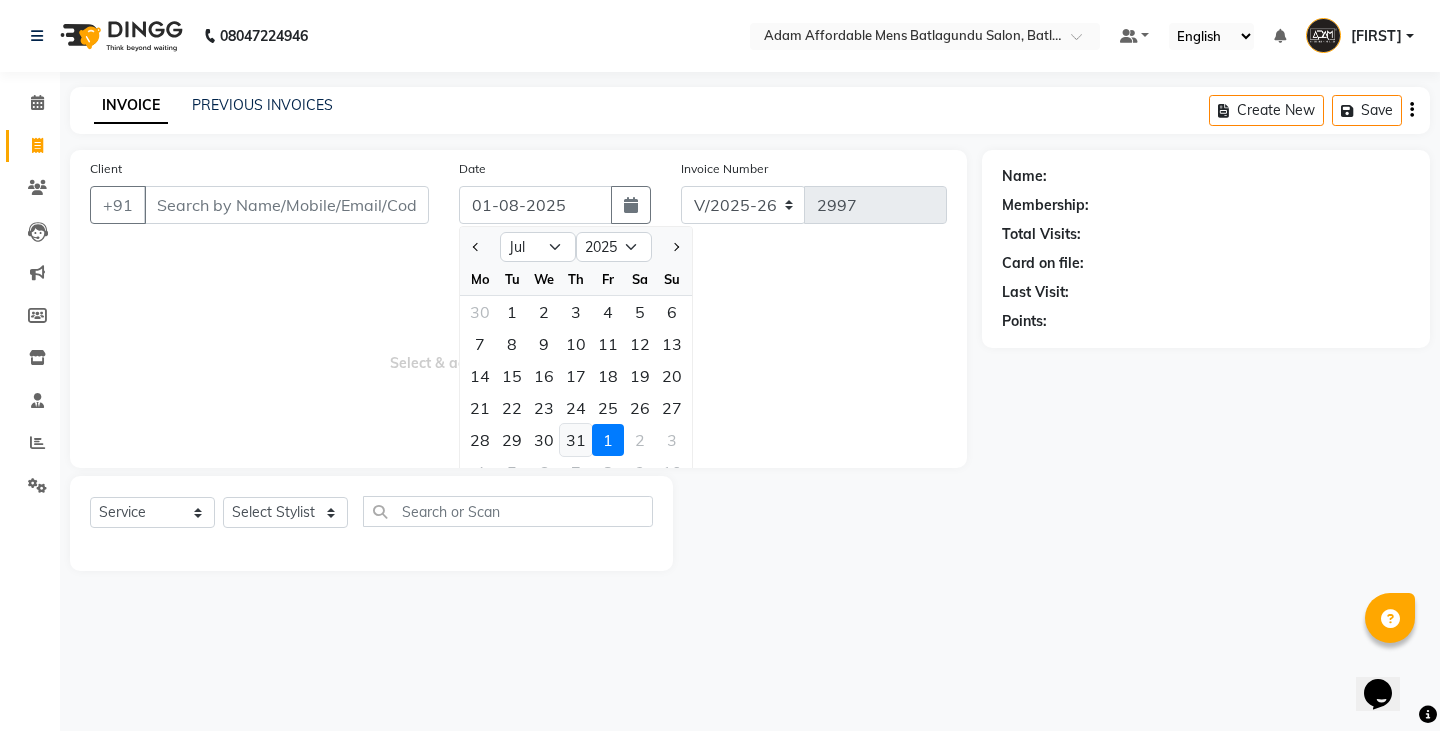 click on "31" 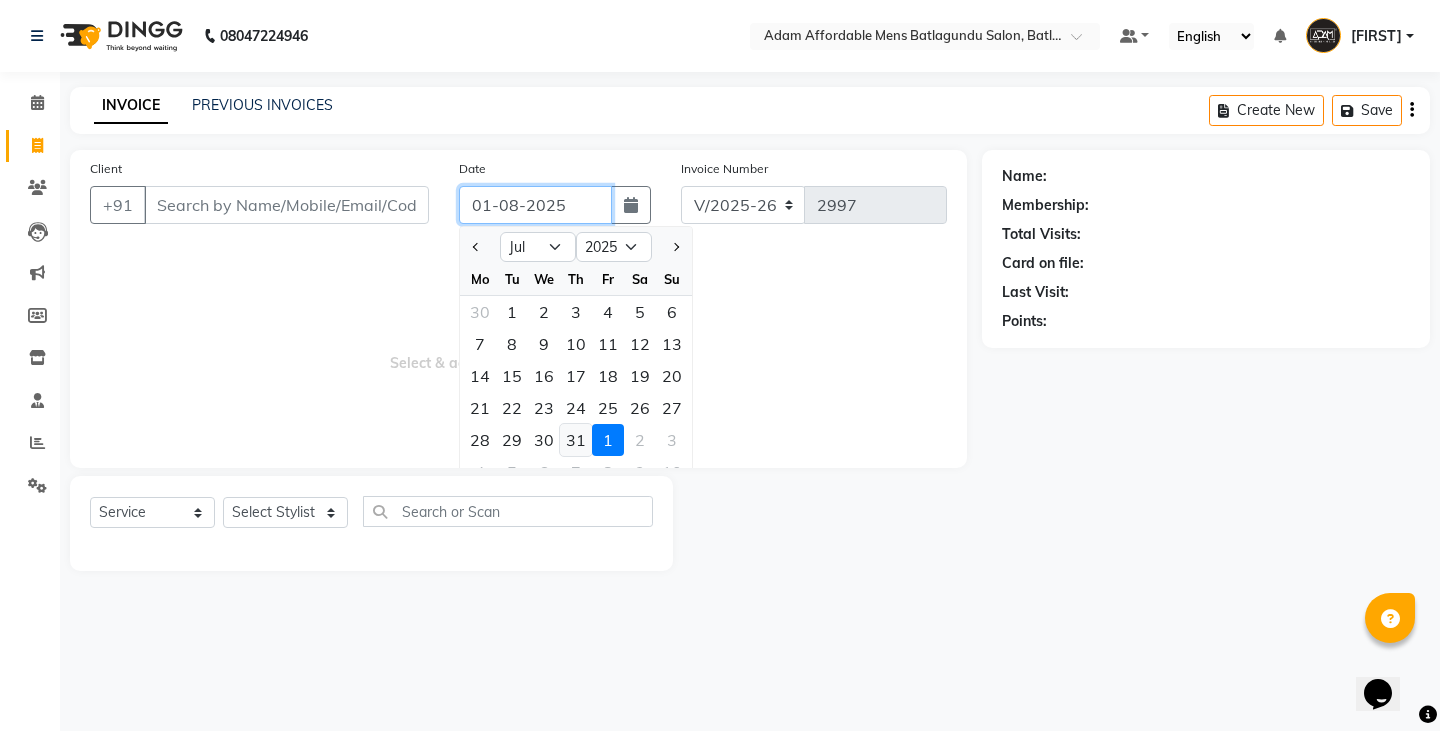 type on "31-07-2025" 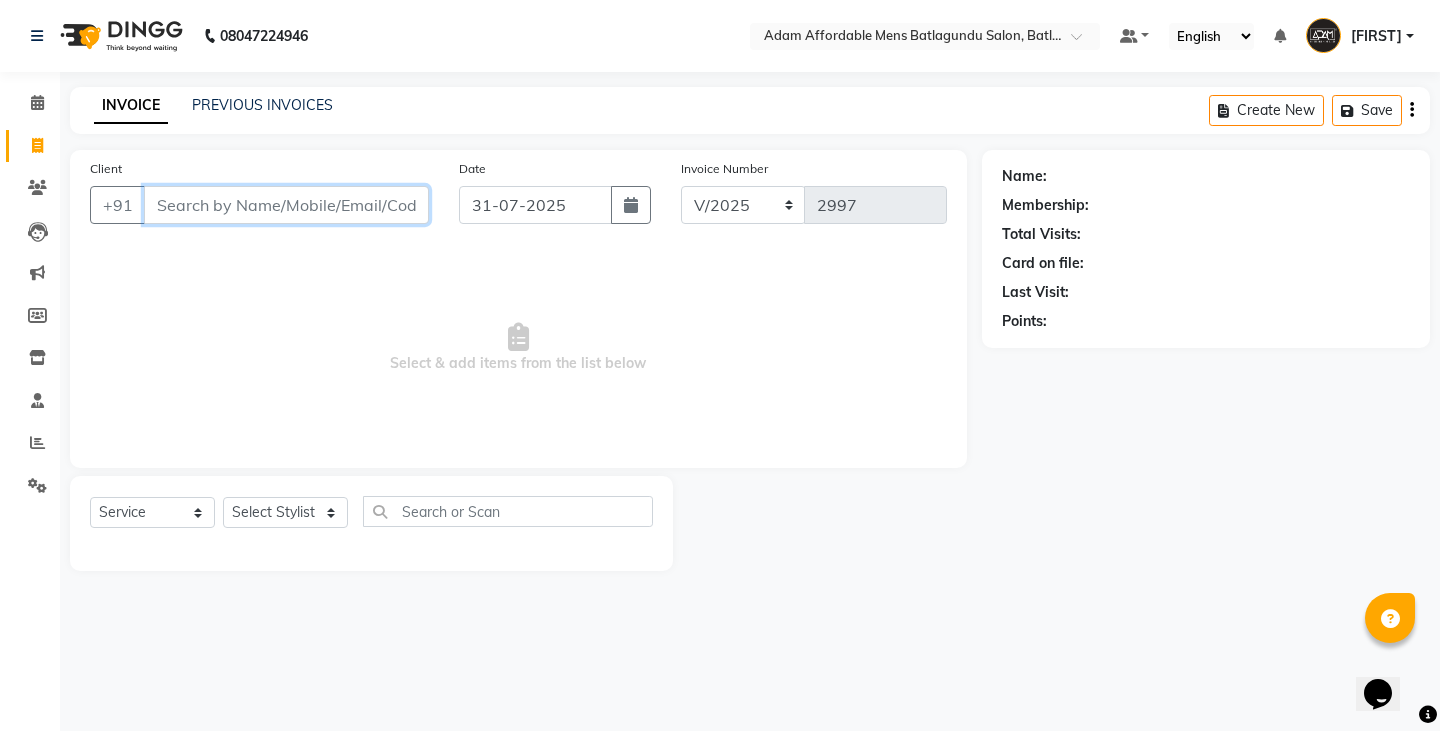 click on "Client" at bounding box center (286, 205) 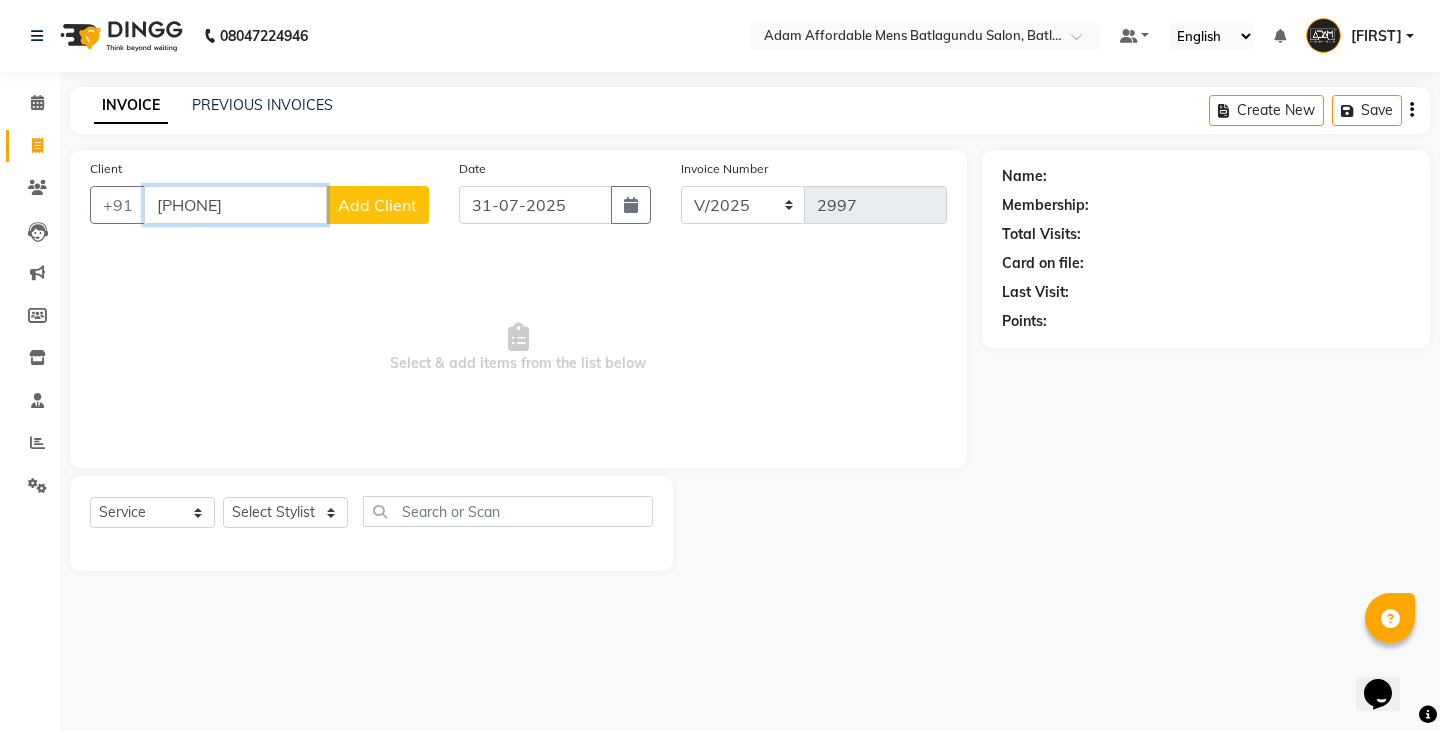 type on "[PHONE]" 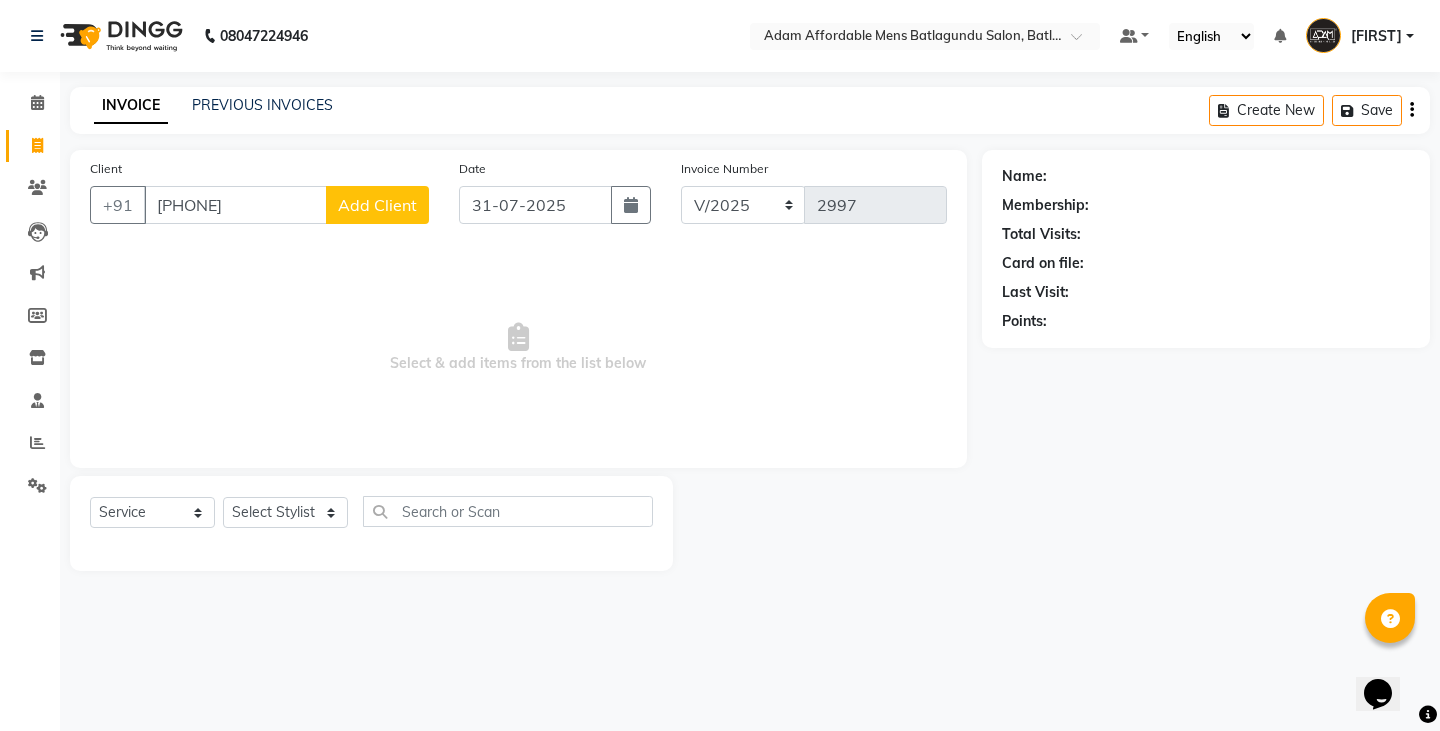 click on "Add Client" 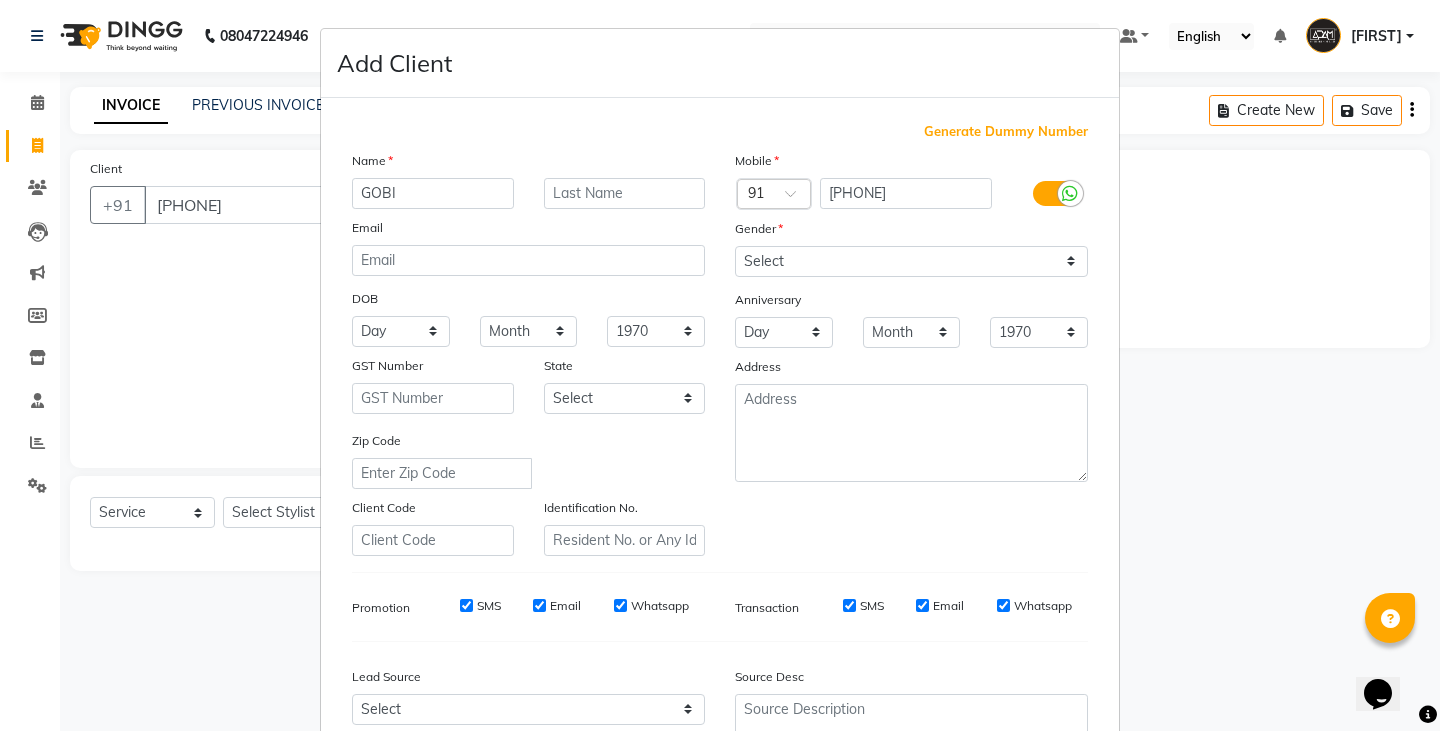 type on "GOBI" 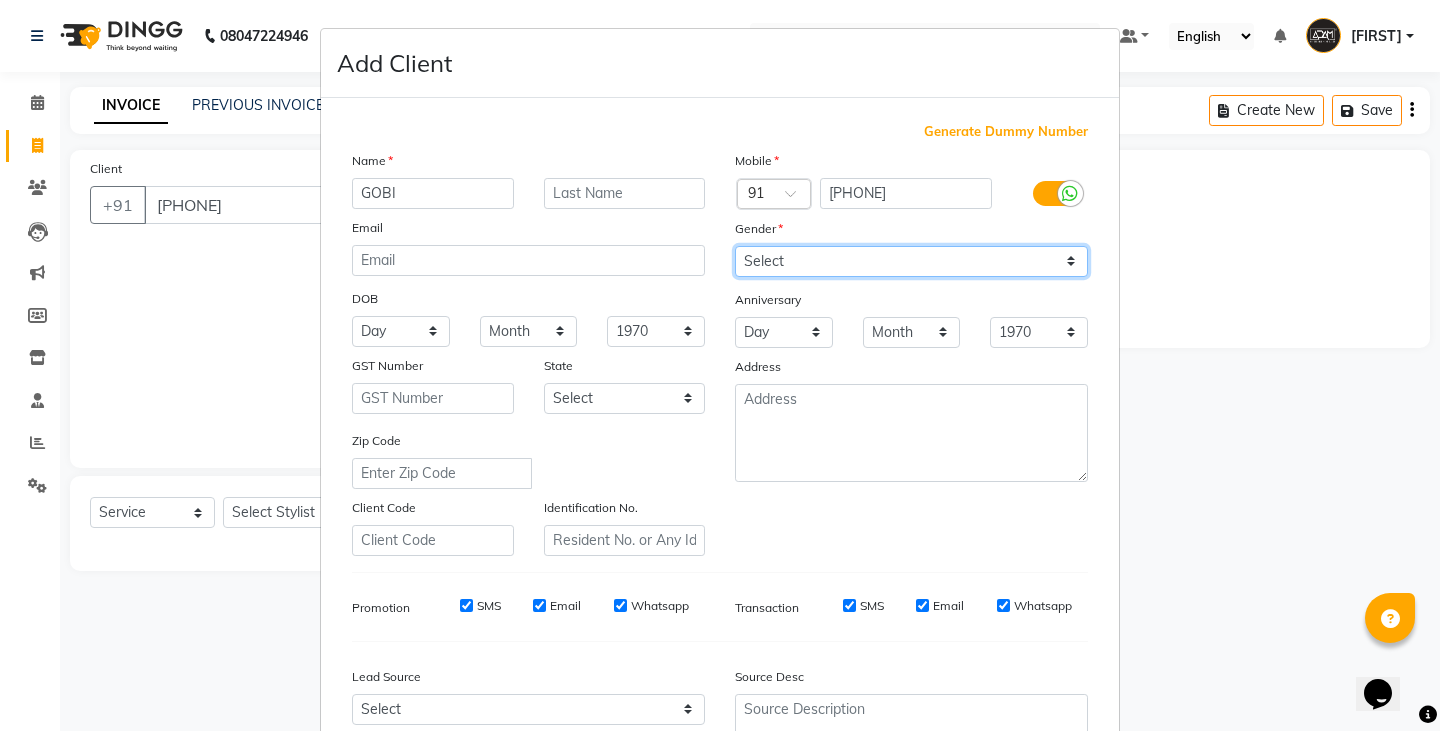 drag, startPoint x: 752, startPoint y: 258, endPoint x: 754, endPoint y: 269, distance: 11.18034 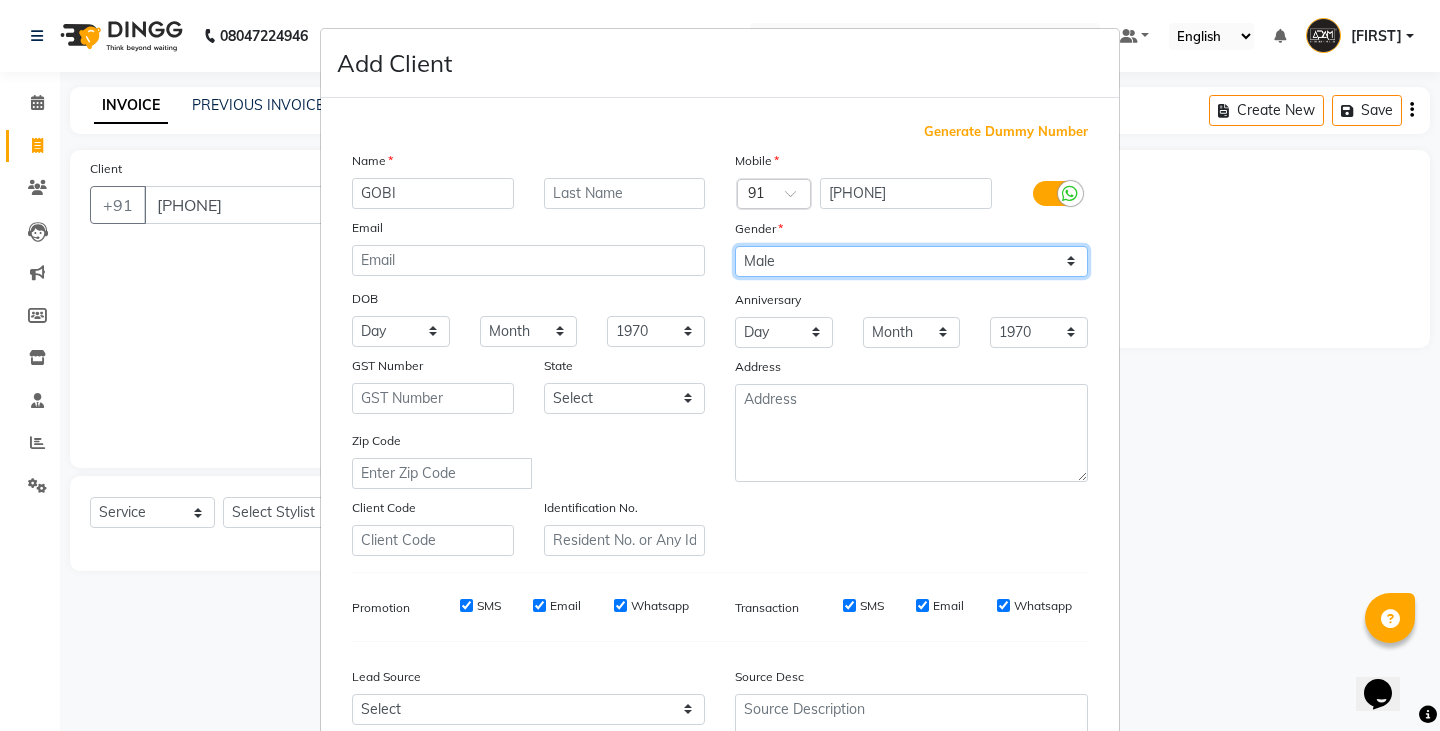click on "Select Male Female Other Prefer Not To Say" at bounding box center (911, 261) 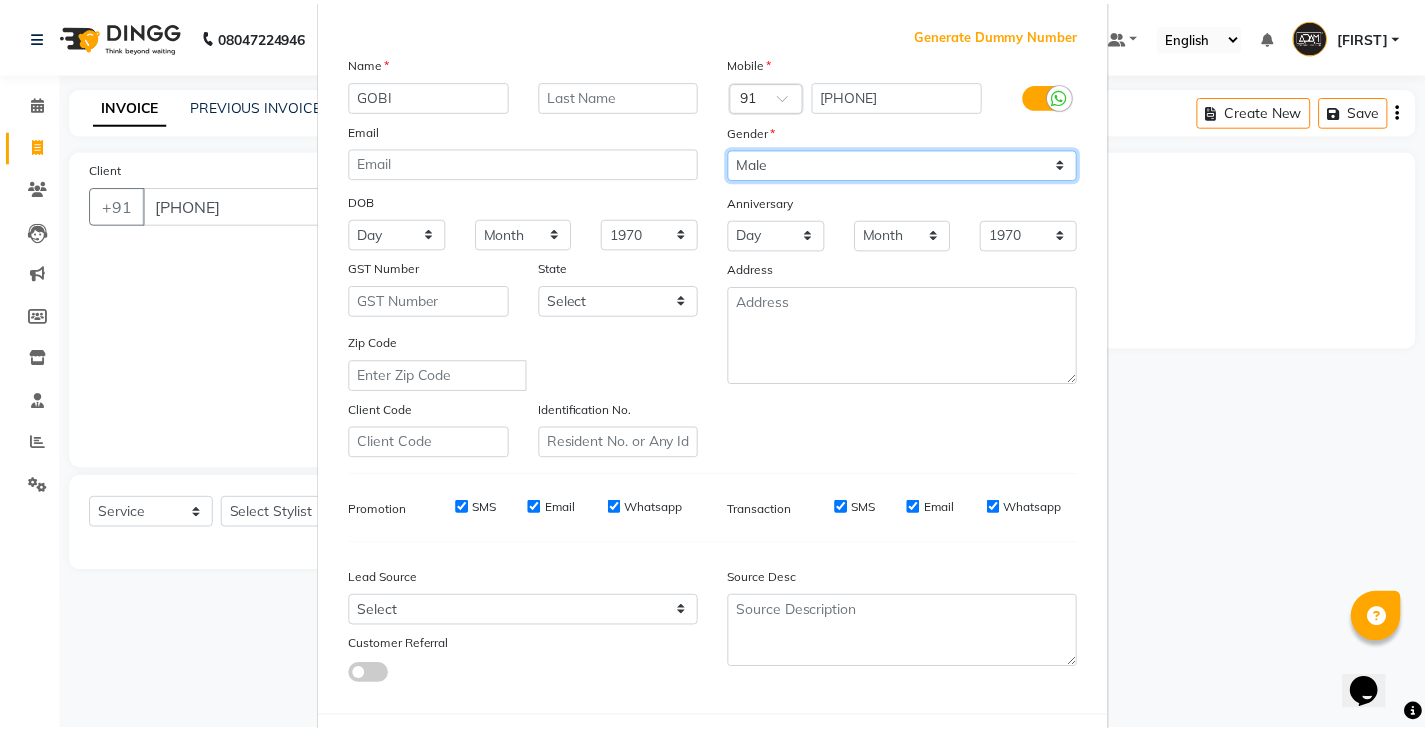 scroll, scrollTop: 192, scrollLeft: 0, axis: vertical 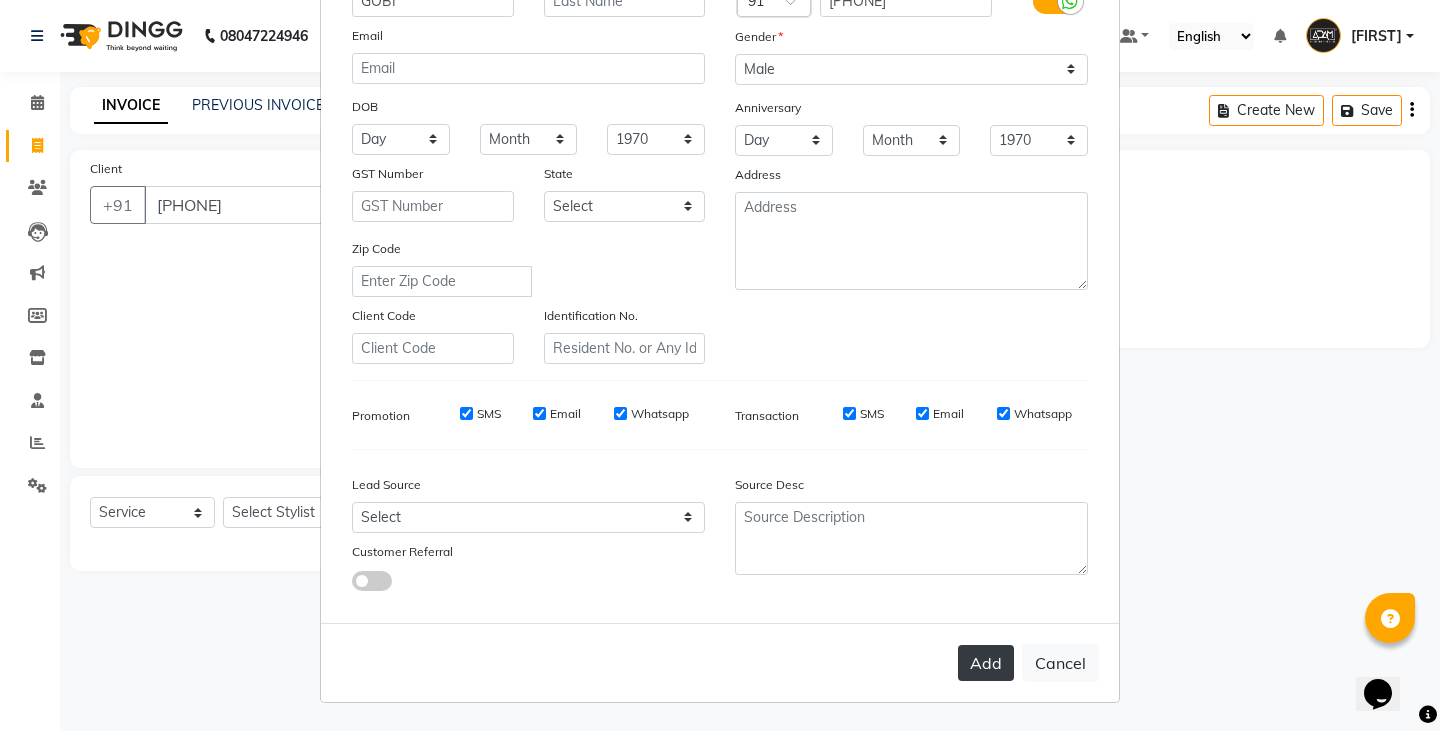 click on "Add" at bounding box center (986, 663) 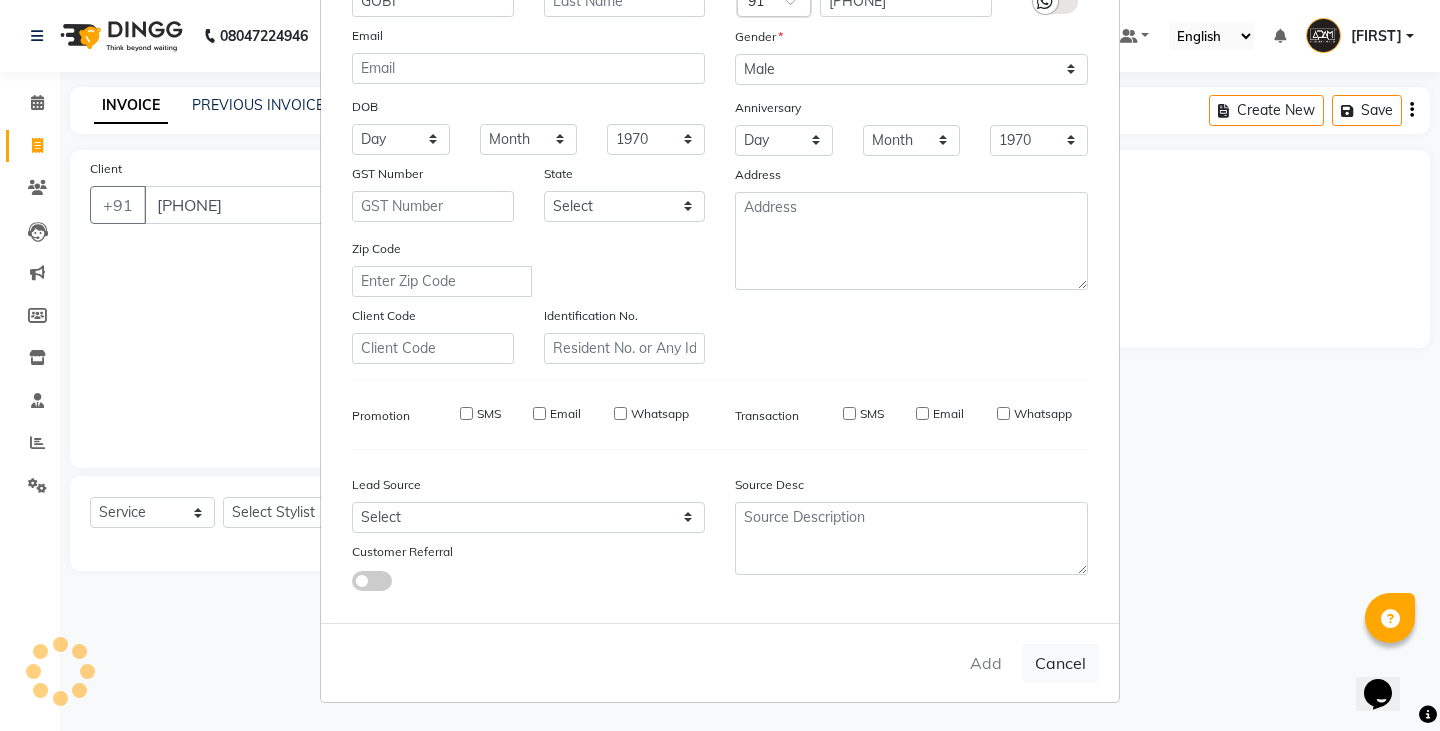 type 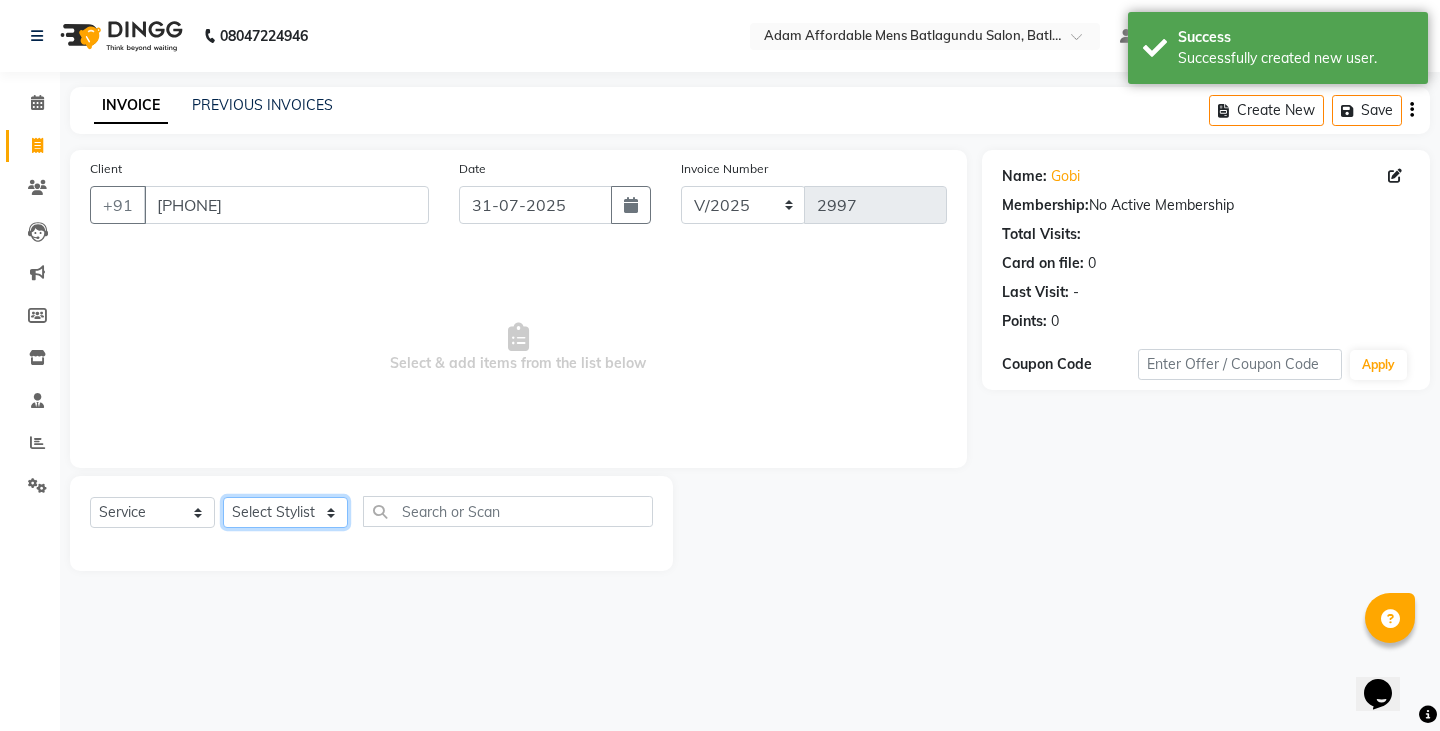click on "Select Stylist Admin [FIRST] [LAST] [FIRST] [LAST] [FIRST] [FIRST] [FIRST]" 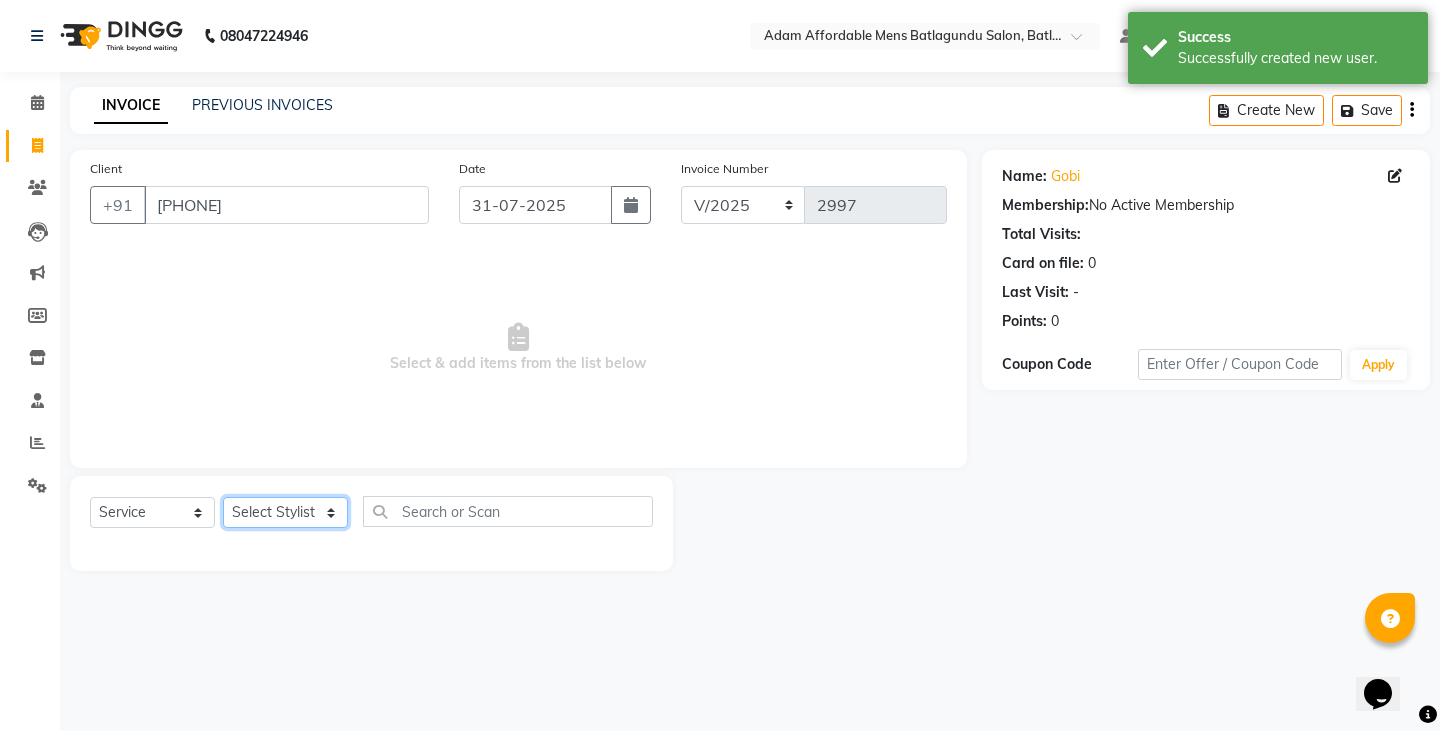 select on "84143" 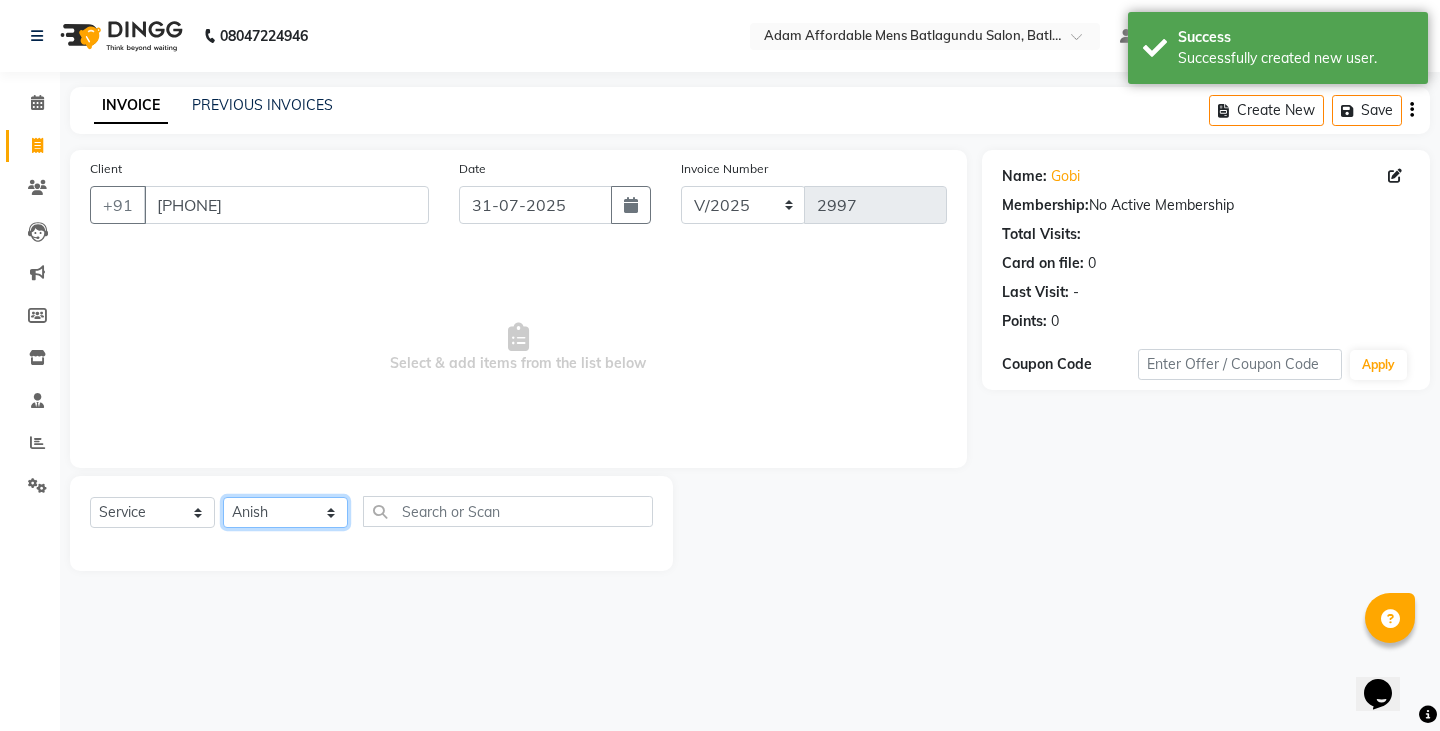 click on "Select Stylist Admin [FIRST] [LAST] [FIRST] [LAST] [FIRST] [FIRST] [FIRST]" 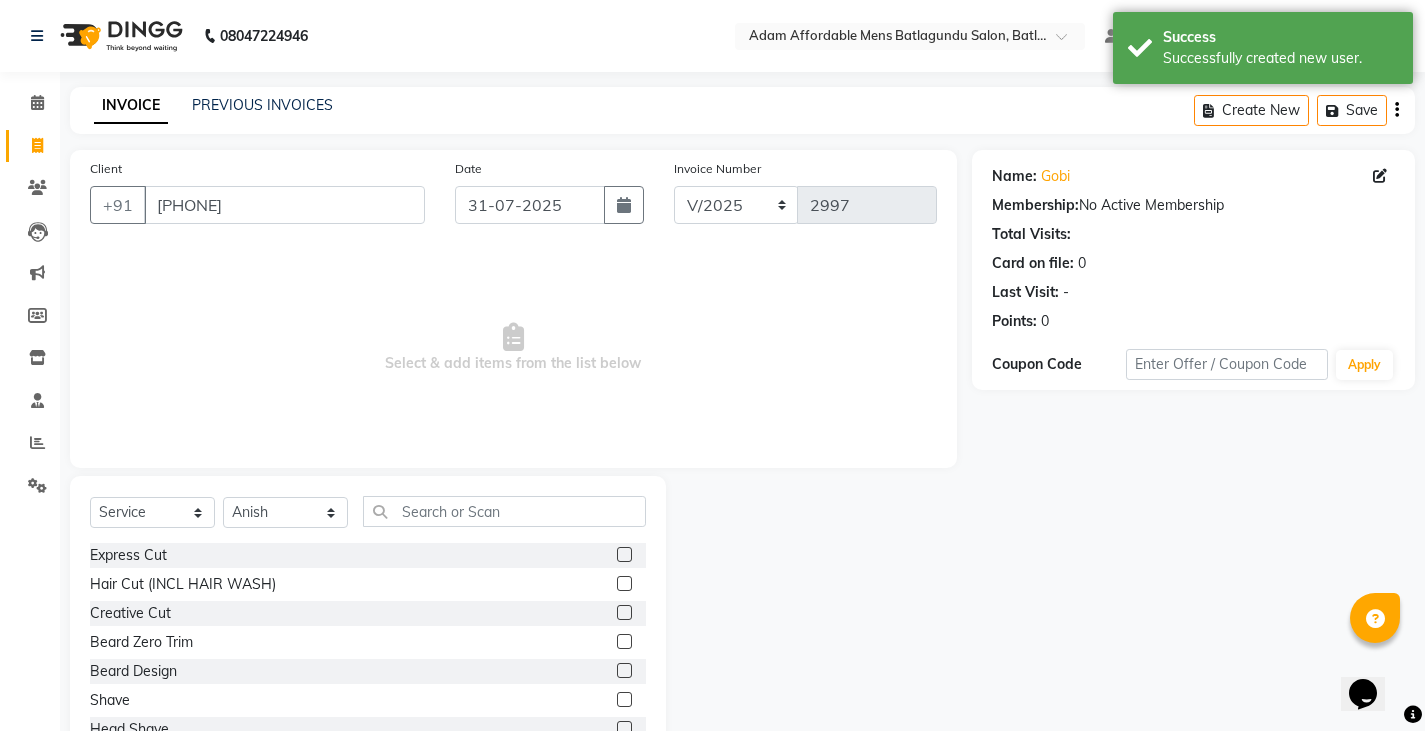 drag, startPoint x: 615, startPoint y: 697, endPoint x: 603, endPoint y: 679, distance: 21.633308 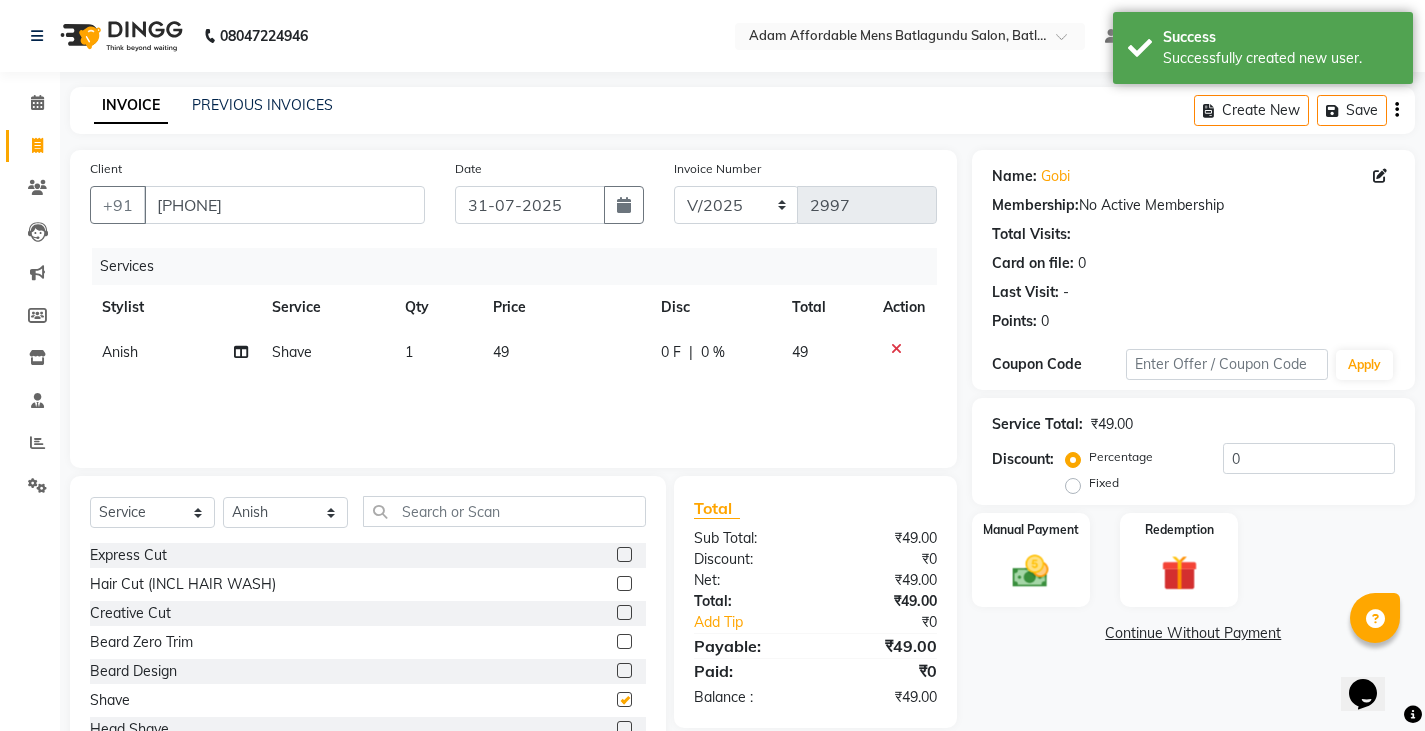 checkbox on "false" 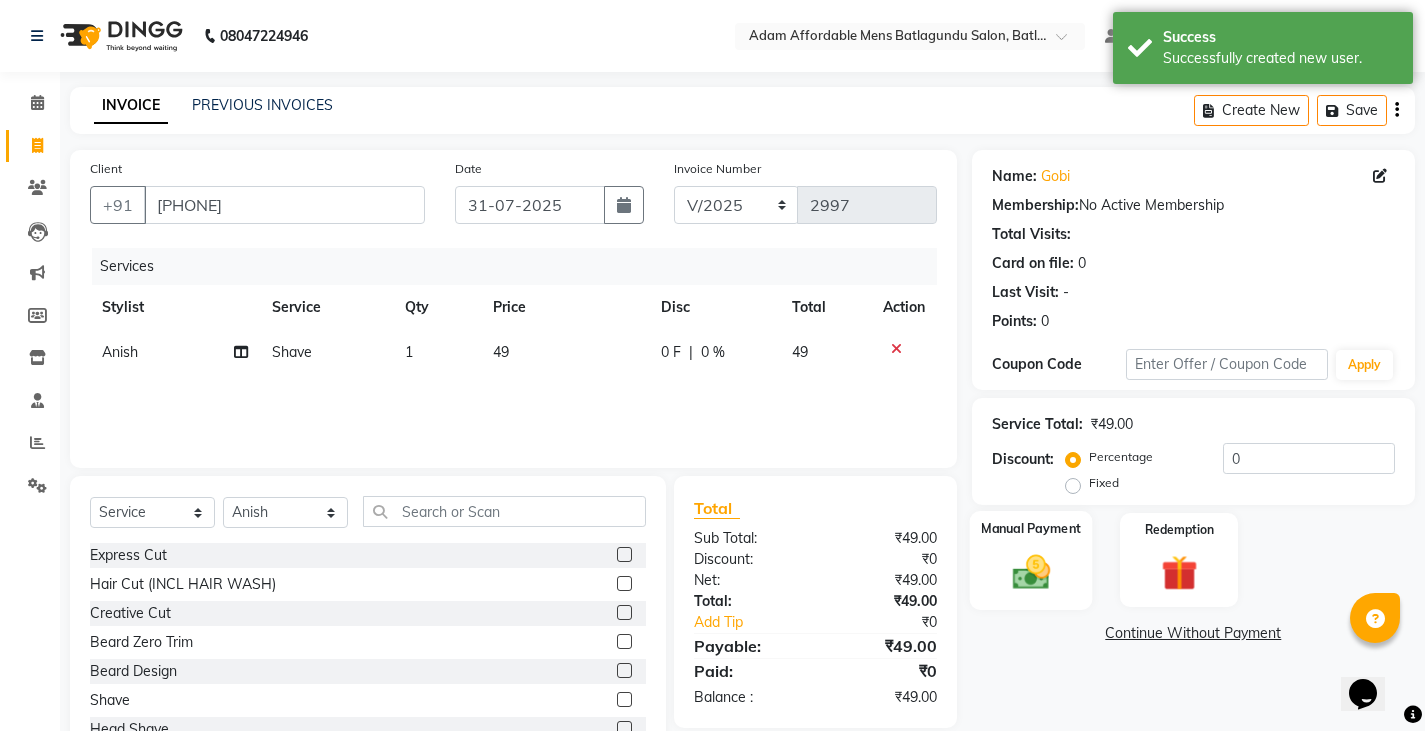 click 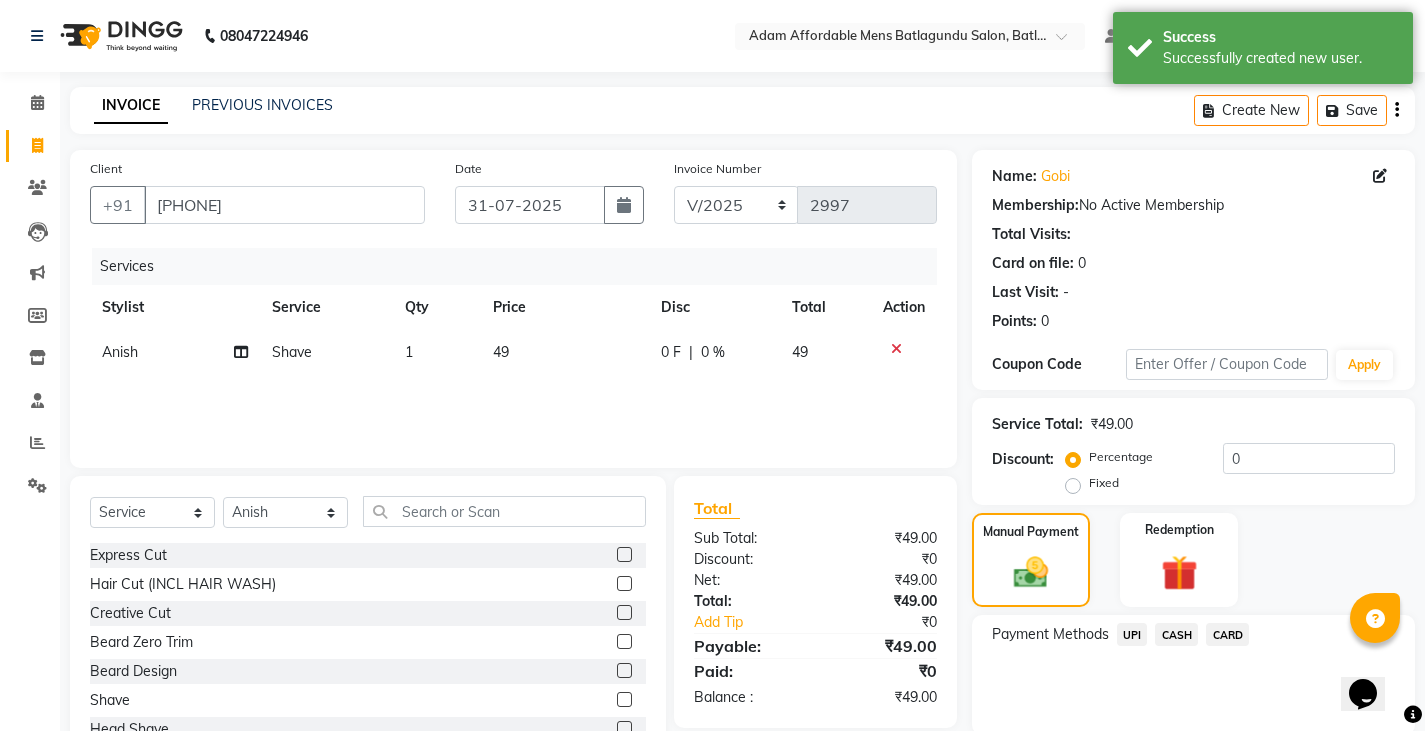 click on "UPI" 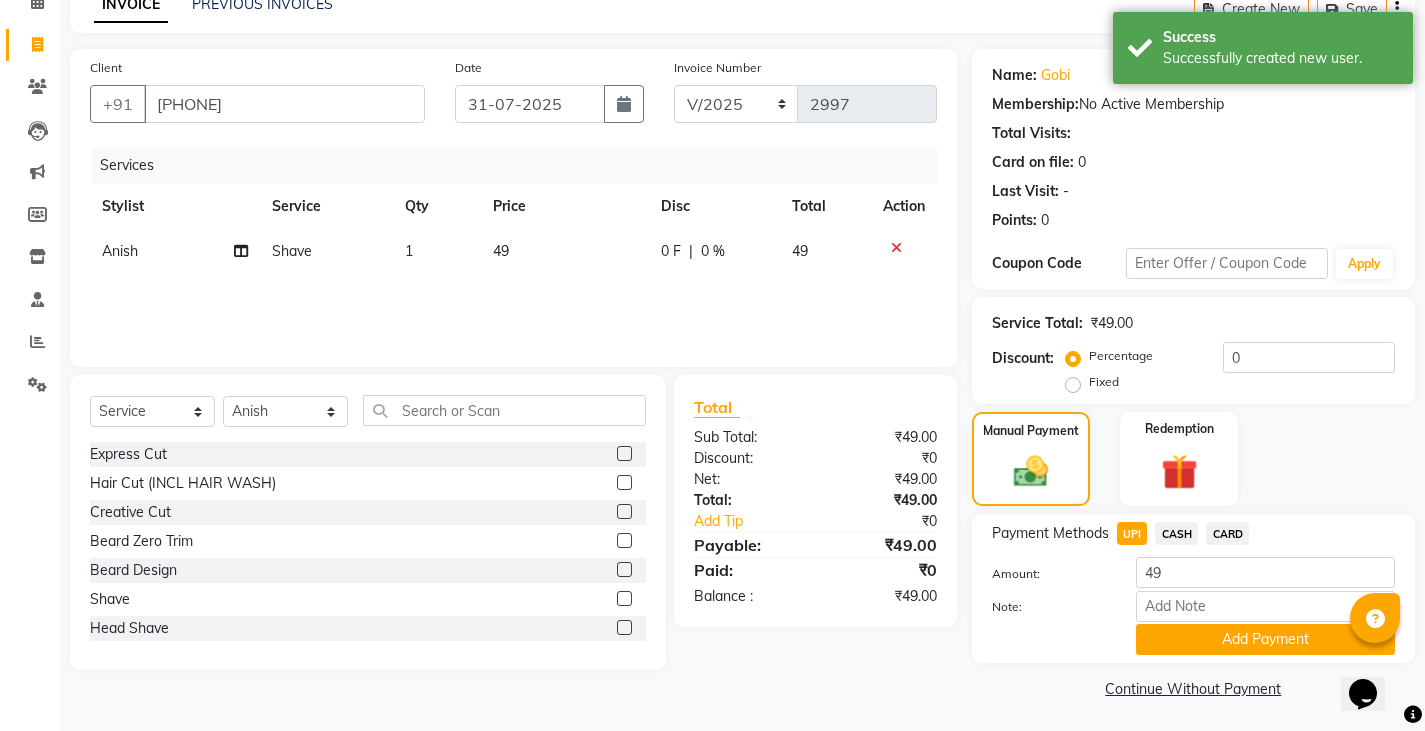 scroll, scrollTop: 104, scrollLeft: 0, axis: vertical 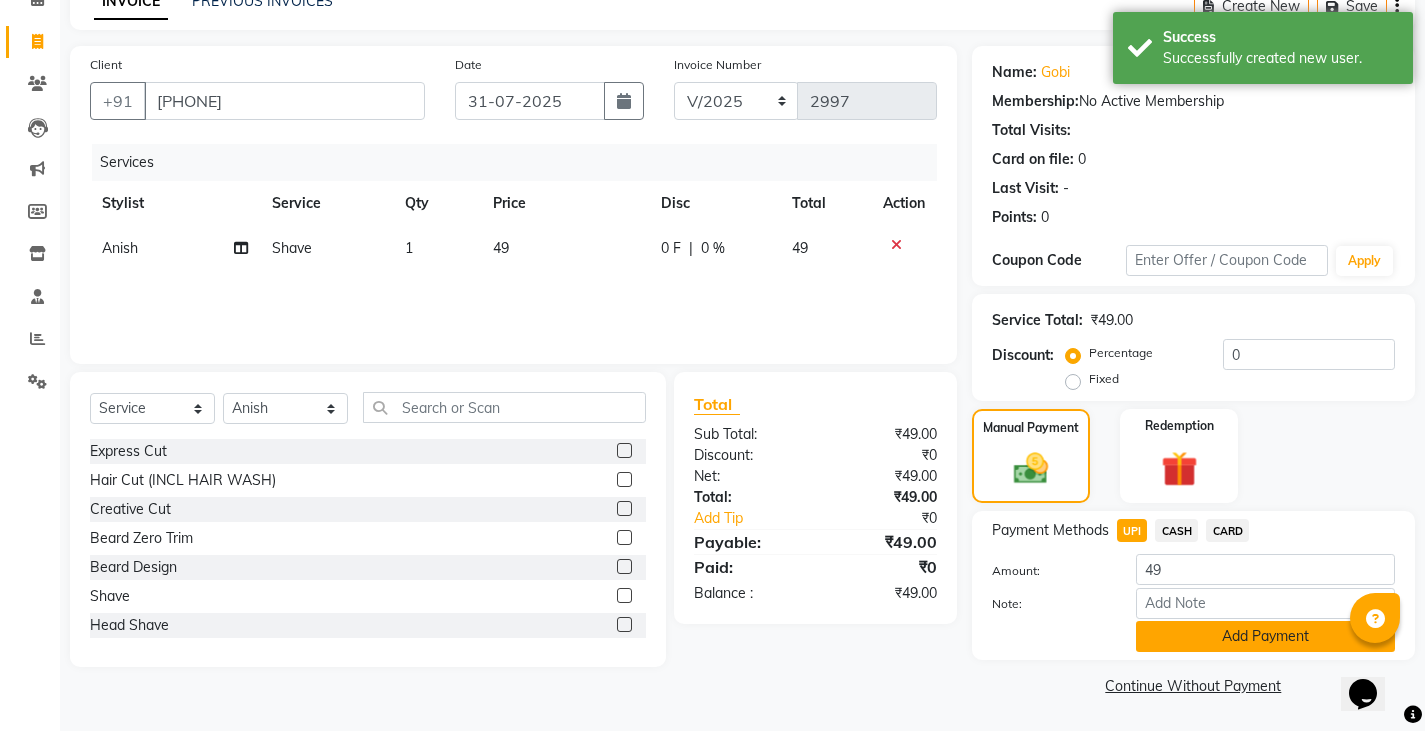 click on "Add Payment" 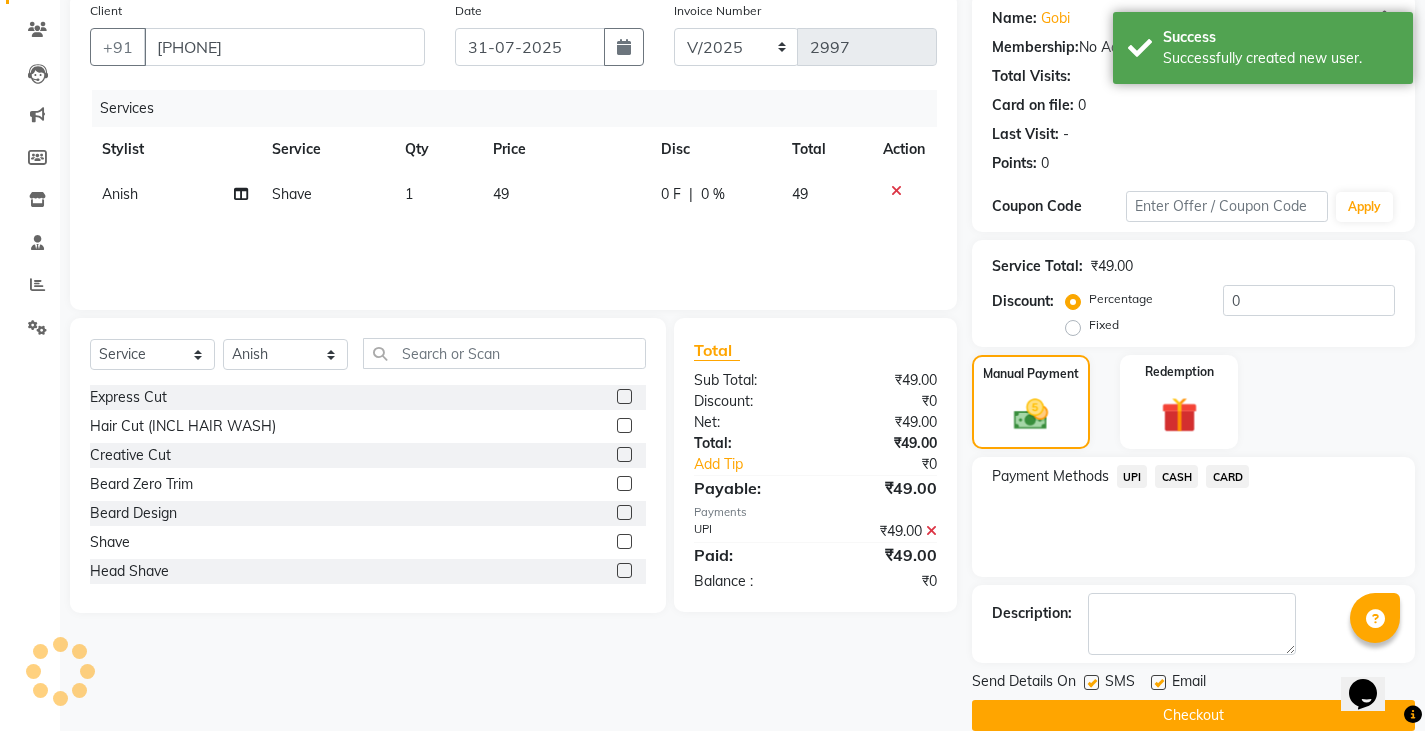 scroll, scrollTop: 188, scrollLeft: 0, axis: vertical 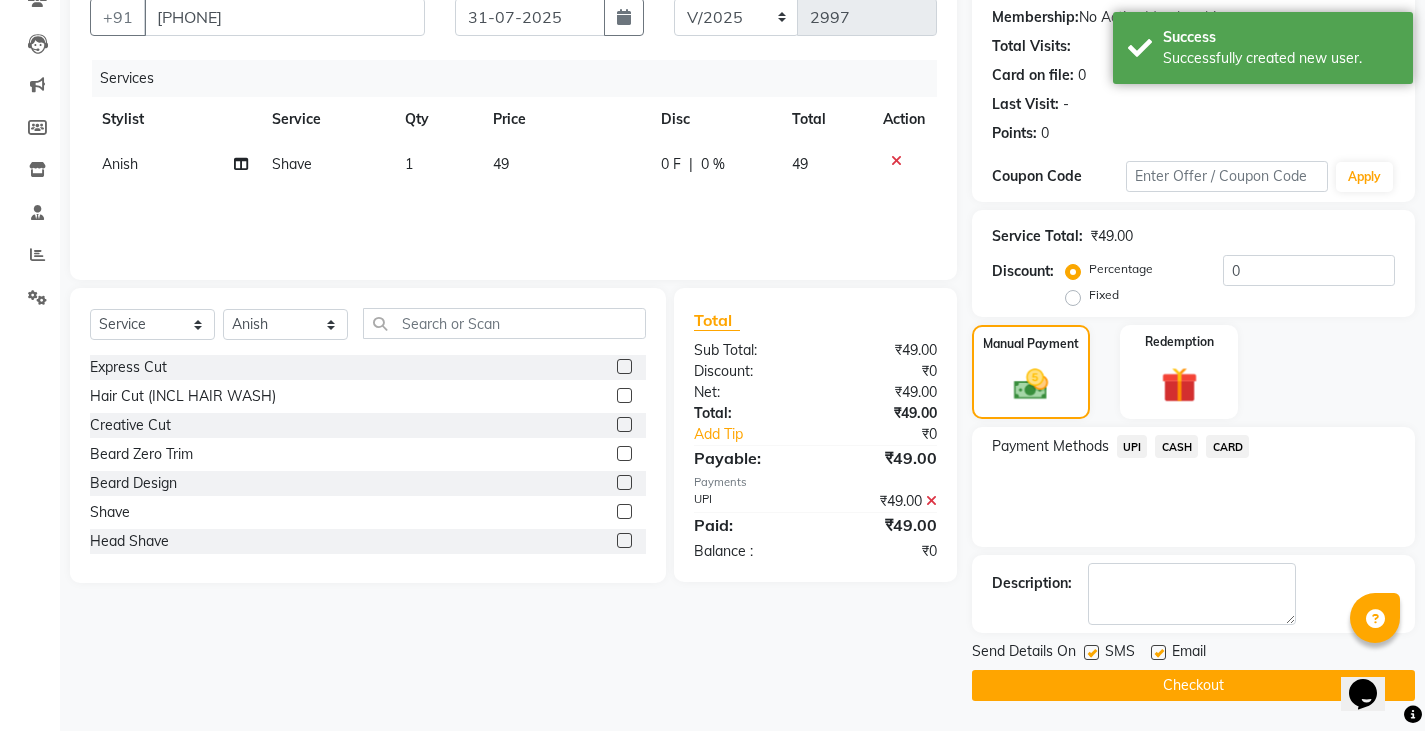 click on "Checkout" 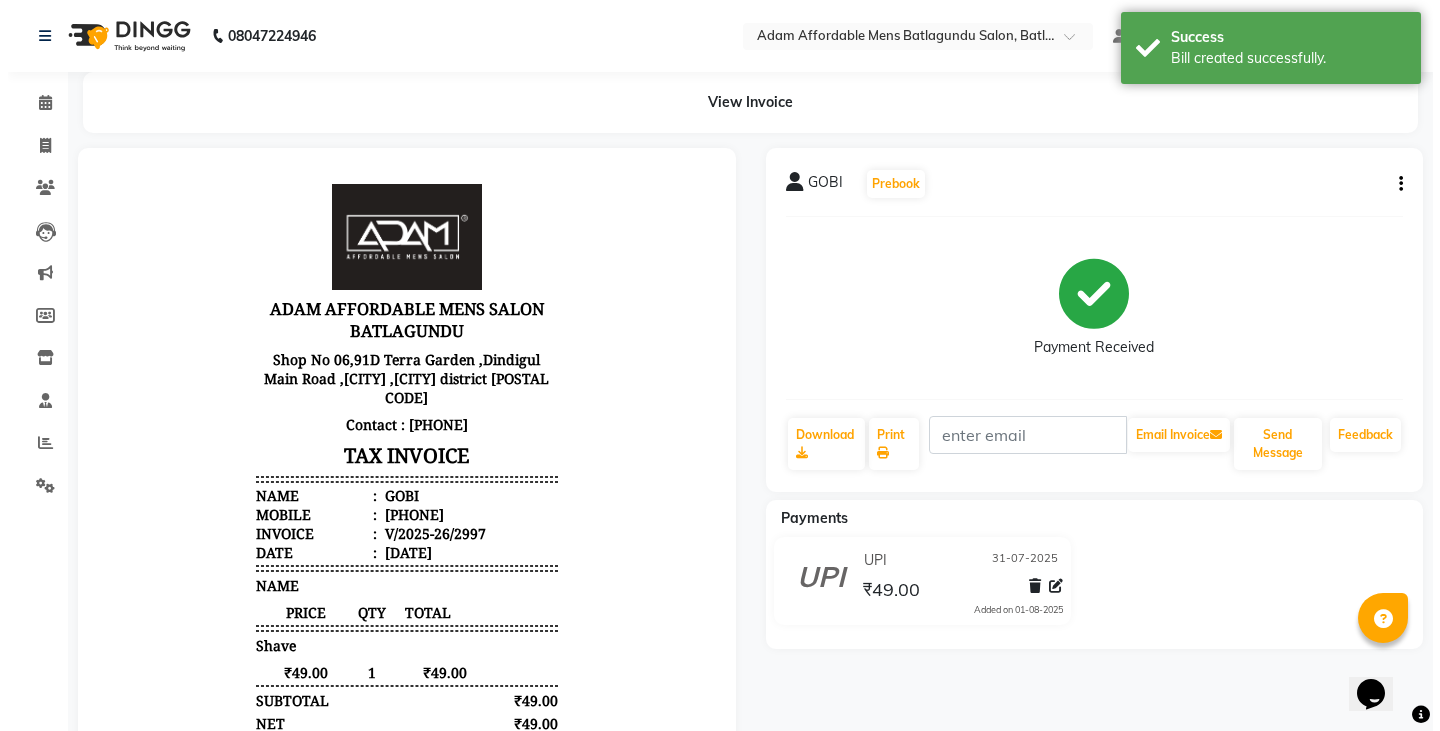 scroll, scrollTop: 0, scrollLeft: 0, axis: both 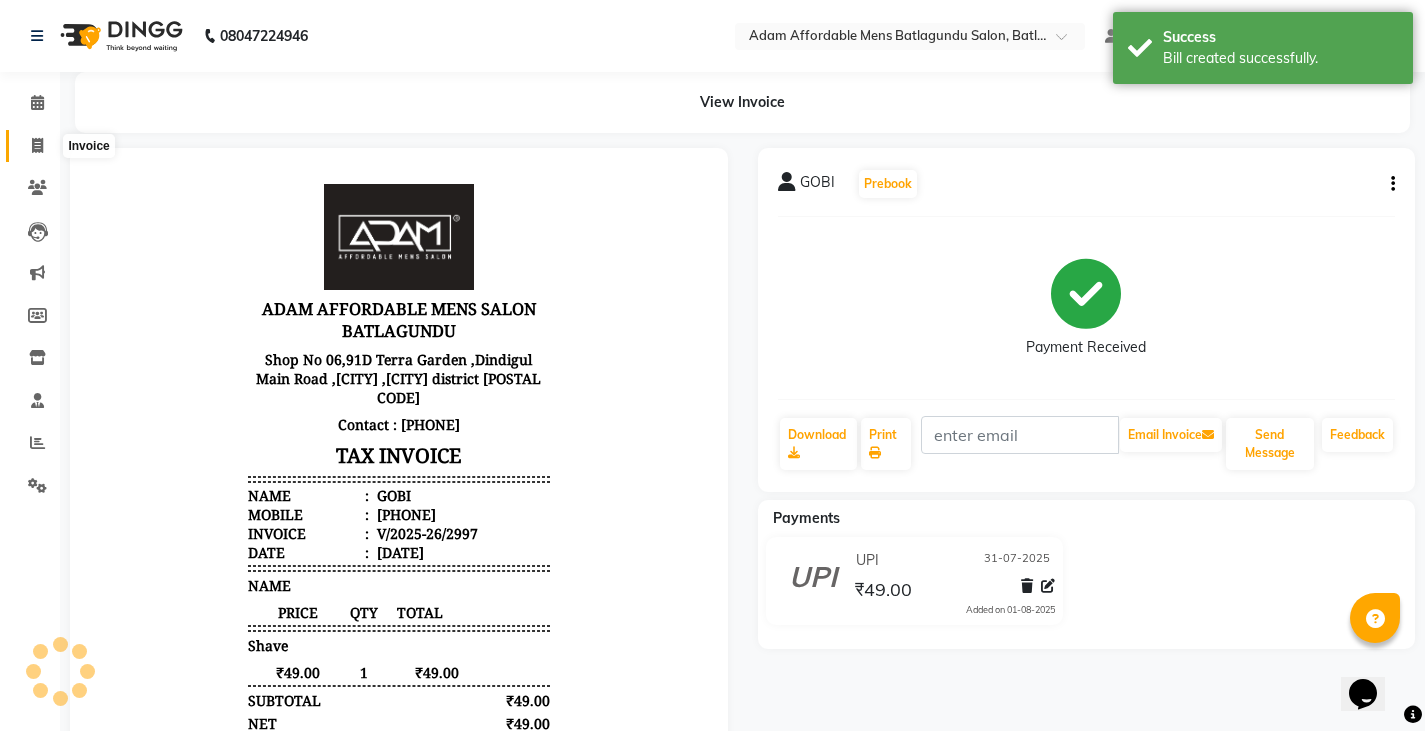 click 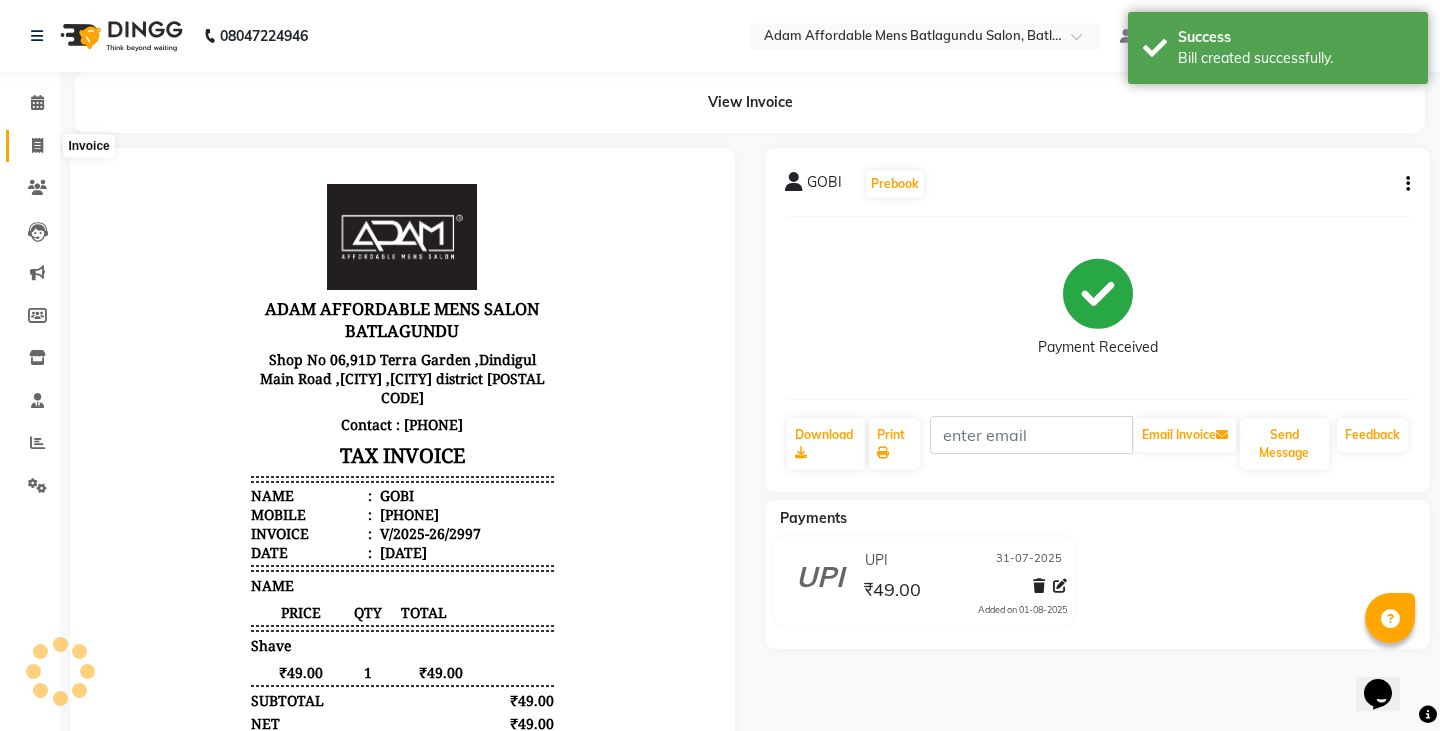 select on "8213" 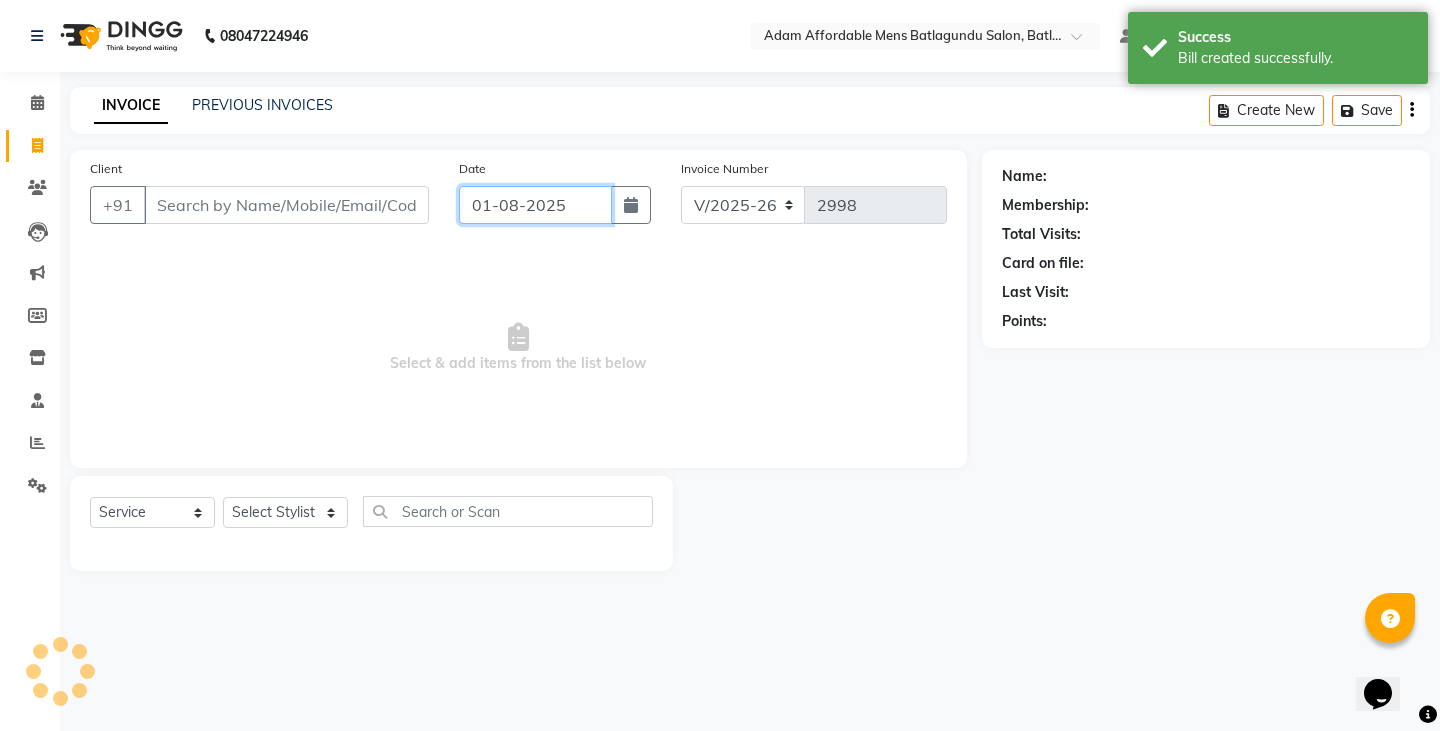 click on "01-08-2025" 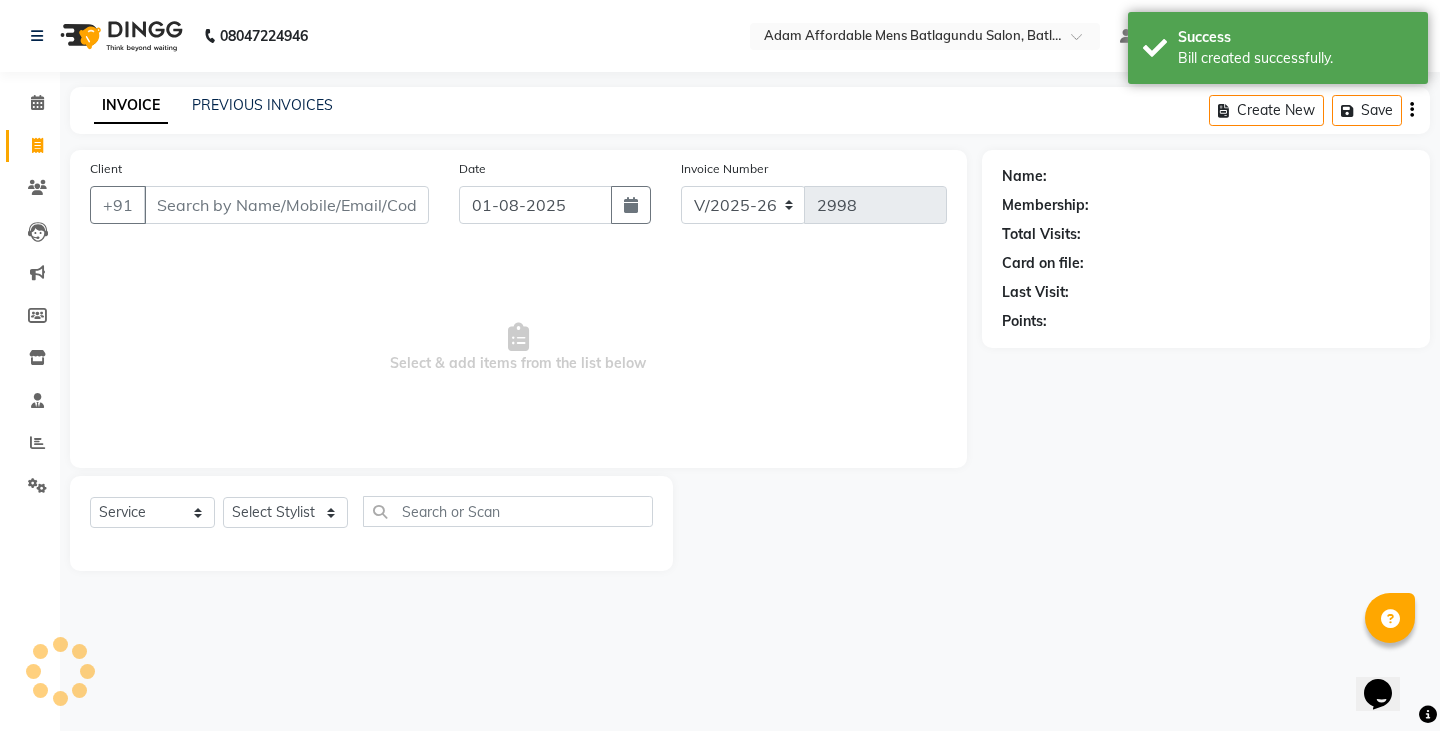 select on "8" 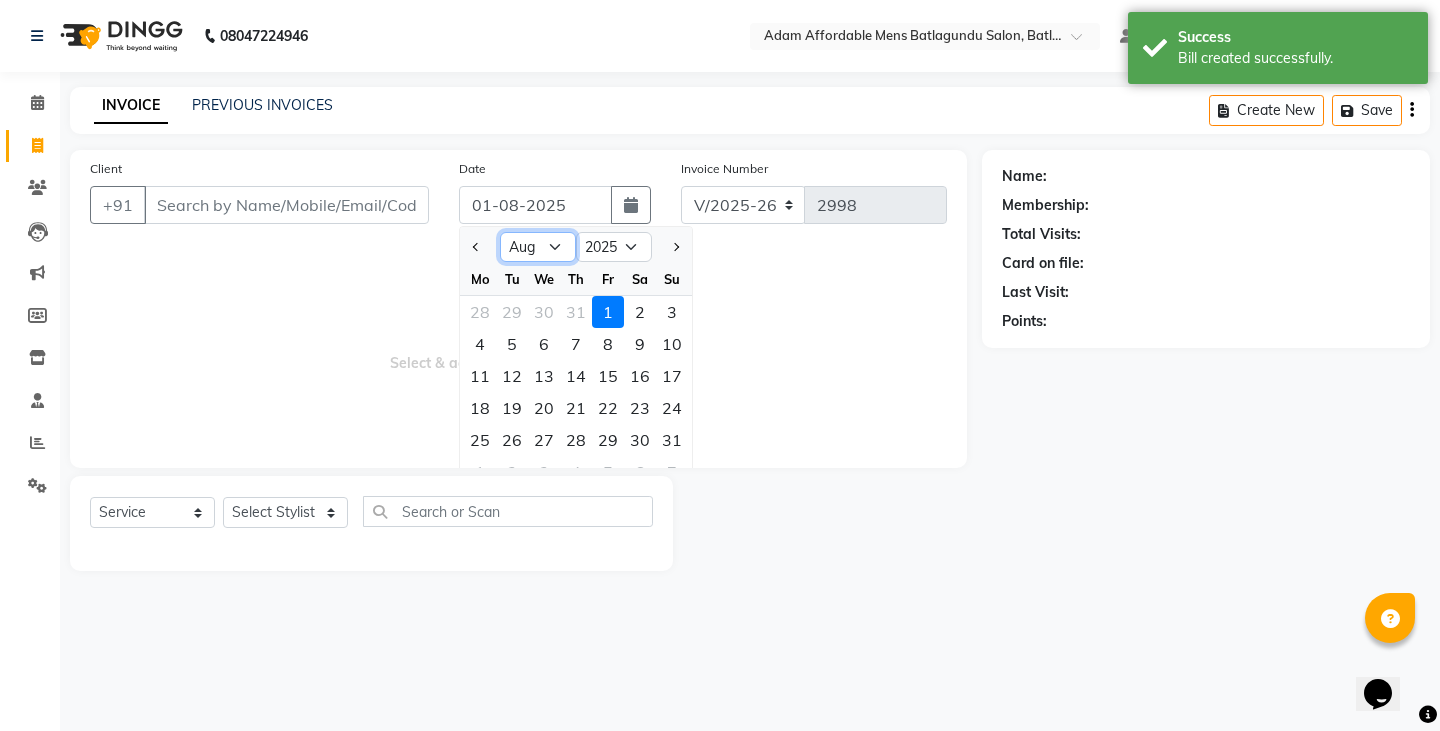 click on "Jan Feb Mar Apr May Jun Jul Aug Sep Oct Nov Dec" 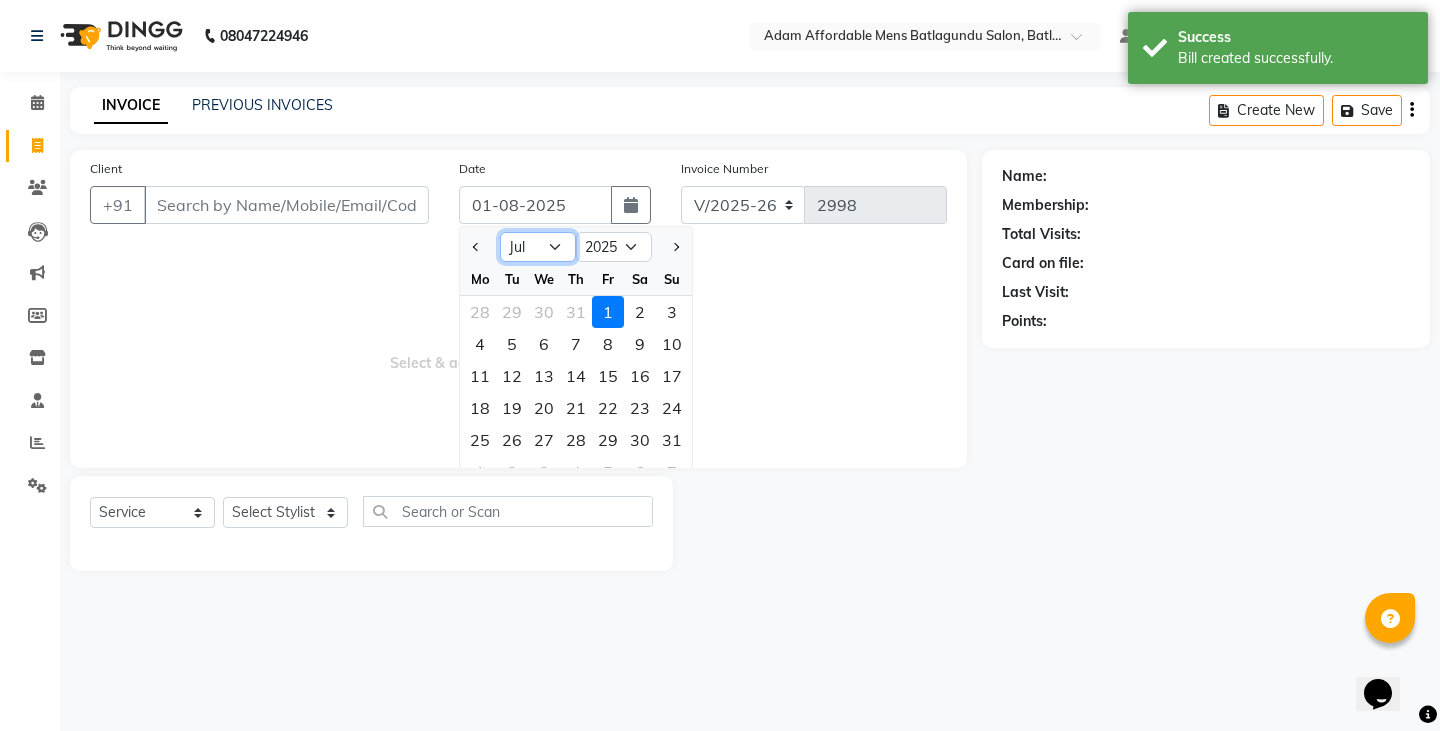 click on "Jan Feb Mar Apr May Jun Jul Aug Sep Oct Nov Dec" 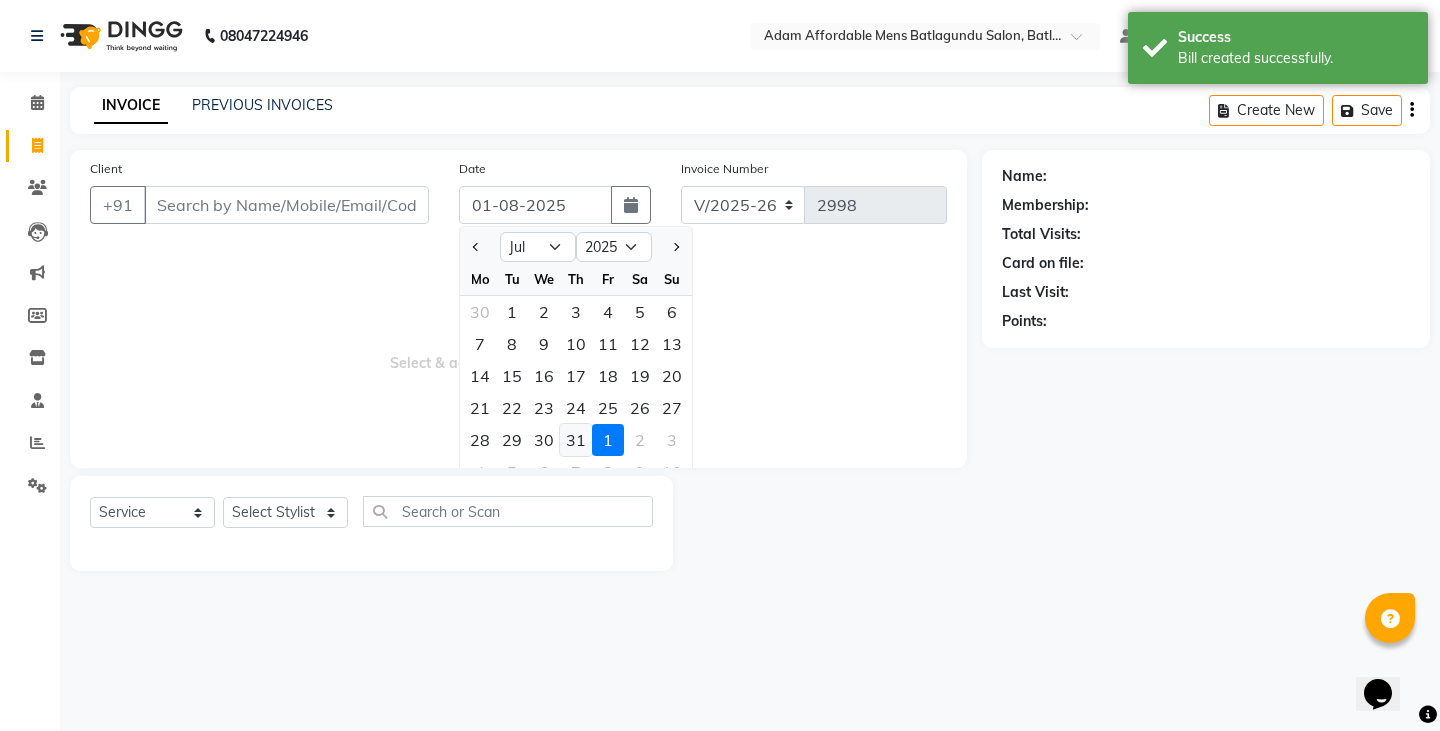 click on "31" 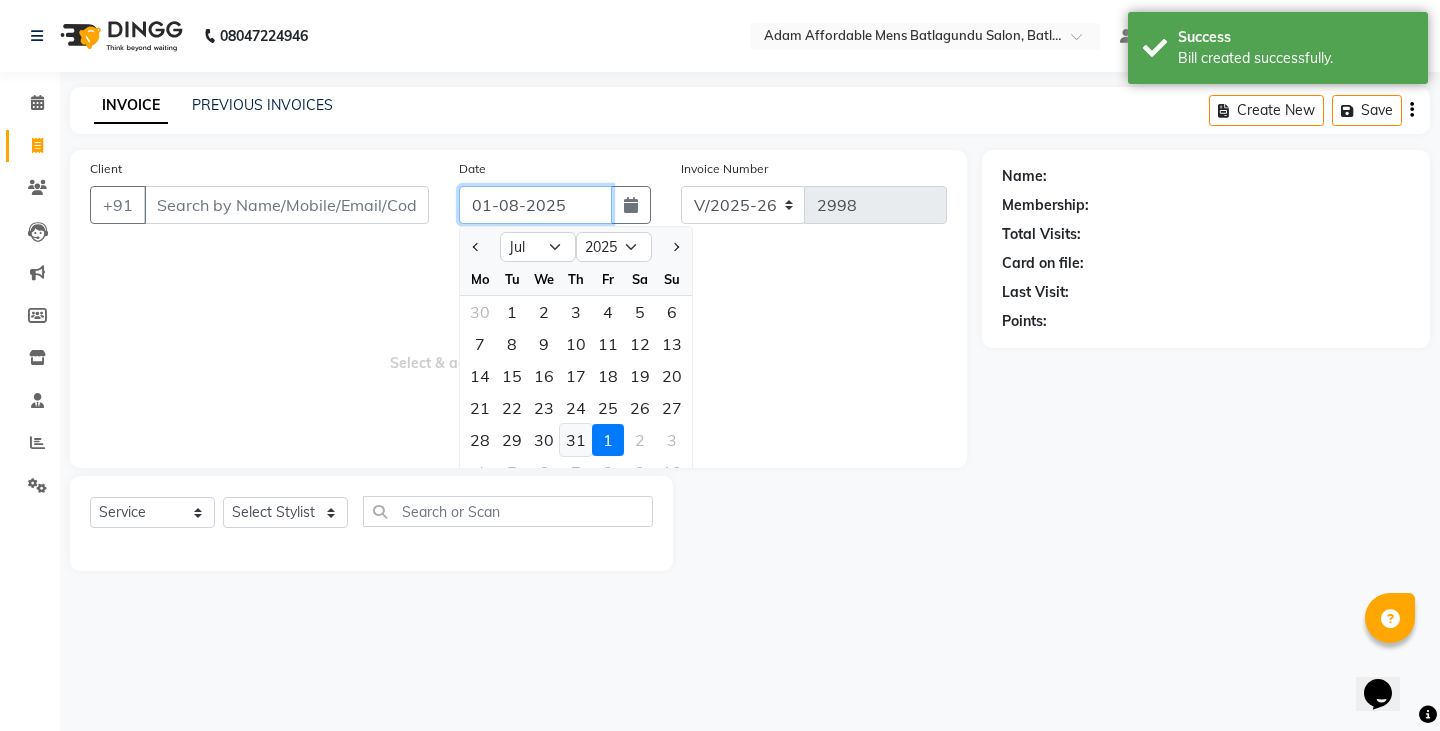 type on "31-07-2025" 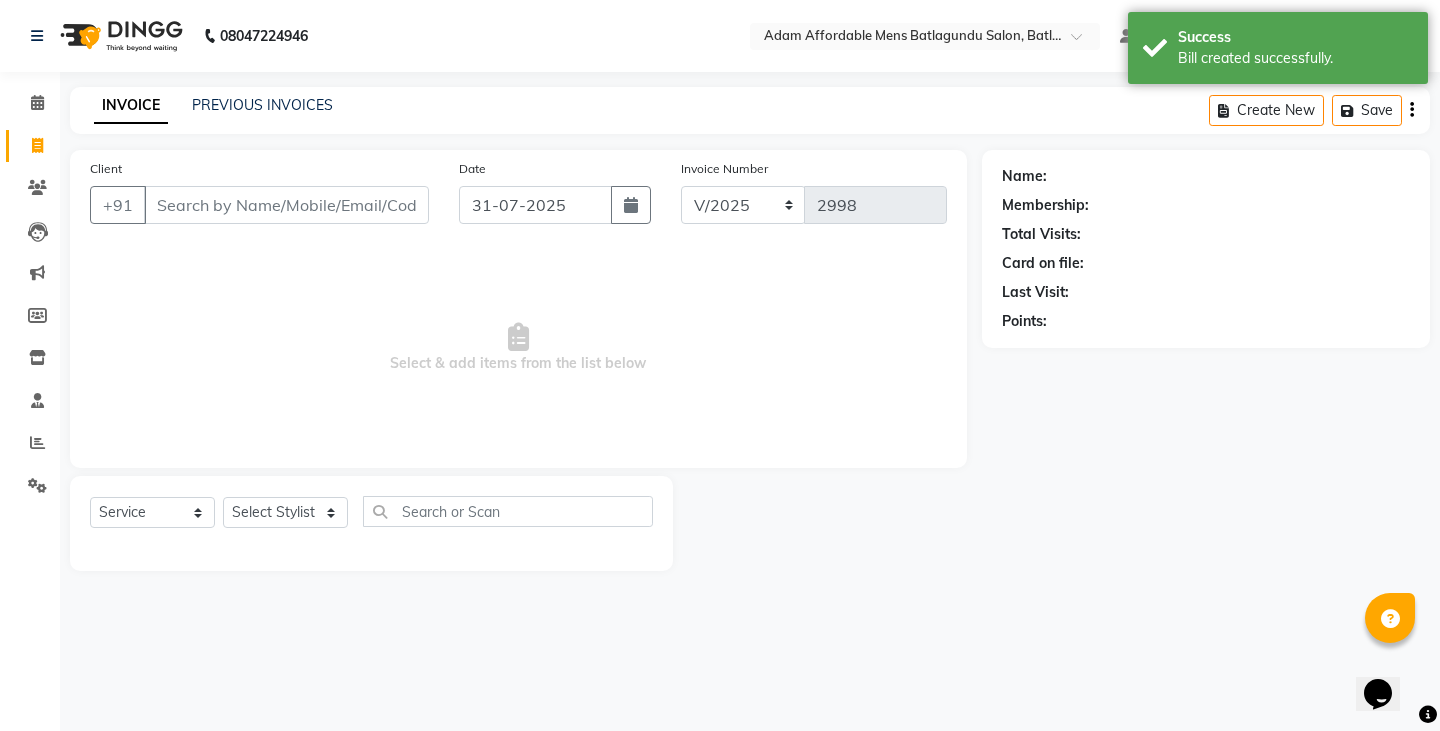 click on "Client +91" 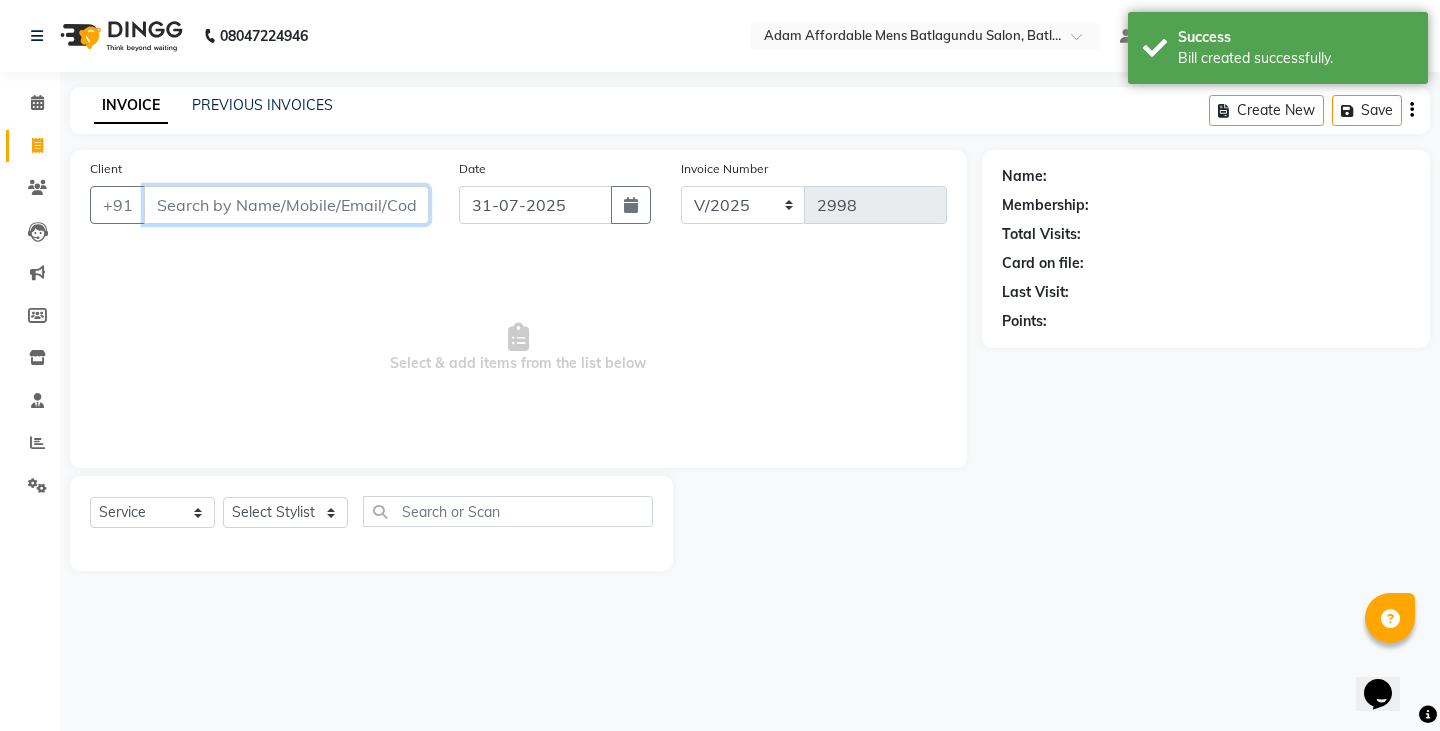 click on "Client" at bounding box center (286, 205) 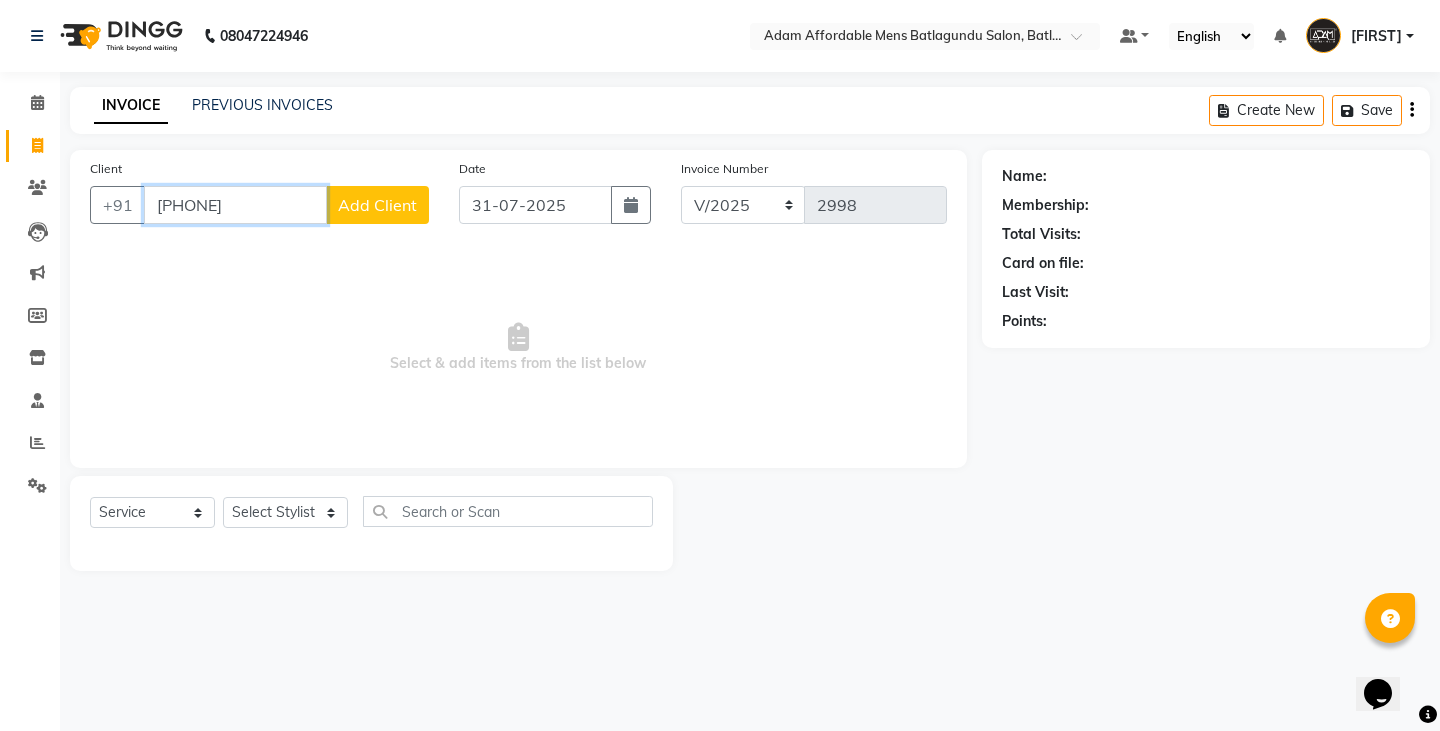 type on "[PHONE]" 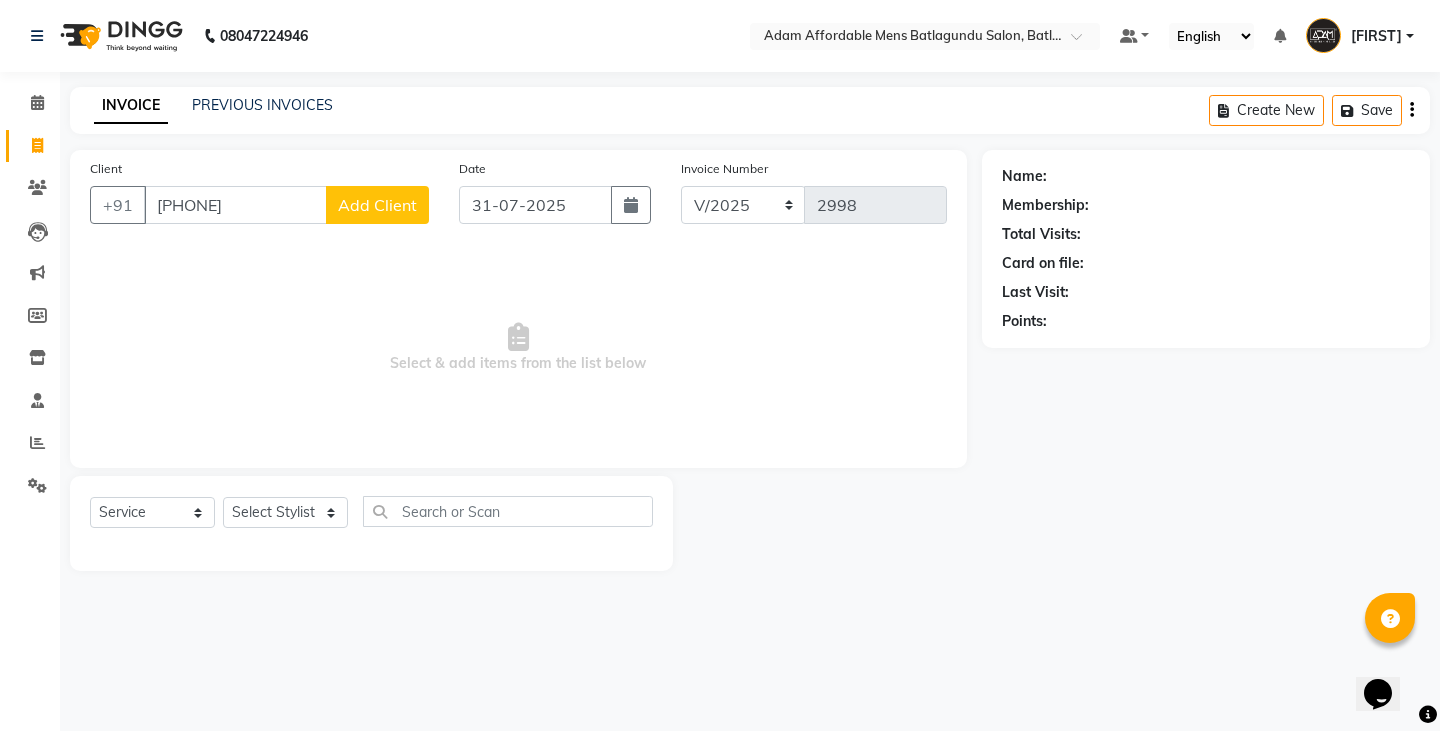 click on "Add Client" 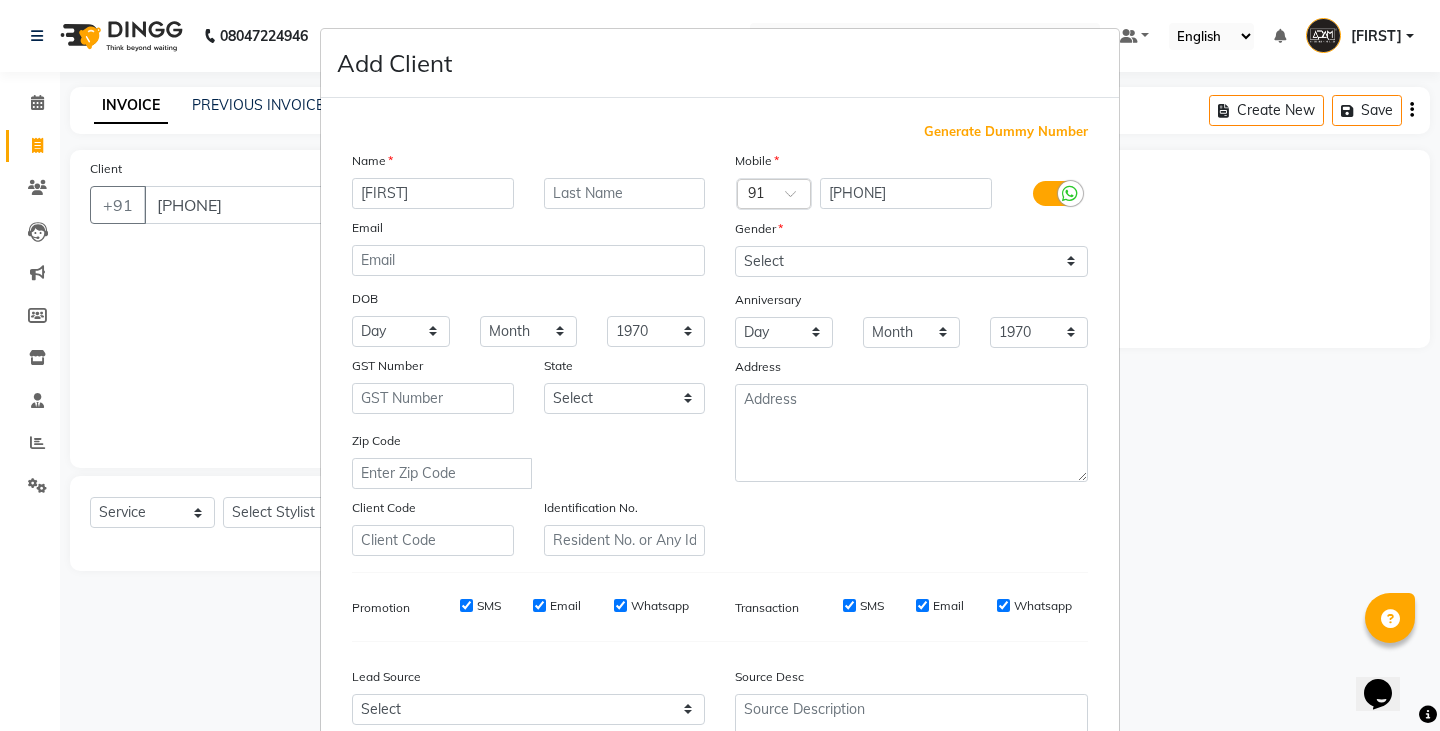 click on "[FIRST]" at bounding box center (433, 193) 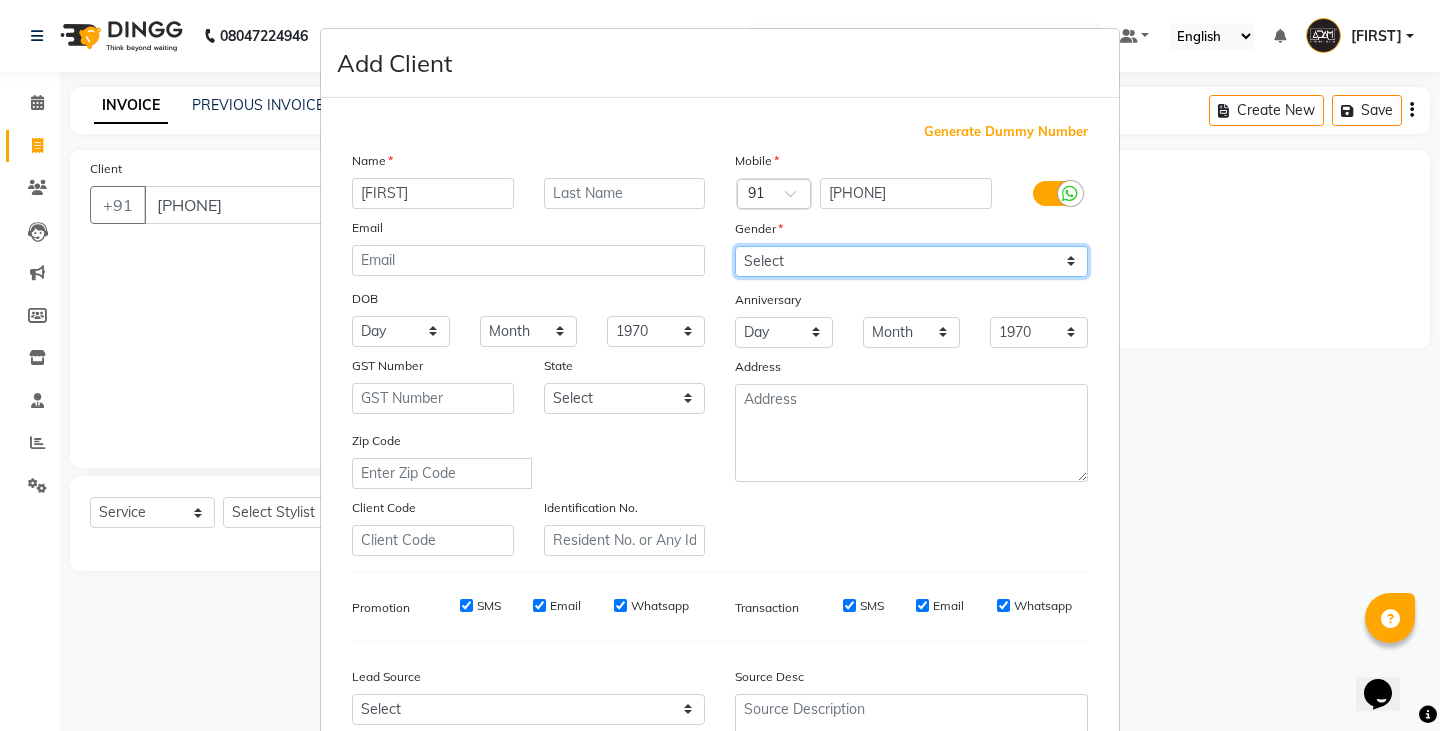 drag, startPoint x: 788, startPoint y: 251, endPoint x: 786, endPoint y: 270, distance: 19.104973 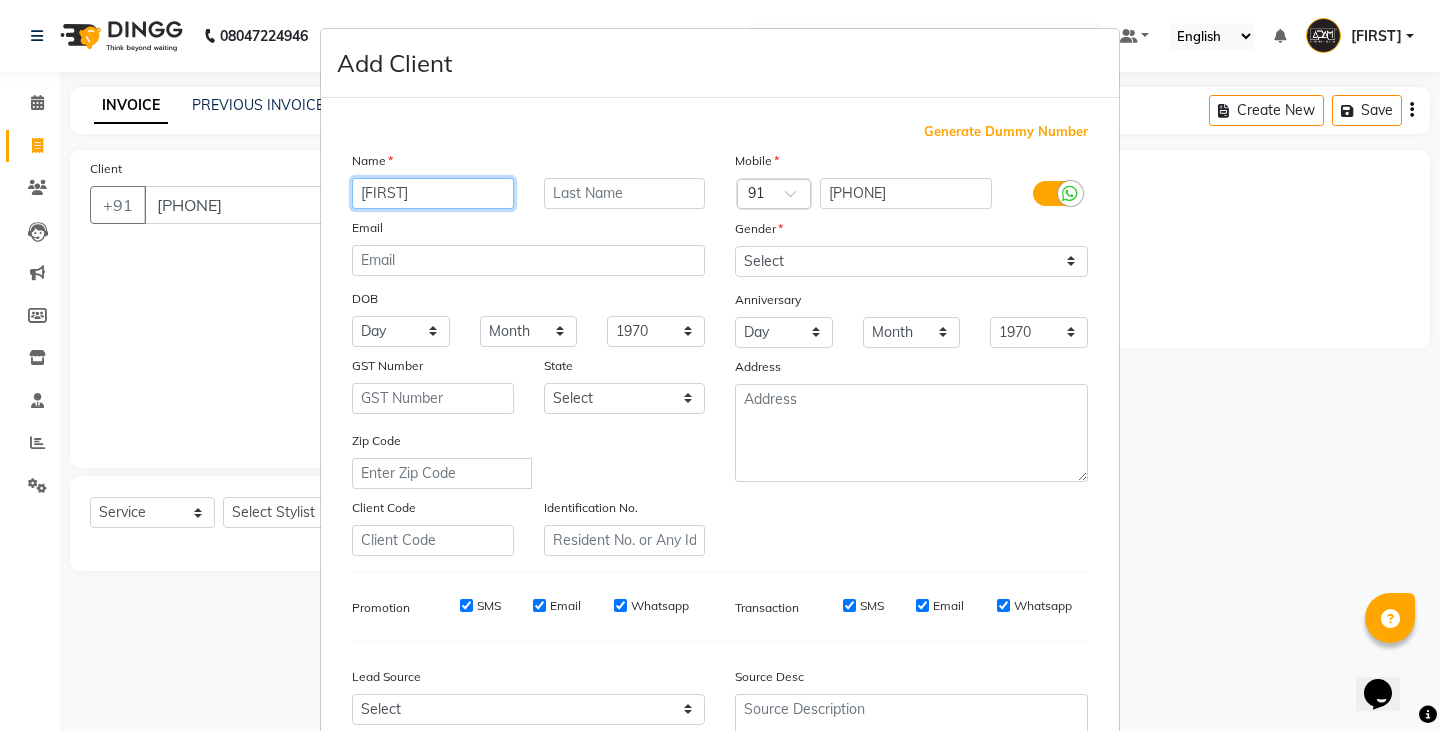 click on "[FIRST]" at bounding box center (433, 193) 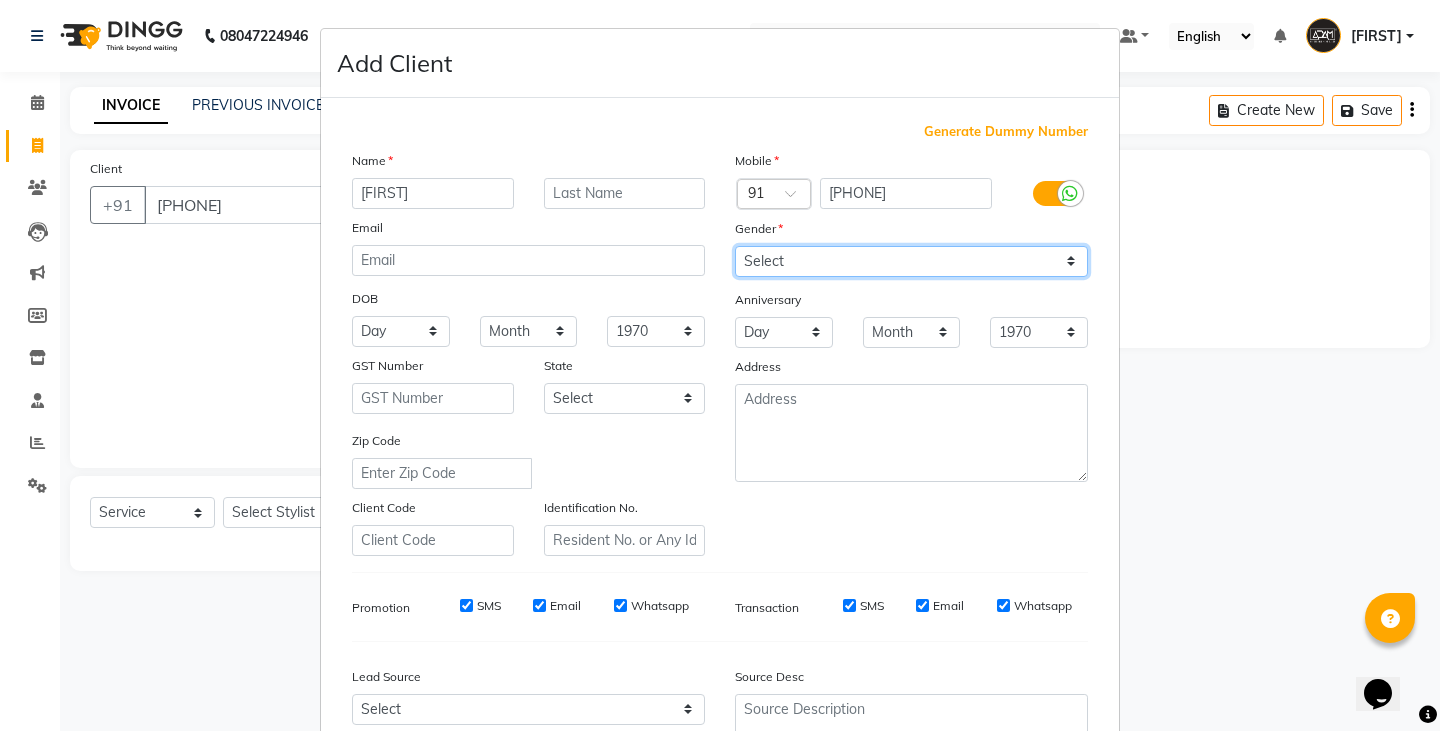 click on "Select Male Female Other Prefer Not To Say" at bounding box center [911, 261] 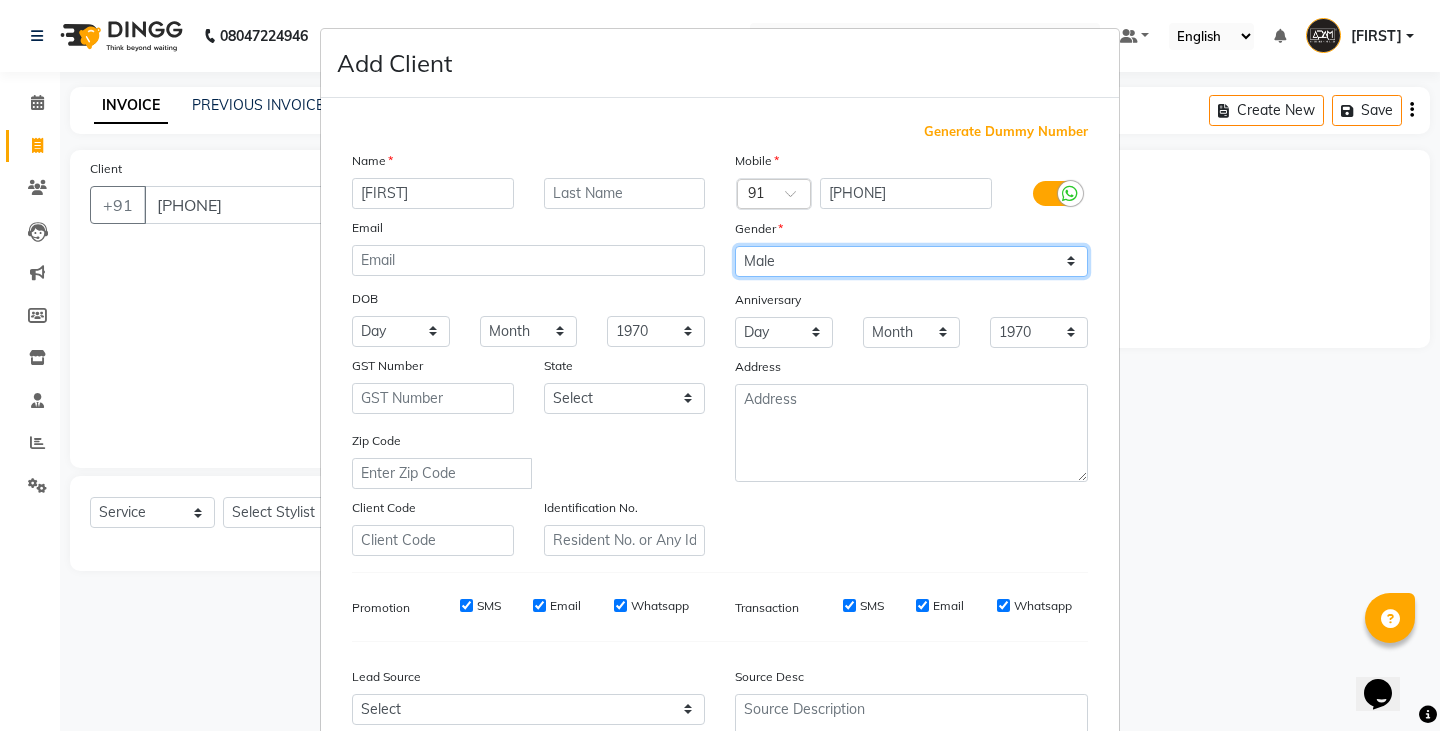 click on "Select Male Female Other Prefer Not To Say" at bounding box center [911, 261] 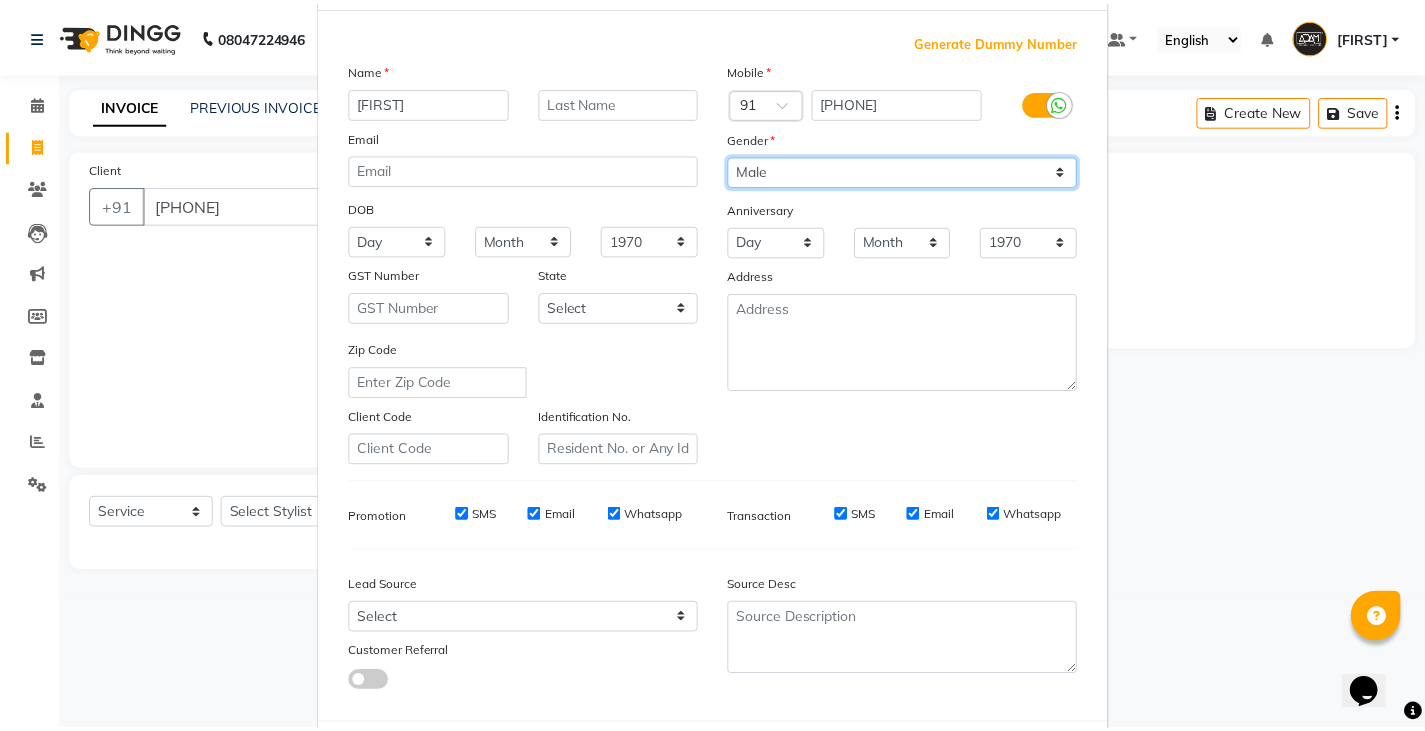 scroll, scrollTop: 192, scrollLeft: 0, axis: vertical 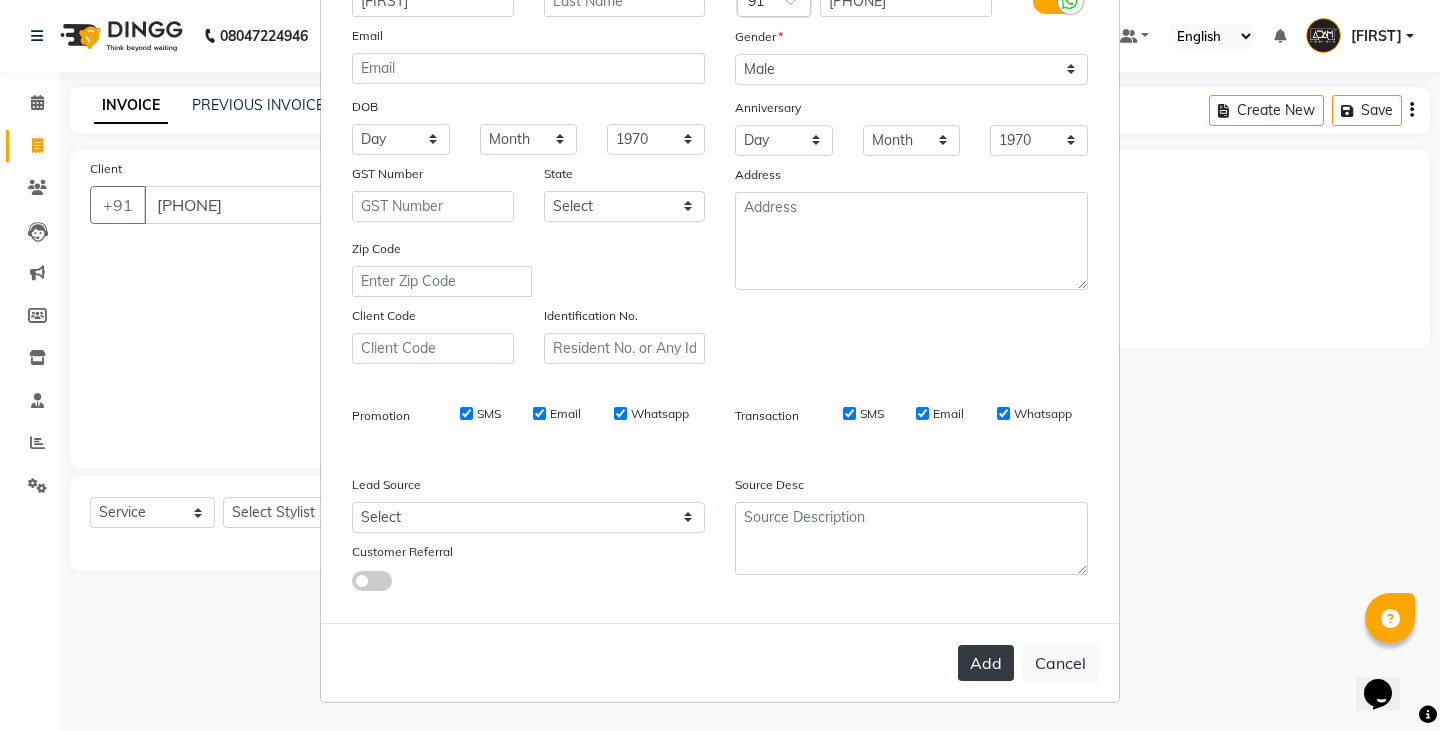 click on "Add" at bounding box center [986, 663] 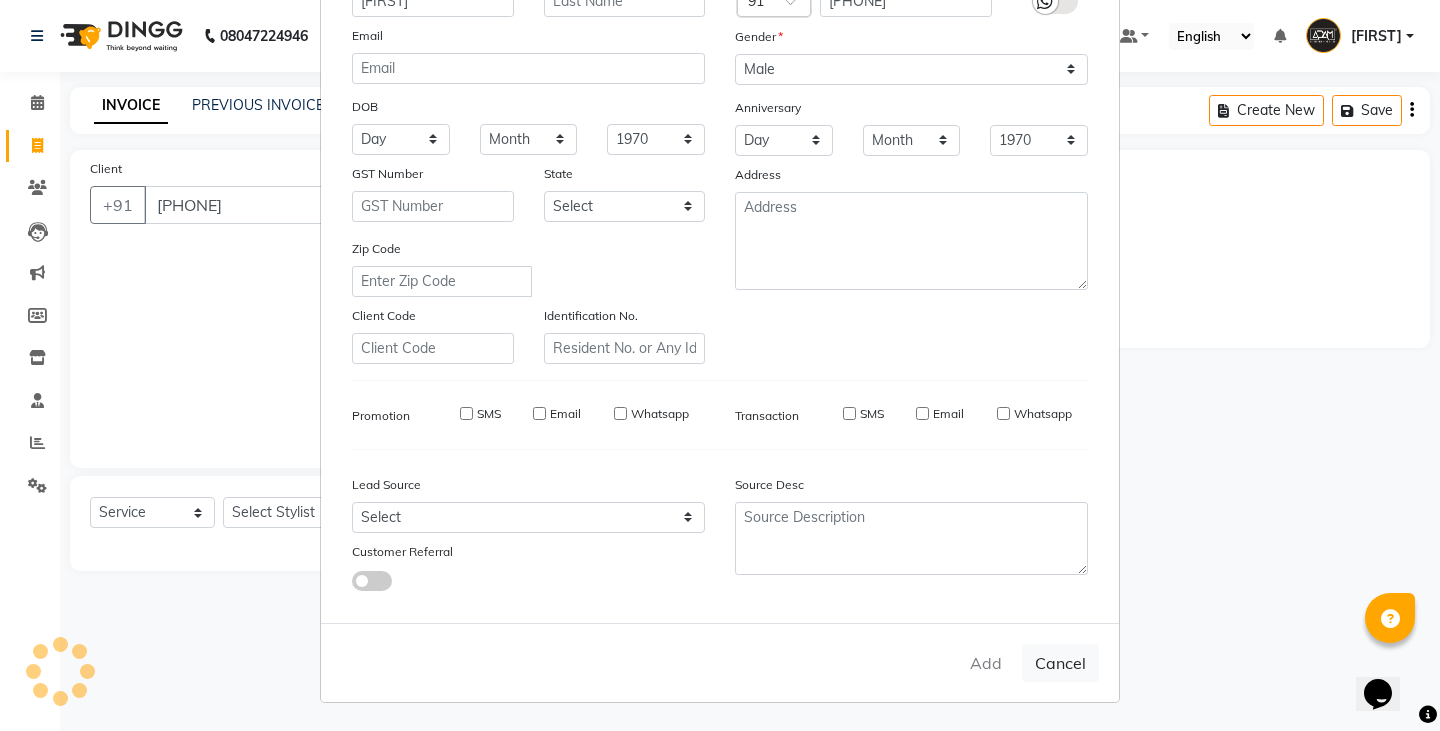 type 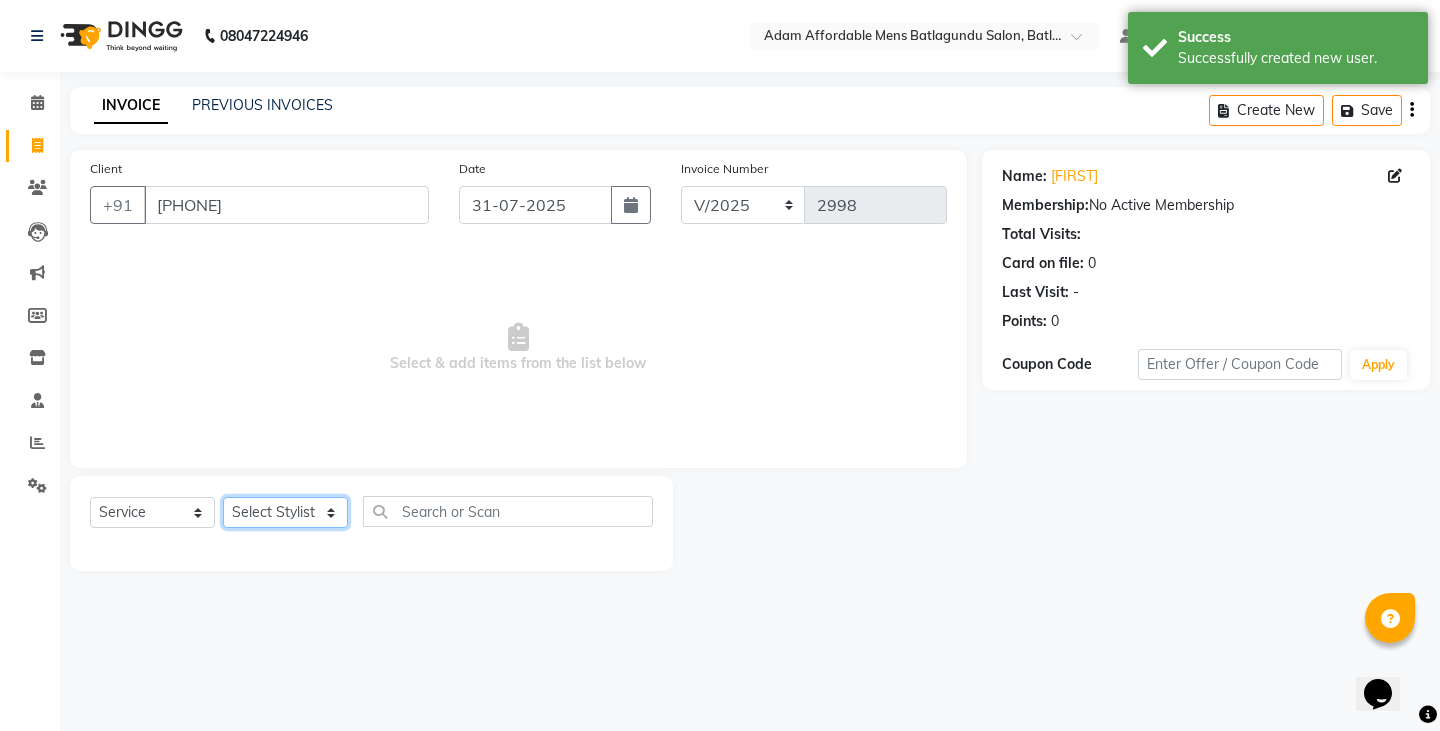 click on "Select Stylist Admin [FIRST] [LAST] [FIRST] [LAST] [FIRST] [FIRST] [FIRST]" 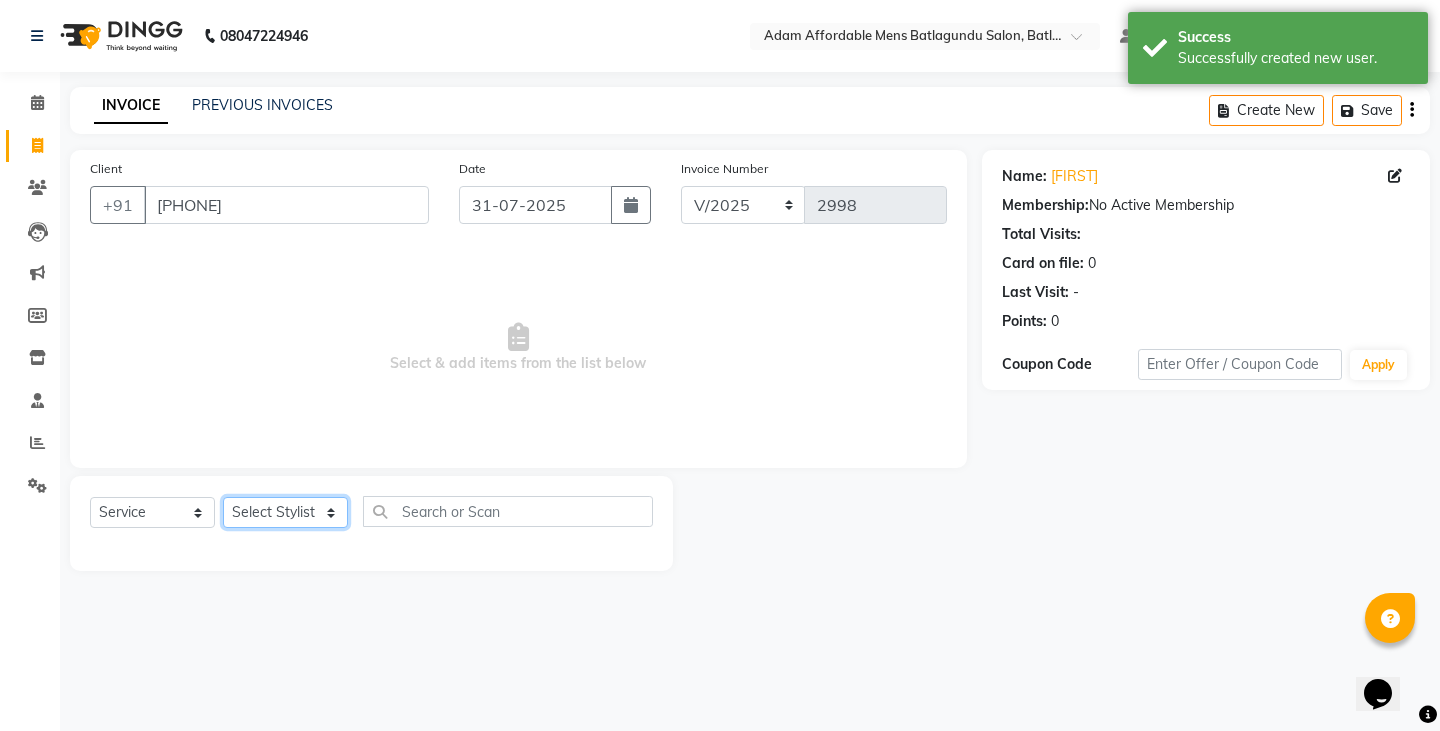select on "84870" 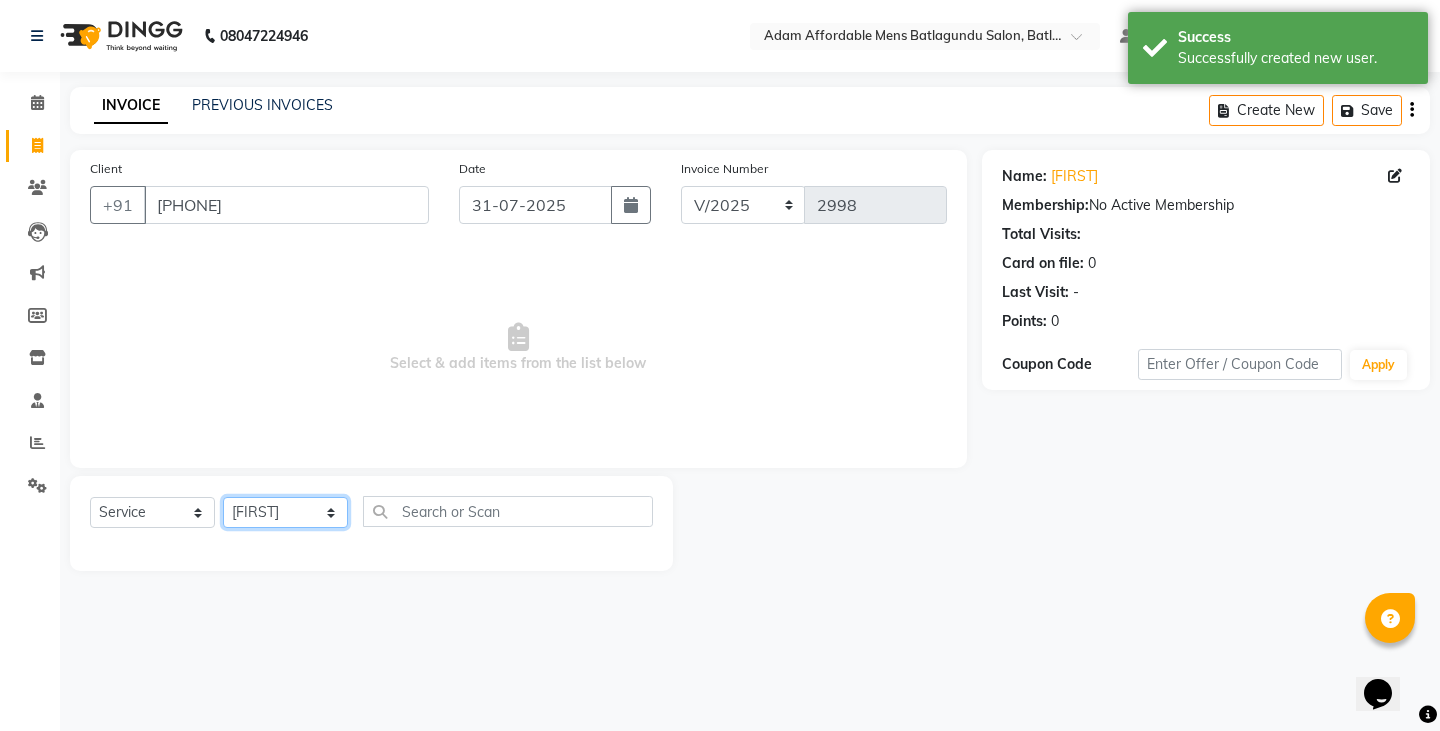 click on "Select Stylist Admin [FIRST] [LAST] [FIRST] [LAST] [FIRST] [FIRST] [FIRST]" 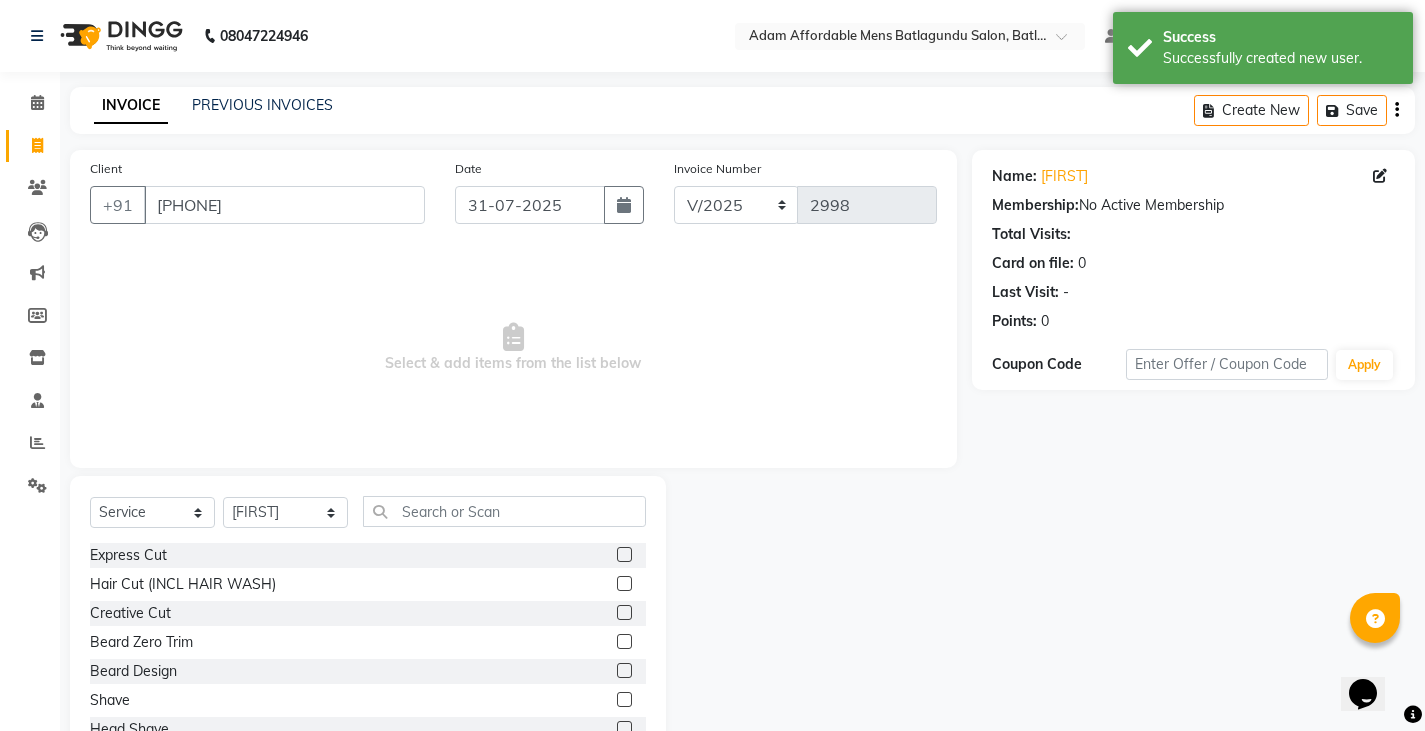 click 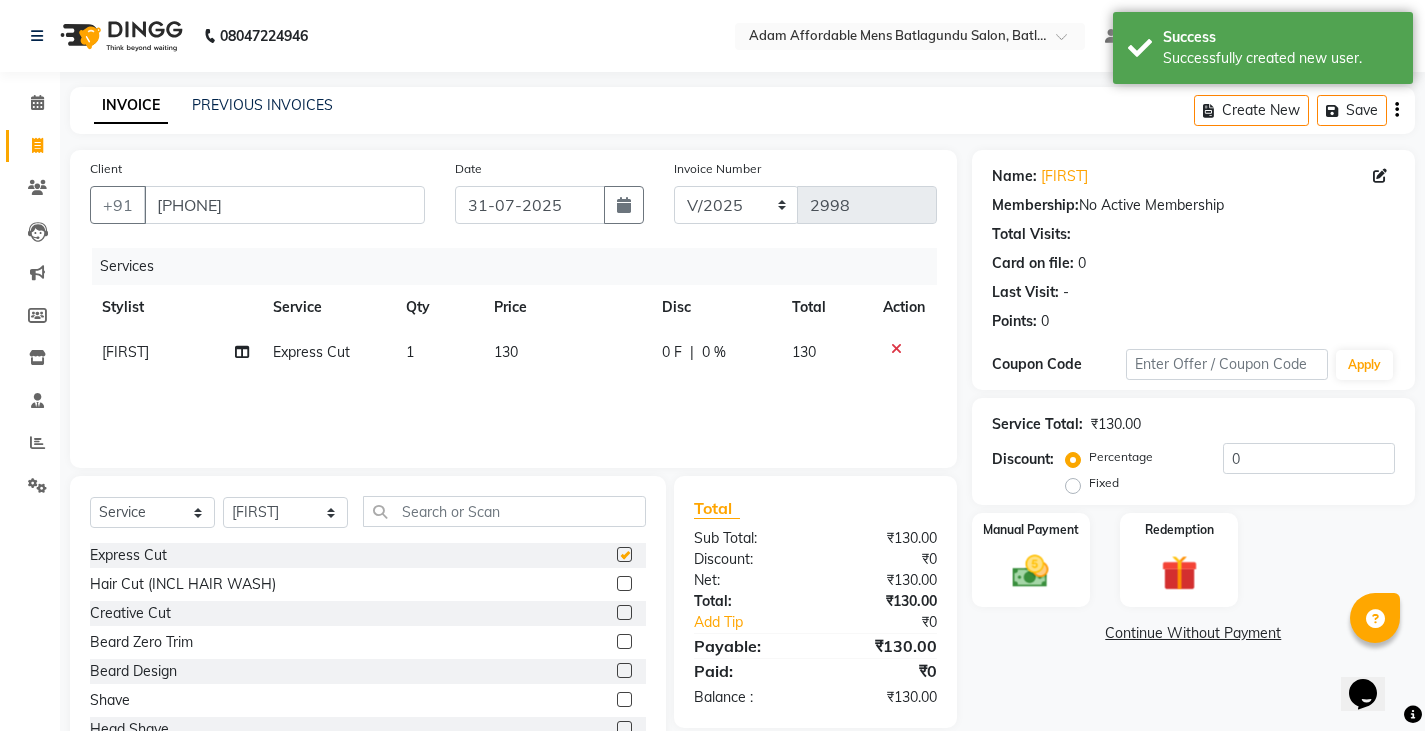 checkbox on "false" 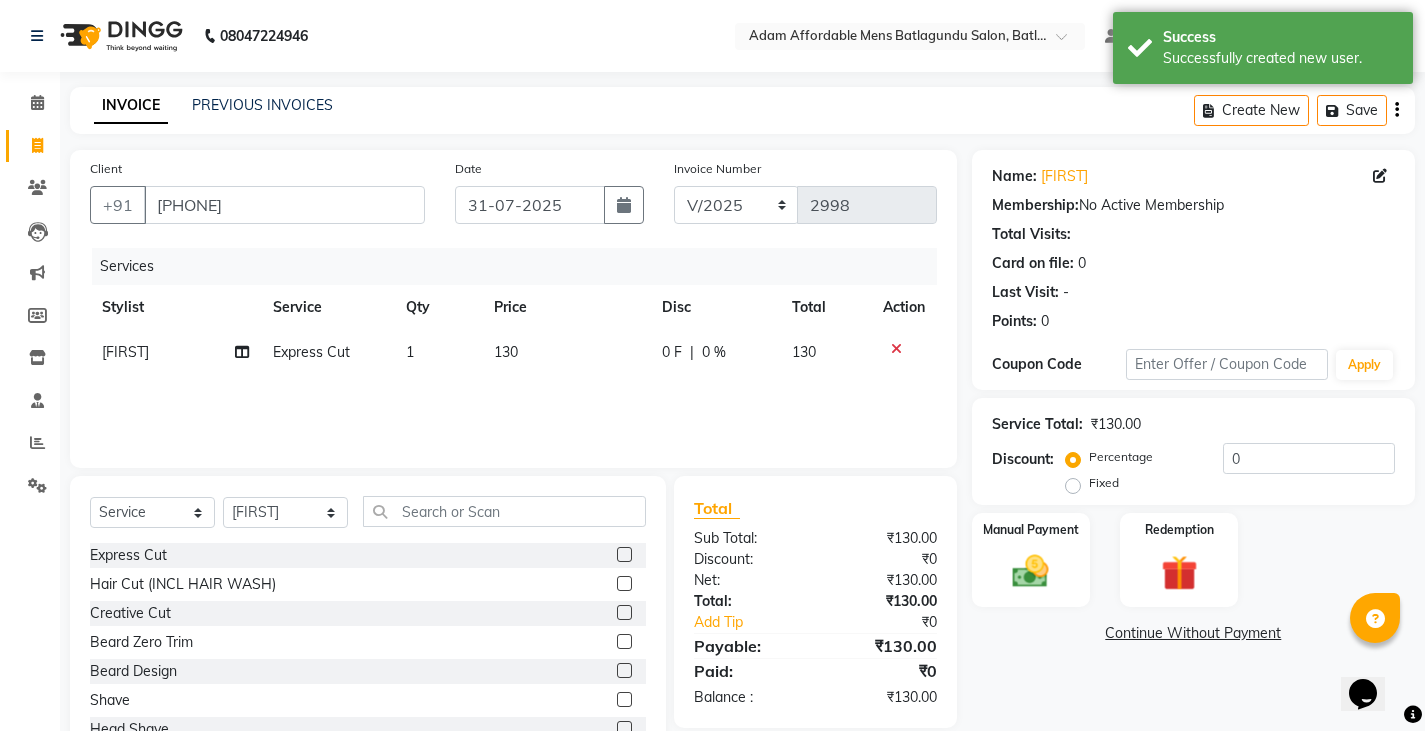 click 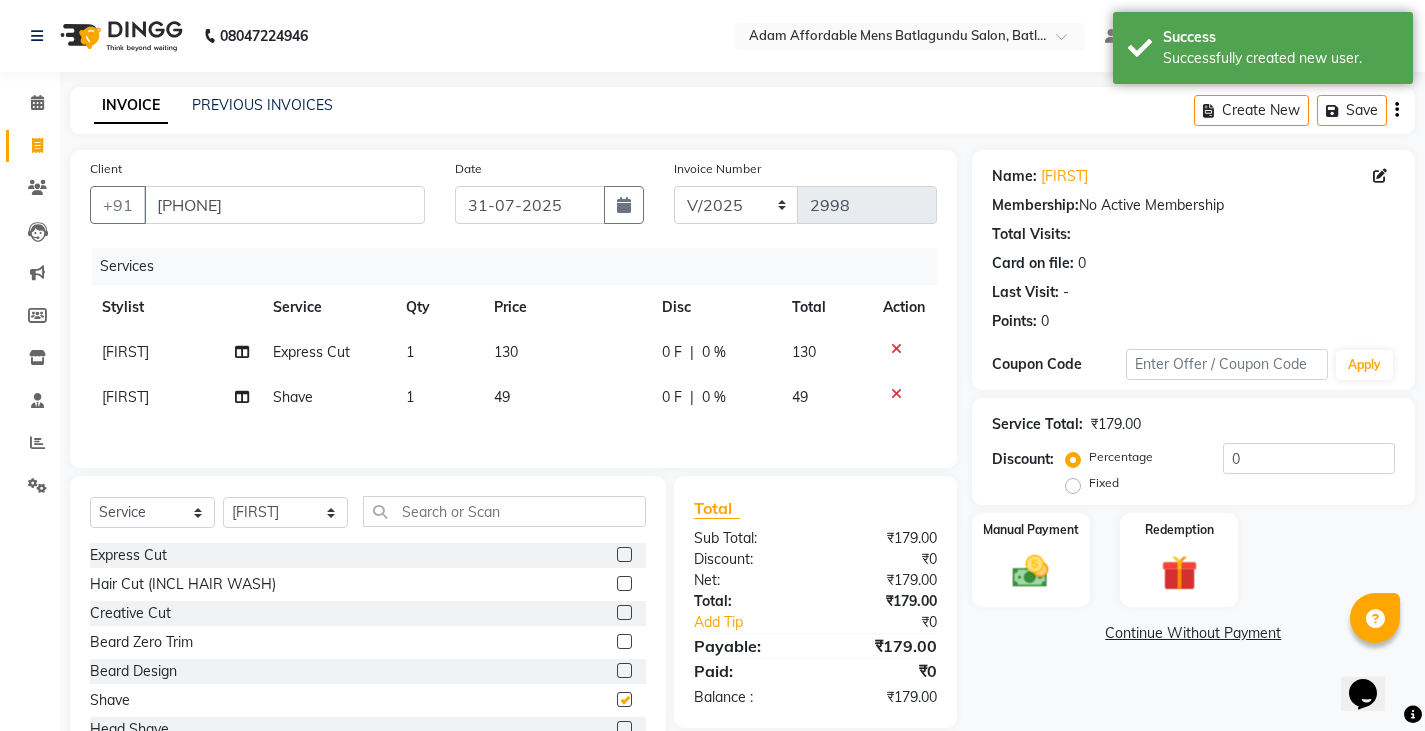 checkbox on "false" 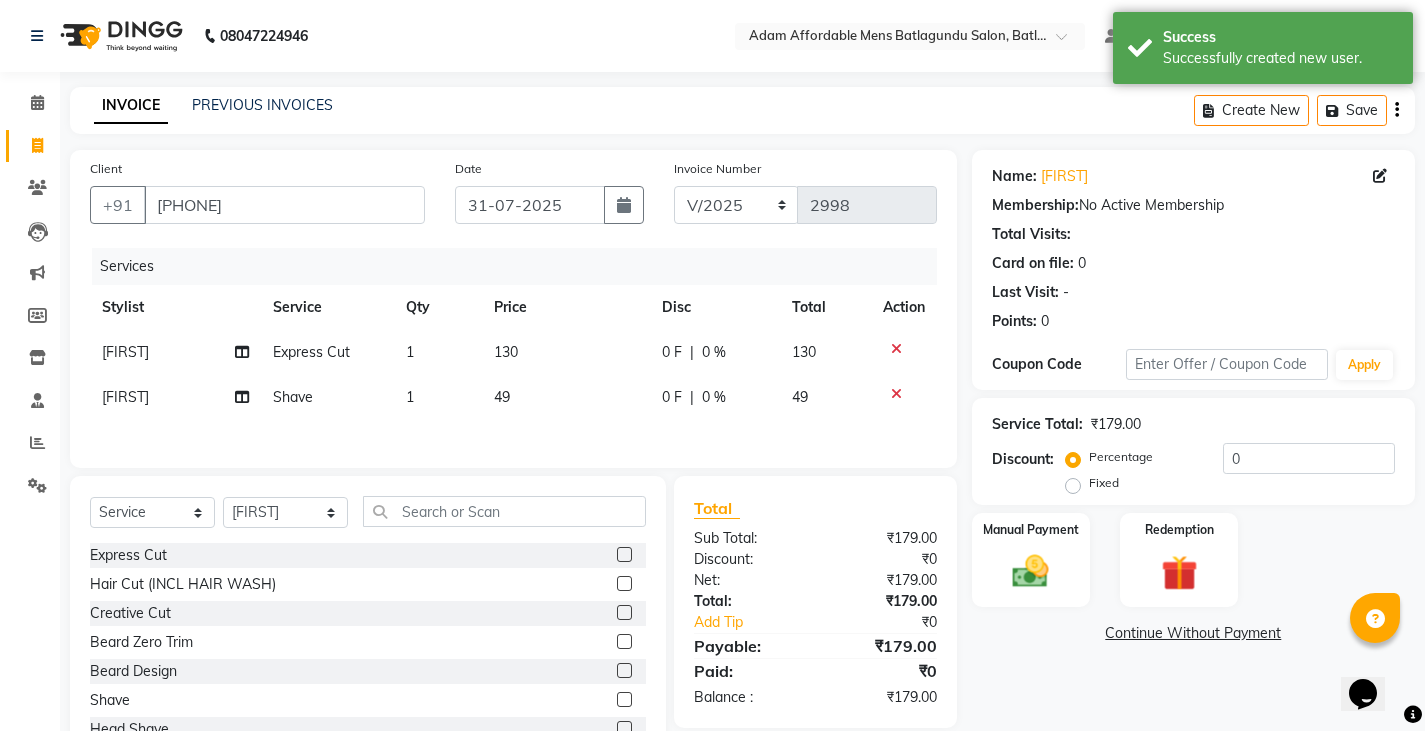 click on "0 F" 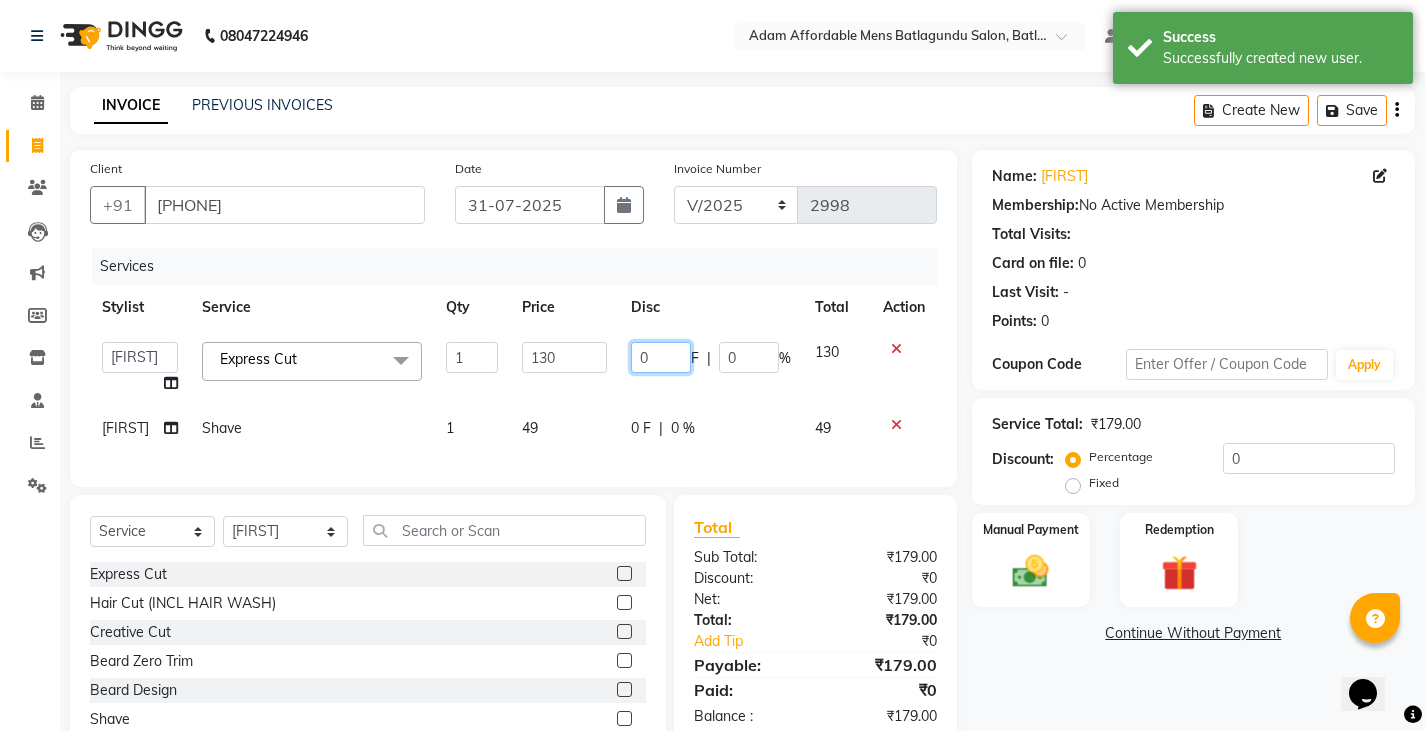click on "0" 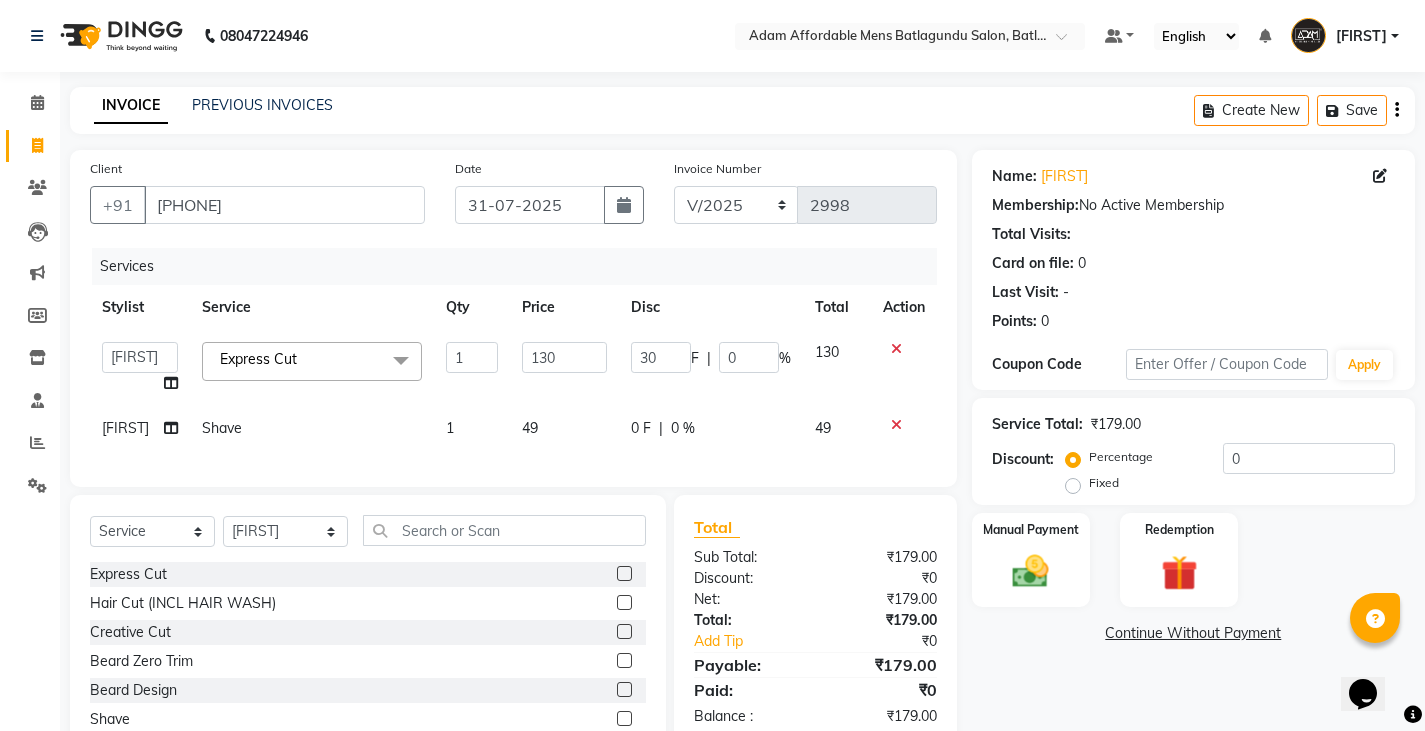 click on "Admin [FIRST] [FIRST] [FIRST] [FIRST] [FIRST] [FIRST] Express Cut x Express Cut Hair Cut (INCL HAIR WASH) Creative Cut Beard Zero Trim Beard Design Shave Head Shave Kid's Cut (Below 5 Years) Wash & Blast Dry EXPRESS GLOBAL HAIR COLOR GLOBAL HAIR COLOUR AMMONIA GOLBAL HAIR COLOUR NON AMMONIA L'OREAL GOLBAL HAIR COLOUR AMMONIA L'OREAL GOLBAL HAIR COLOUR NON AMMONIA GLOBAL FASHION HAIR COLOUR MOUSTACHE COLOUR BEARD COLOUR PER STREAK HIGHLIGHT CAP HIGHLIGHTS NOURISHING HAIR SPA VITALIZING HAIR SPA REPAIR TREATMENT DANDRUFF TREATMENT HAIR LOSS TREATMENT HAIR STRAIGHTENING HAIR REBONDING KERATIN ALMOND OIL NAVARATNA OIL CLEAN UP HYPER PIGMENTATION CLEAN UP REJUVANATE Fruit Facial Instant Glow Charcaol Skin Lightening Skin Brightening FACE & NECK BLEACH FACE & NECK DETAN PRE BRIDEGROOM DELUXE PRE BRIDEGROOM ADVANCE (COMBO) NORMAL PREMIUM ELEGANT HAIRCUT+ BEARD TRIM + DETAN HAIRCUT + BEARD TRIM + HEAD MASSAGE HAIRCUT + BEARD TRIM + EXPRESS HAIR COLOR HAIRCUT+ BEARD TRIM + CLEAN UP 1 130 30 F | 0 % 130 [FIRST] Shave" 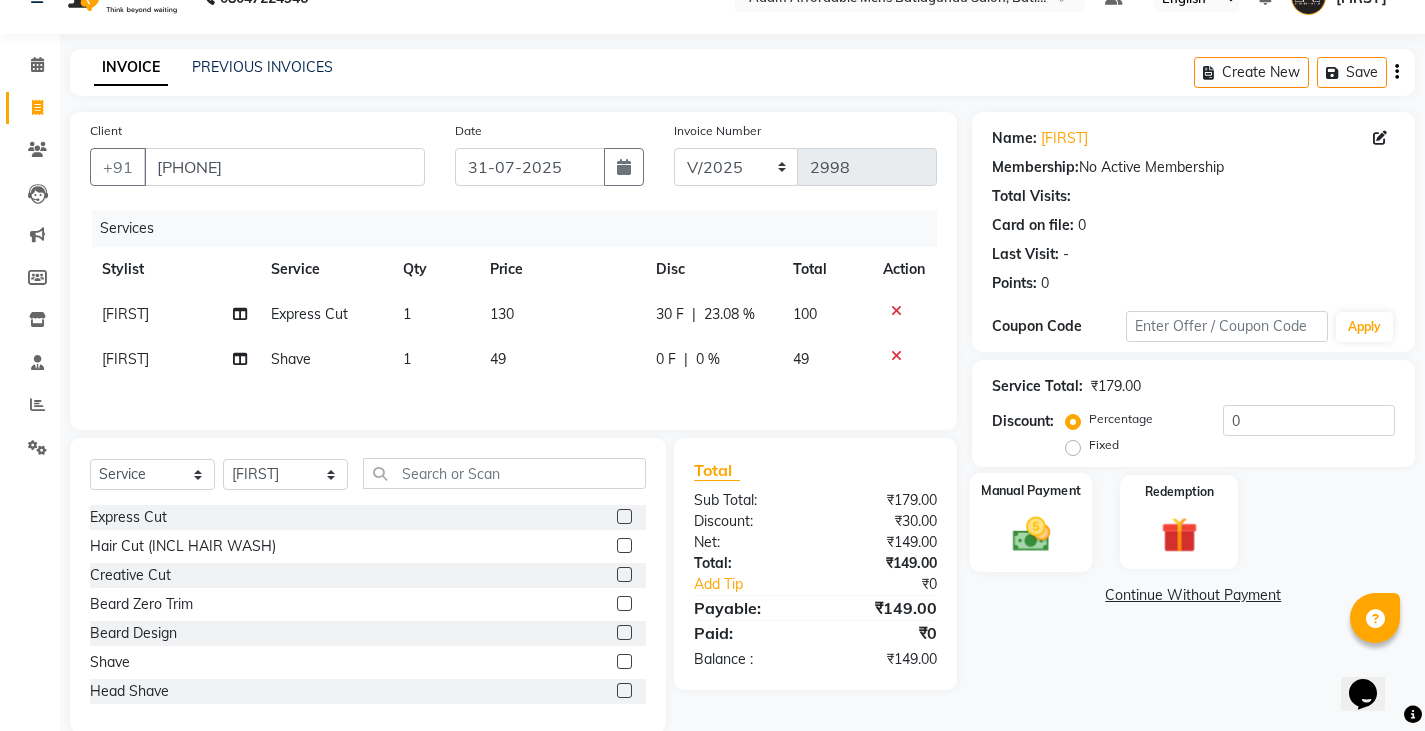 scroll, scrollTop: 73, scrollLeft: 0, axis: vertical 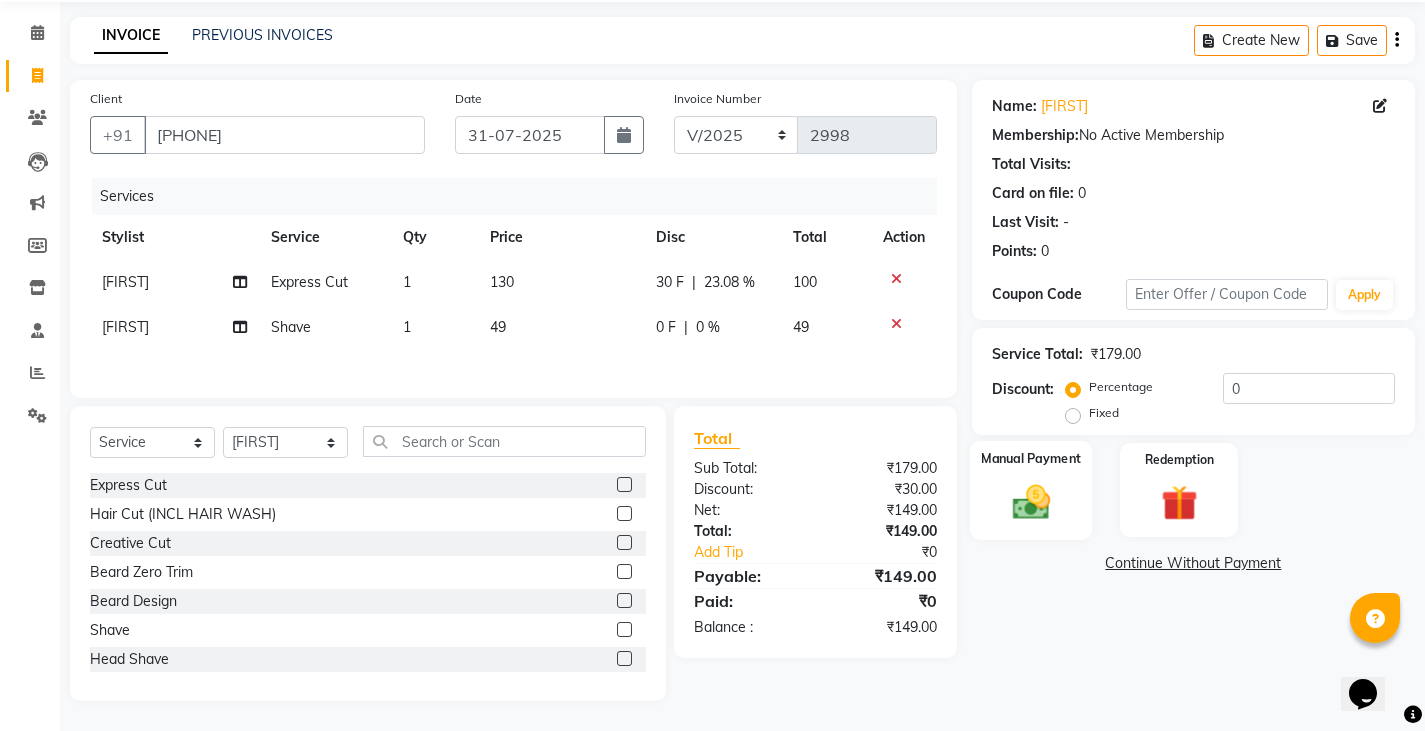 click on "Manual Payment" 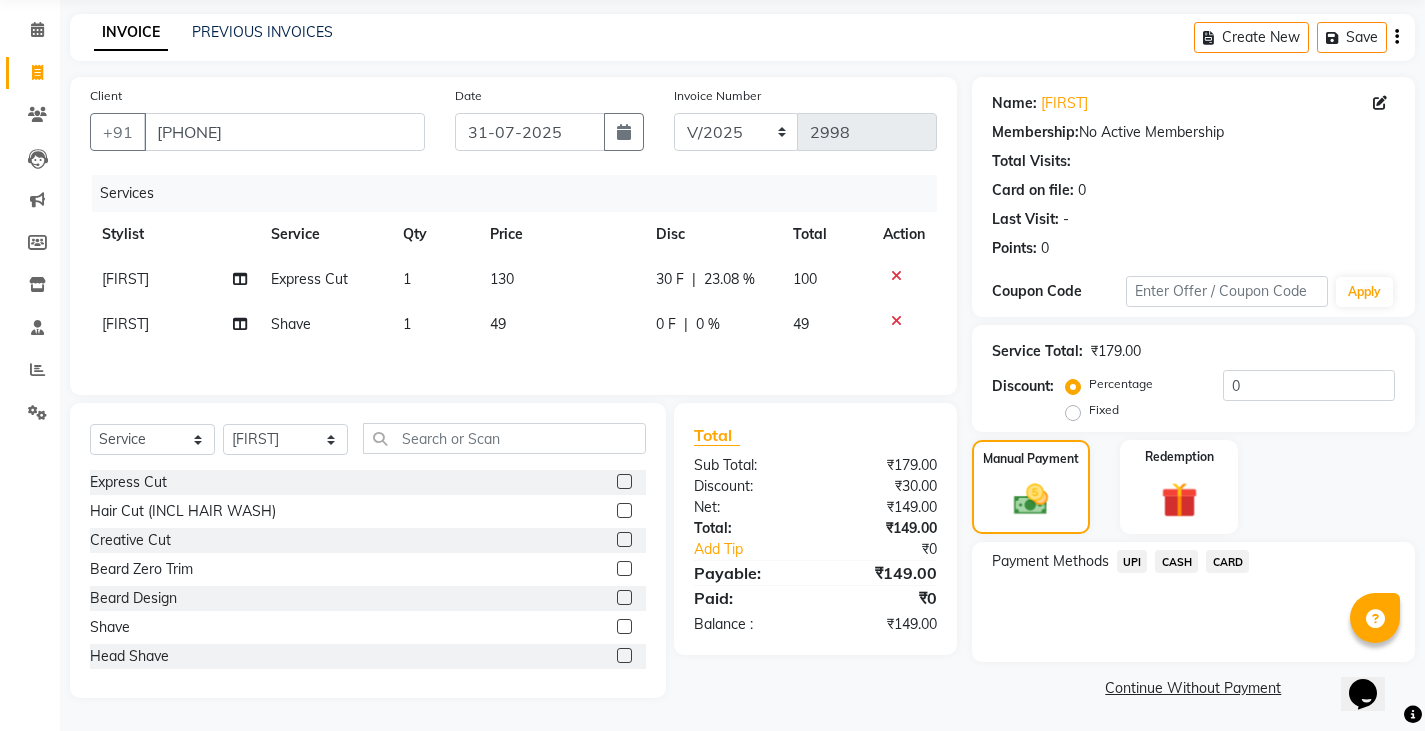 click on "CASH" 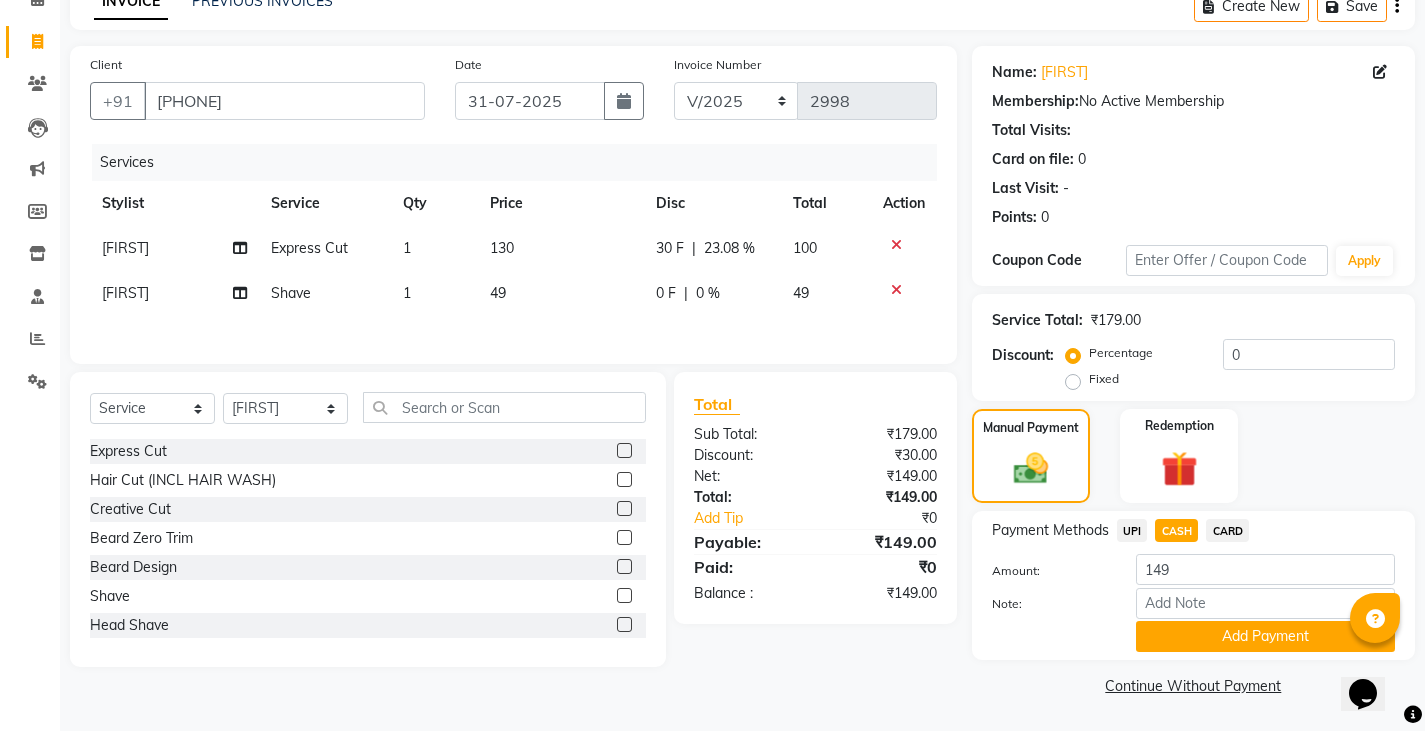 click on "Add Payment" 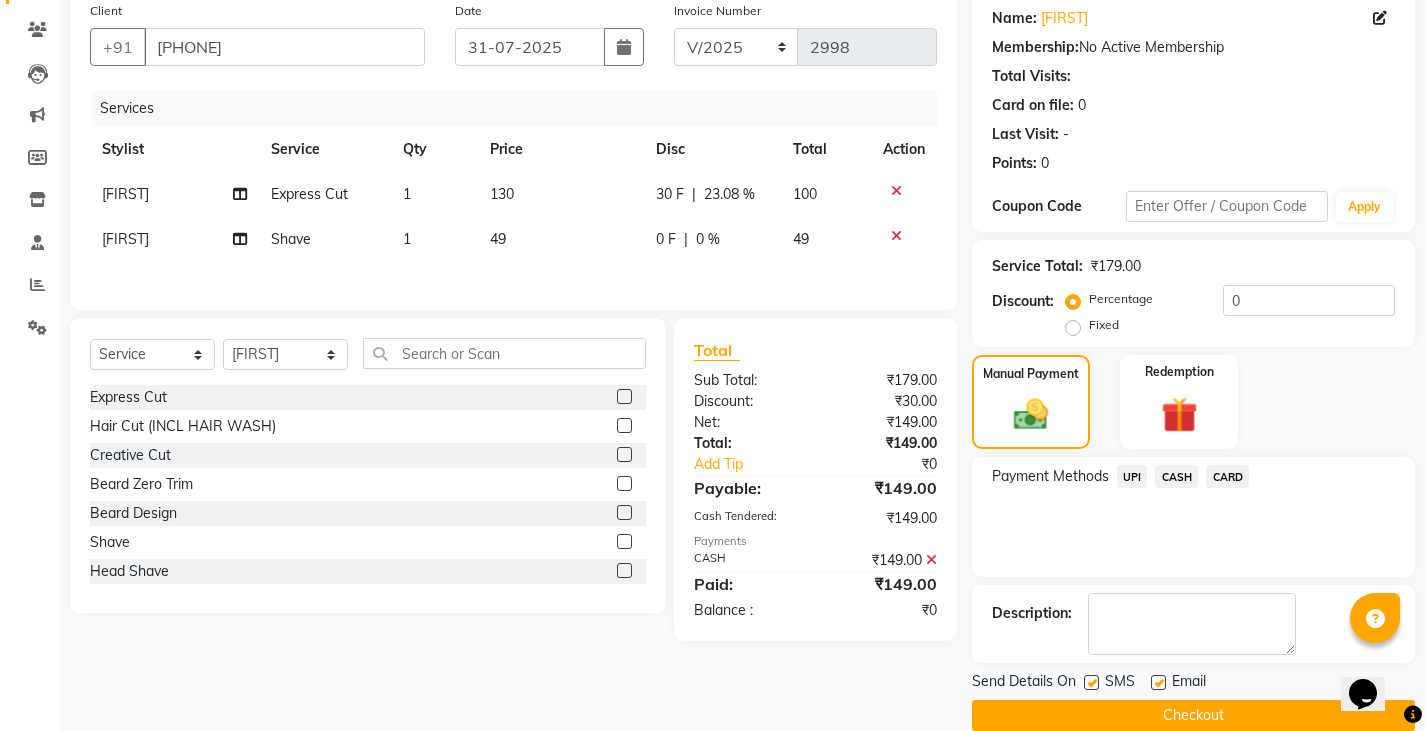 scroll, scrollTop: 188, scrollLeft: 0, axis: vertical 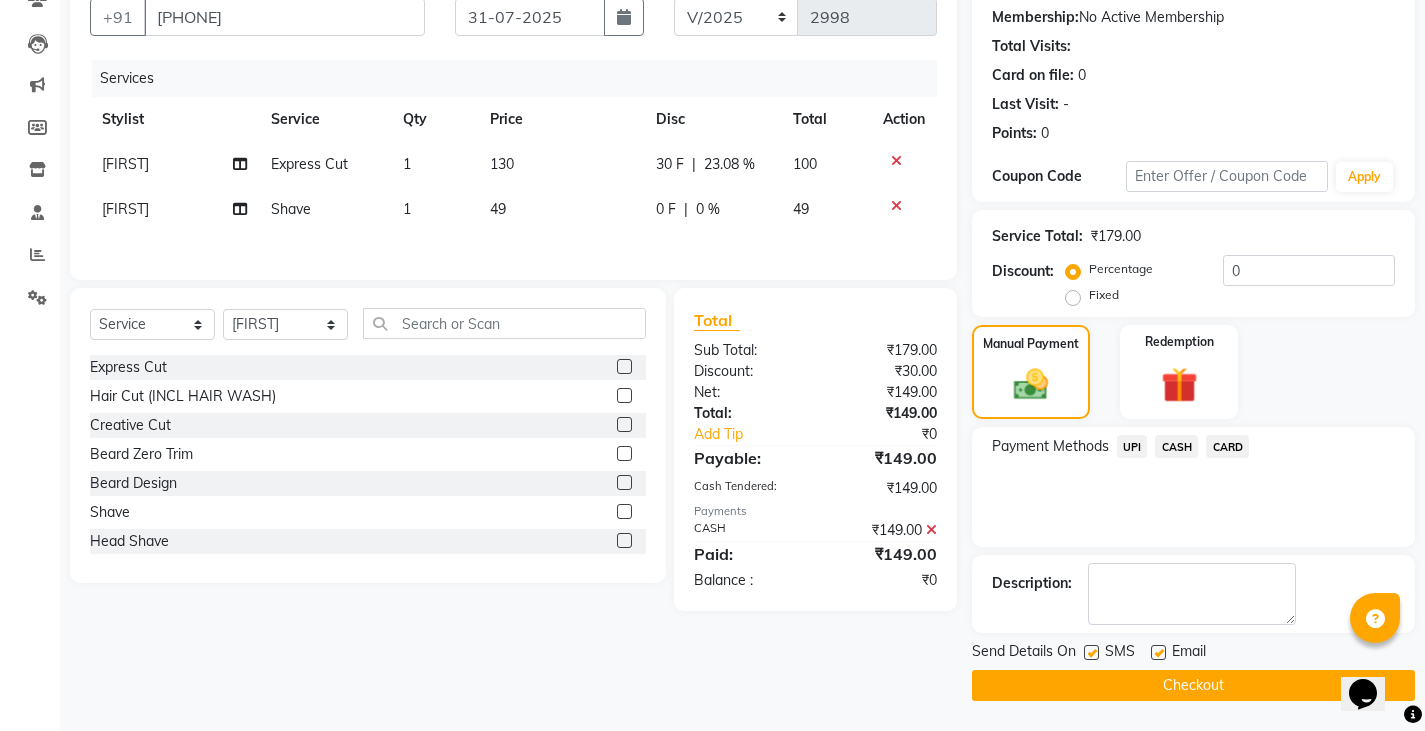 click on "Checkout" 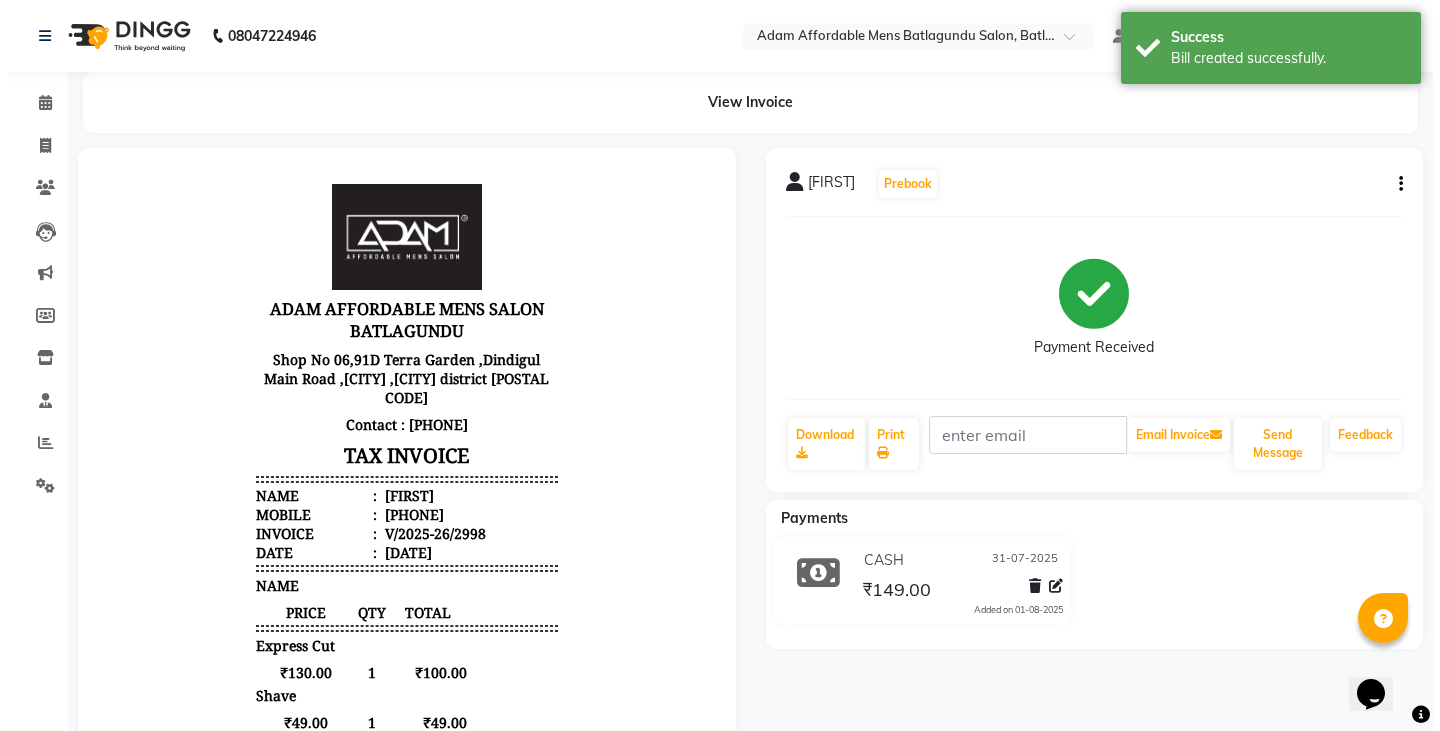 scroll, scrollTop: 0, scrollLeft: 0, axis: both 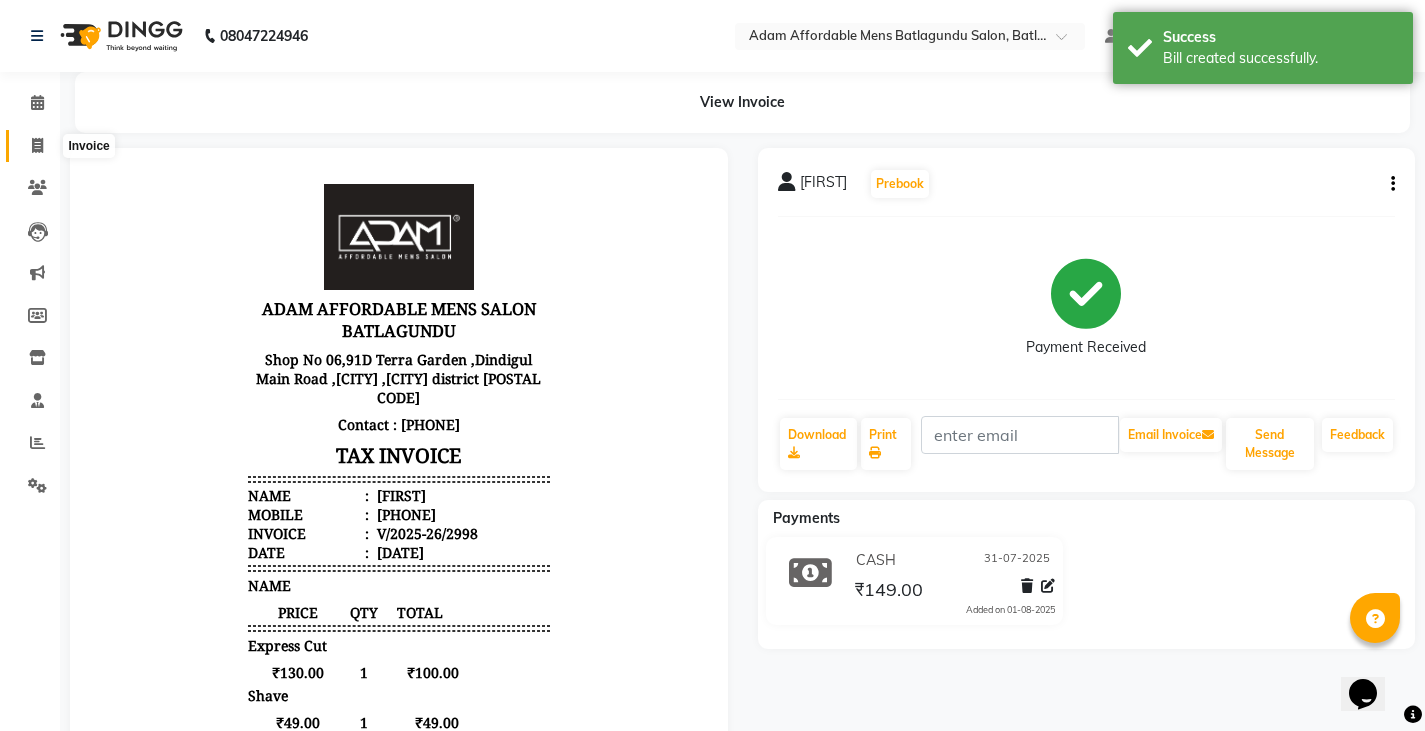 click 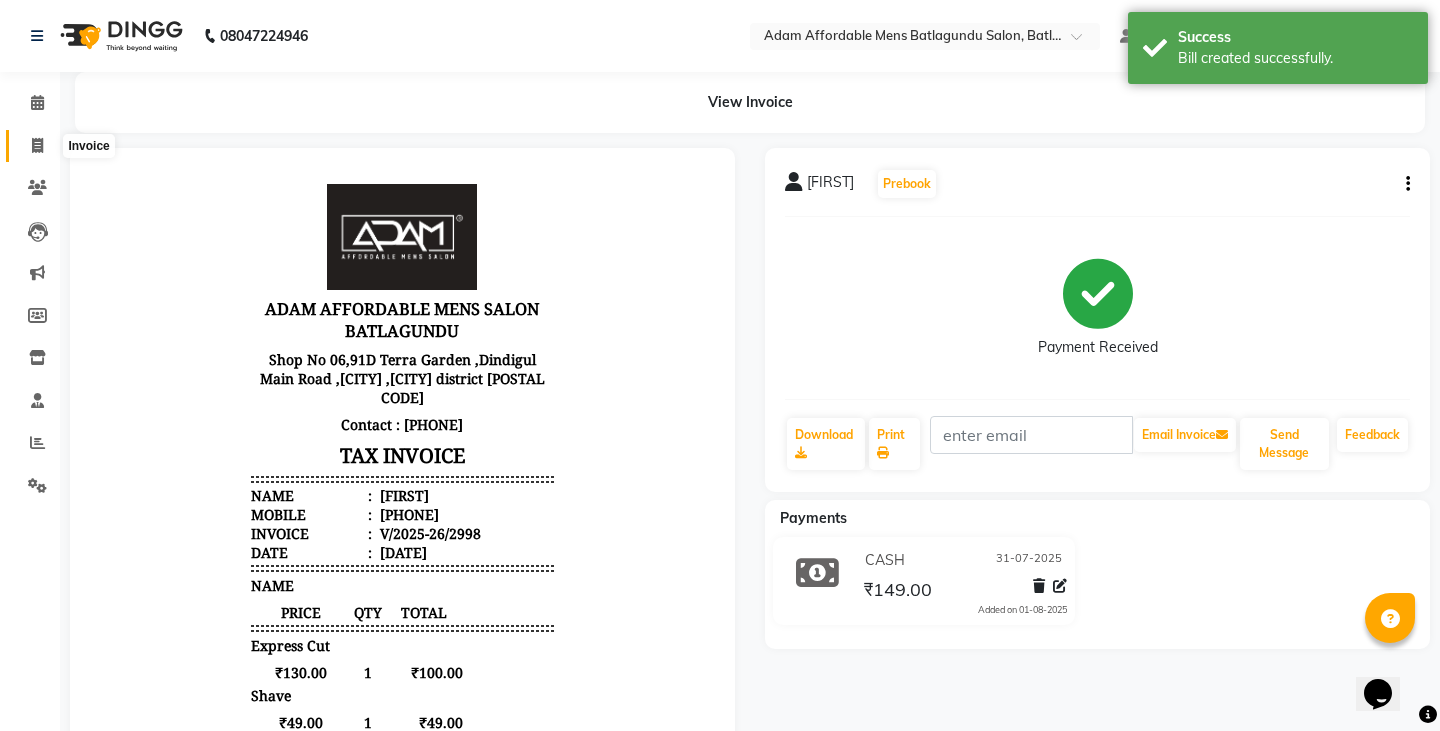 select on "8213" 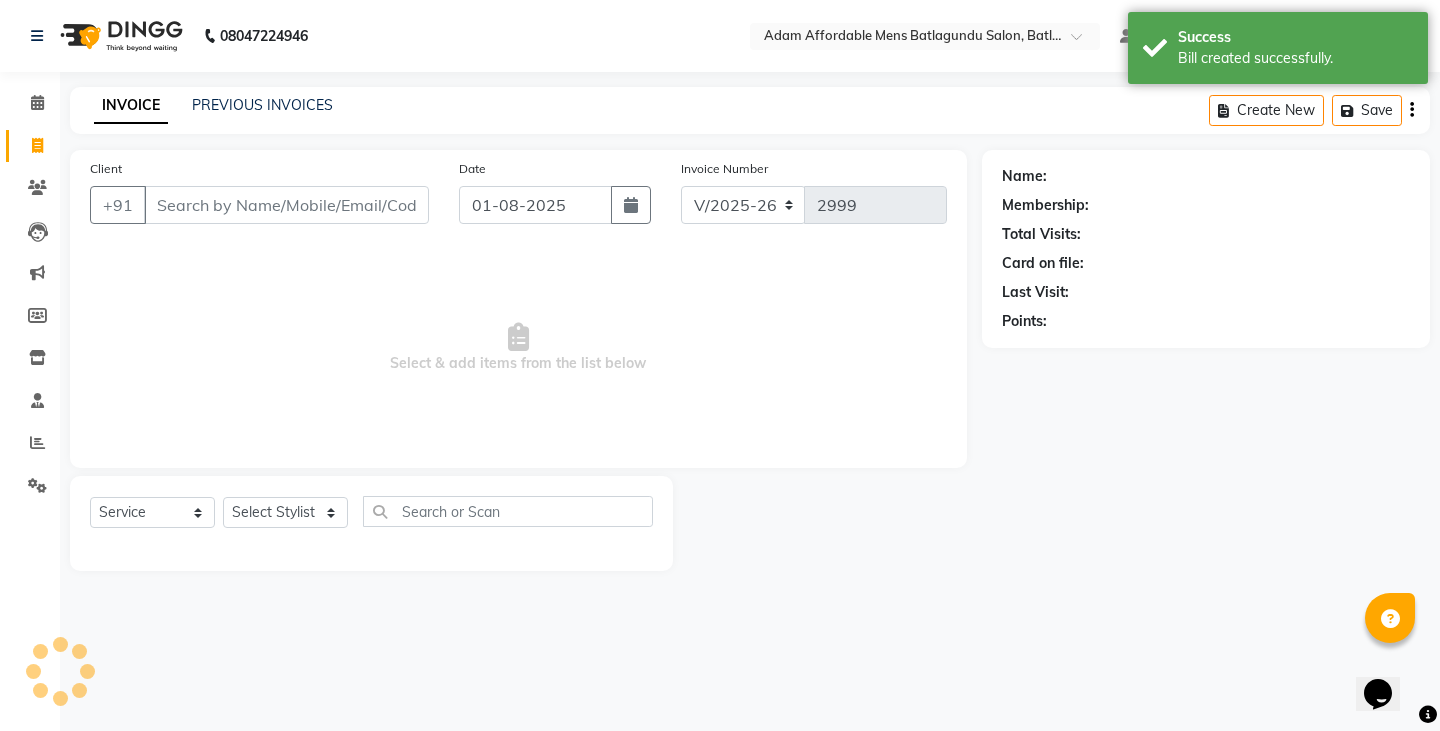 click on "Date [DATE]" 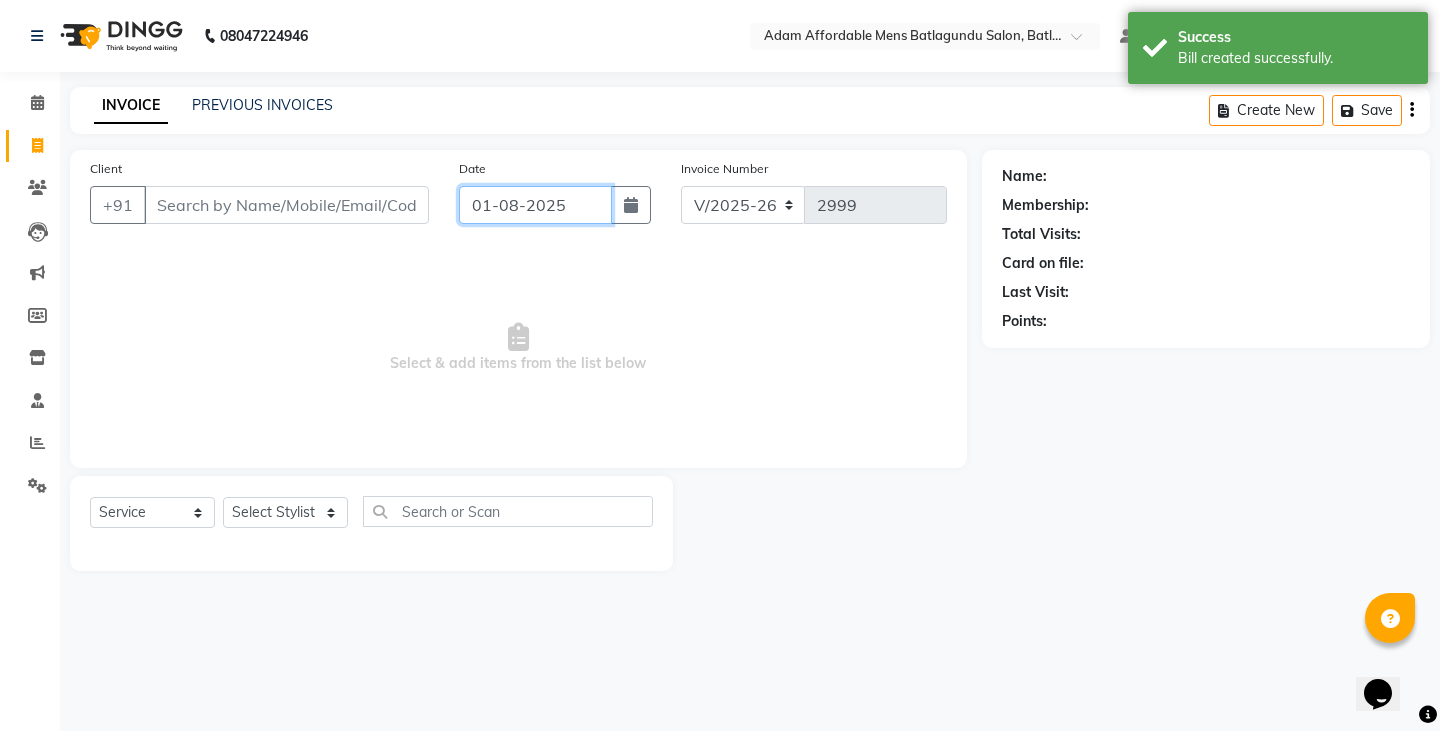 click on "01-08-2025" 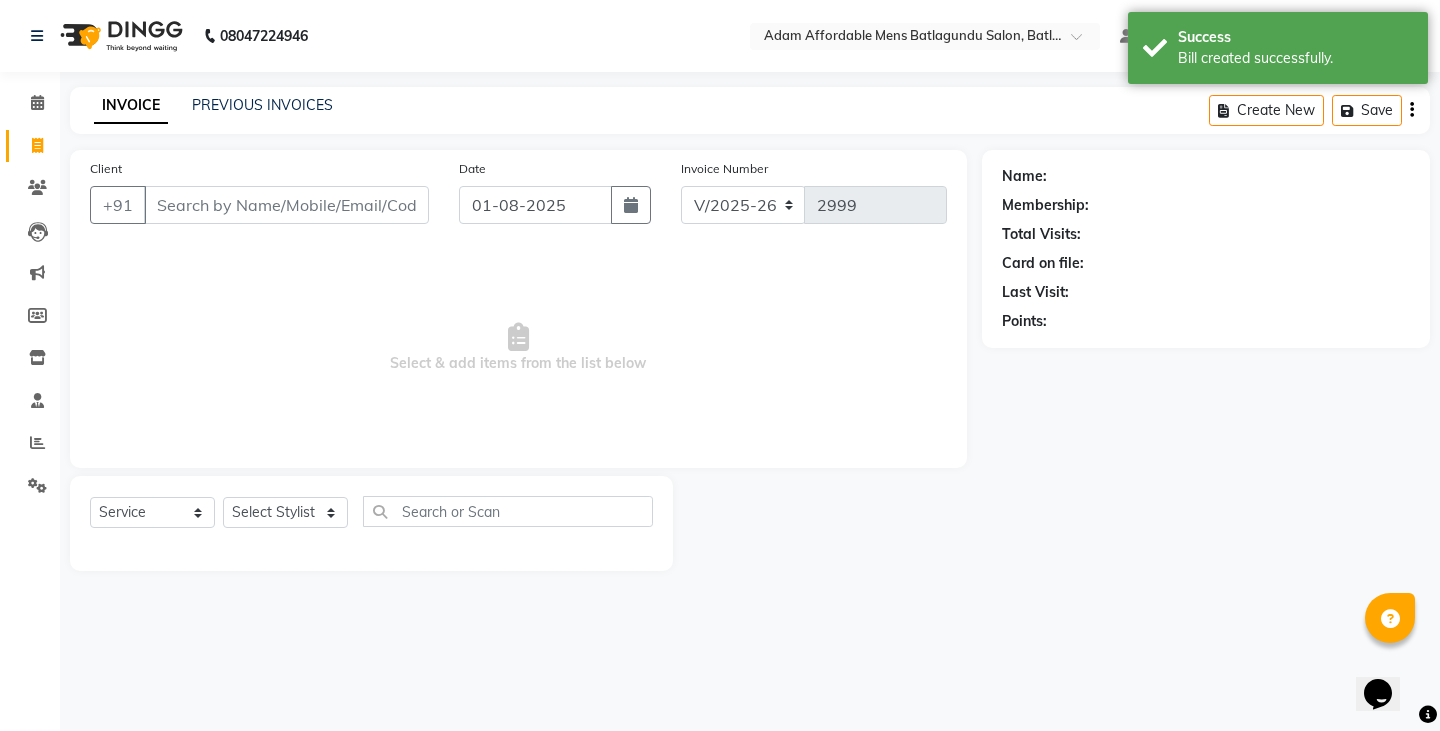 select on "8" 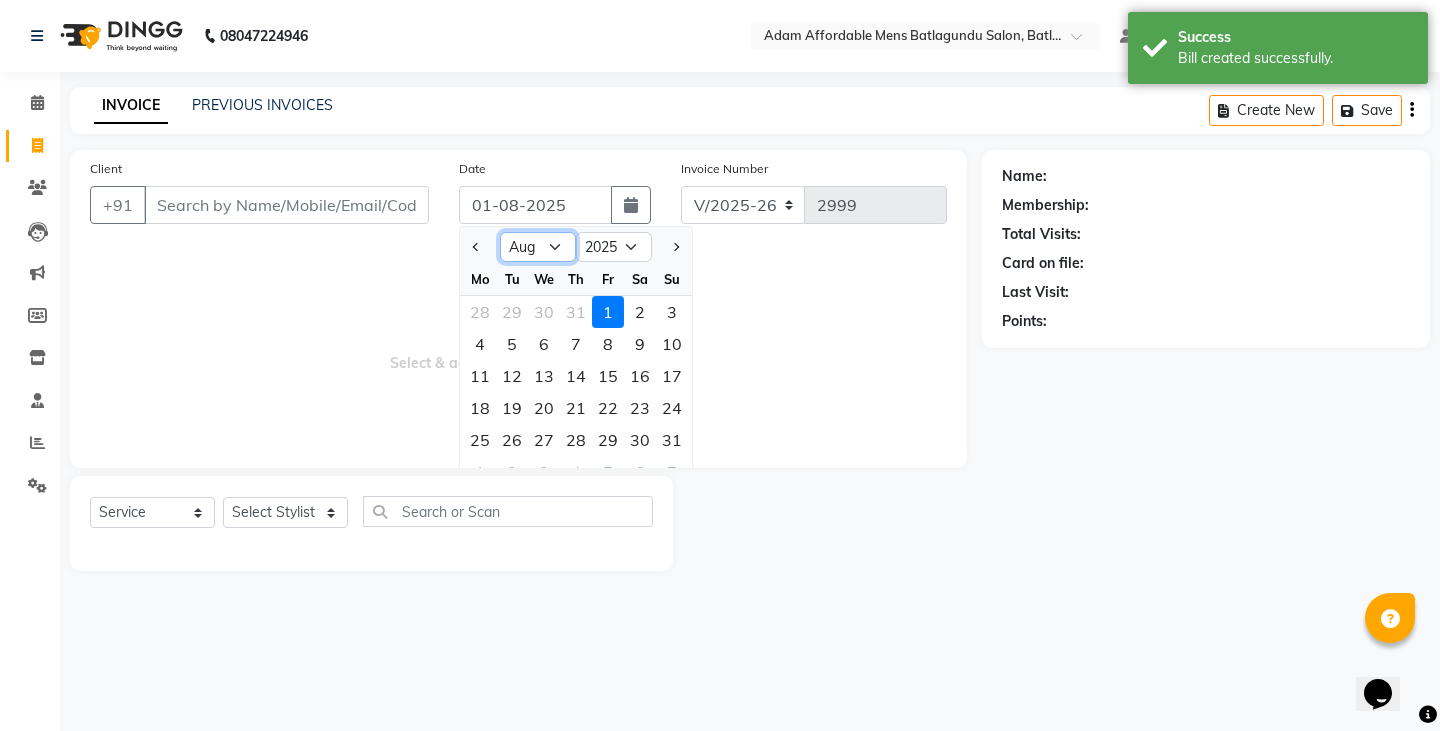 click on "Jan Feb Mar Apr May Jun Jul Aug Sep Oct Nov Dec" 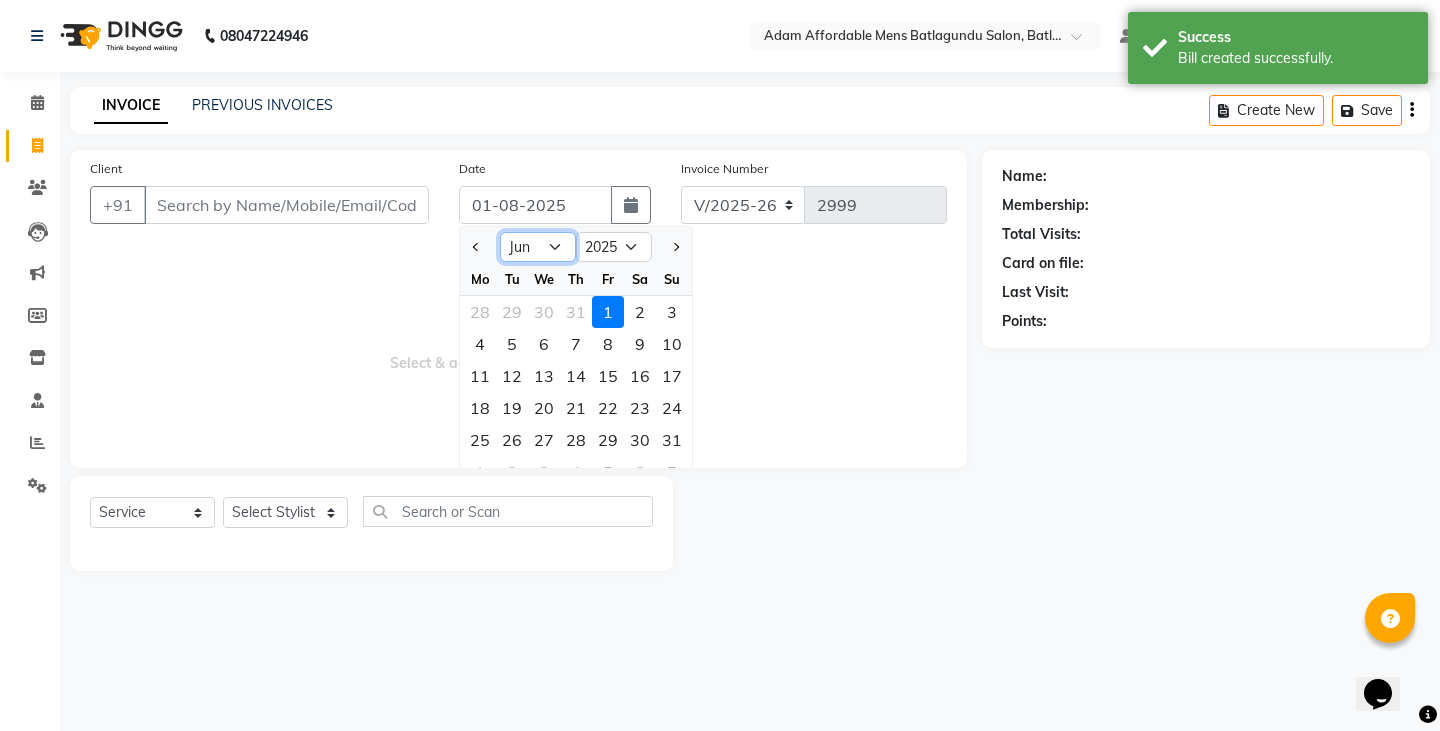 click on "Jan Feb Mar Apr May Jun Jul Aug Sep Oct Nov Dec" 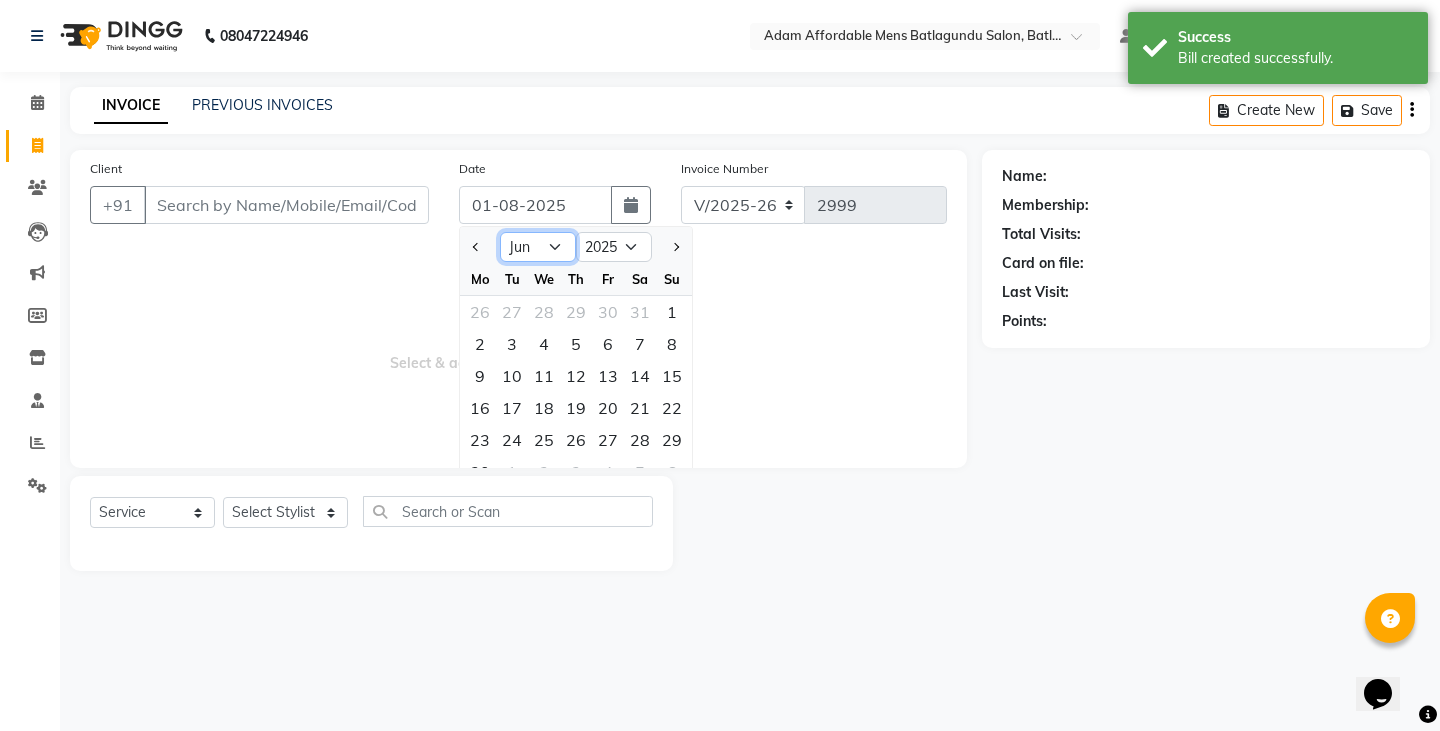 click on "Jan Feb Mar Apr May Jun Jul Aug Sep Oct Nov Dec" 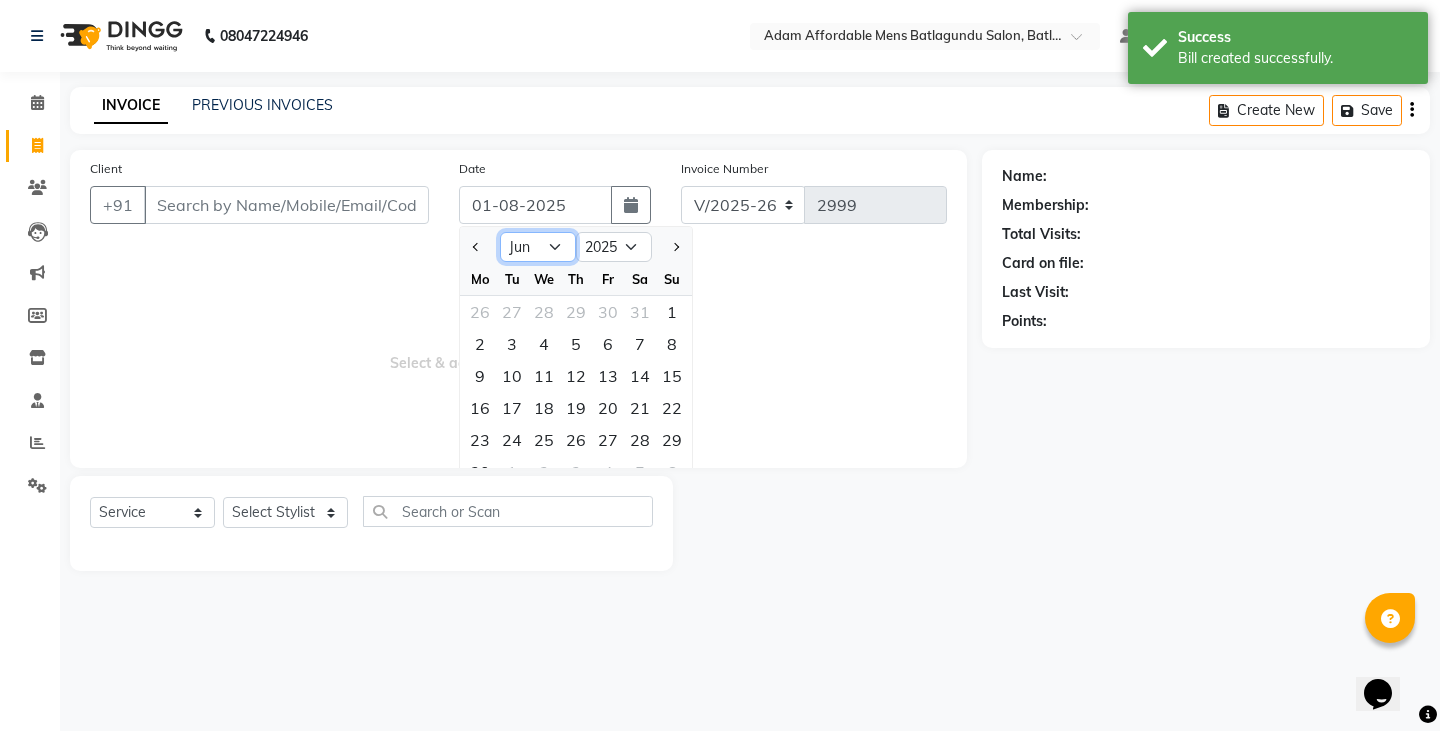 select on "7" 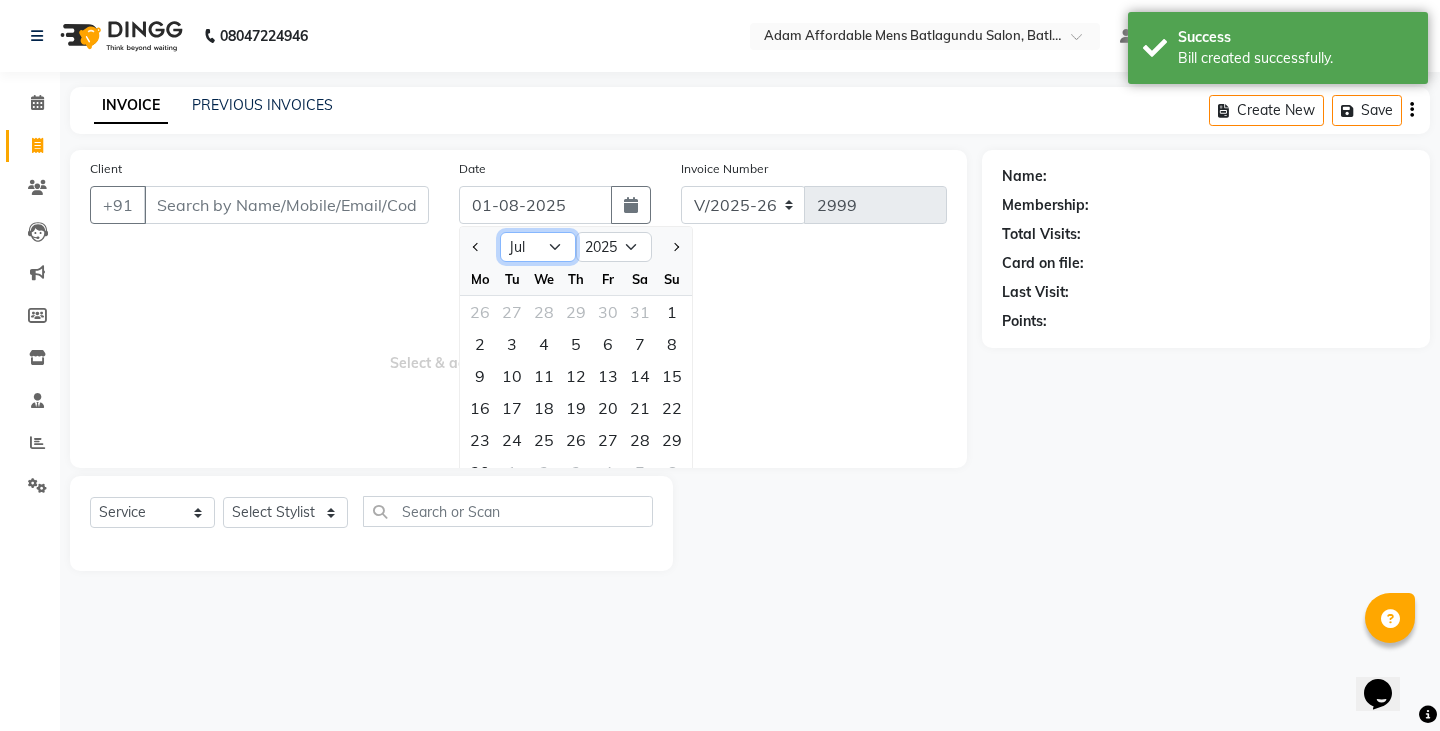 click on "Jan Feb Mar Apr May Jun Jul Aug Sep Oct Nov Dec" 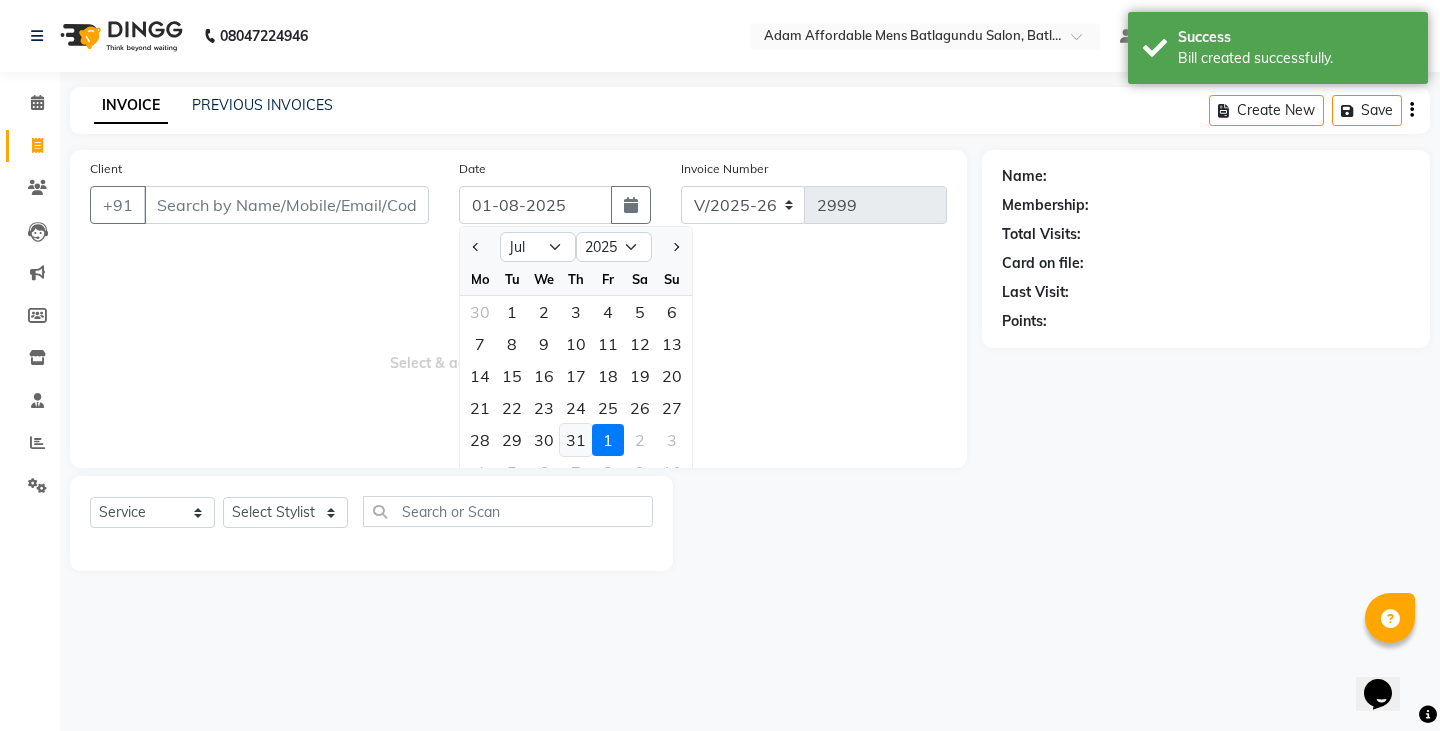 click on "31" 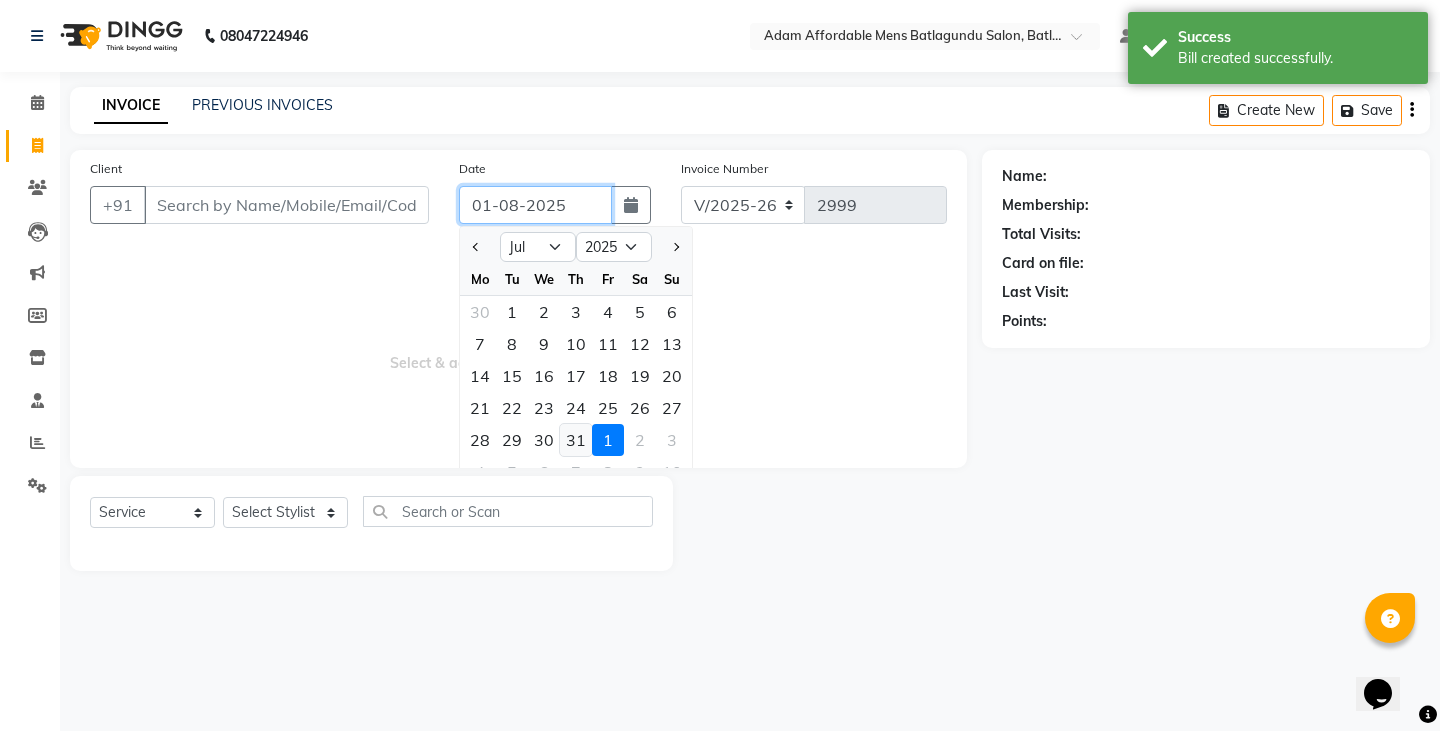 type on "31-07-2025" 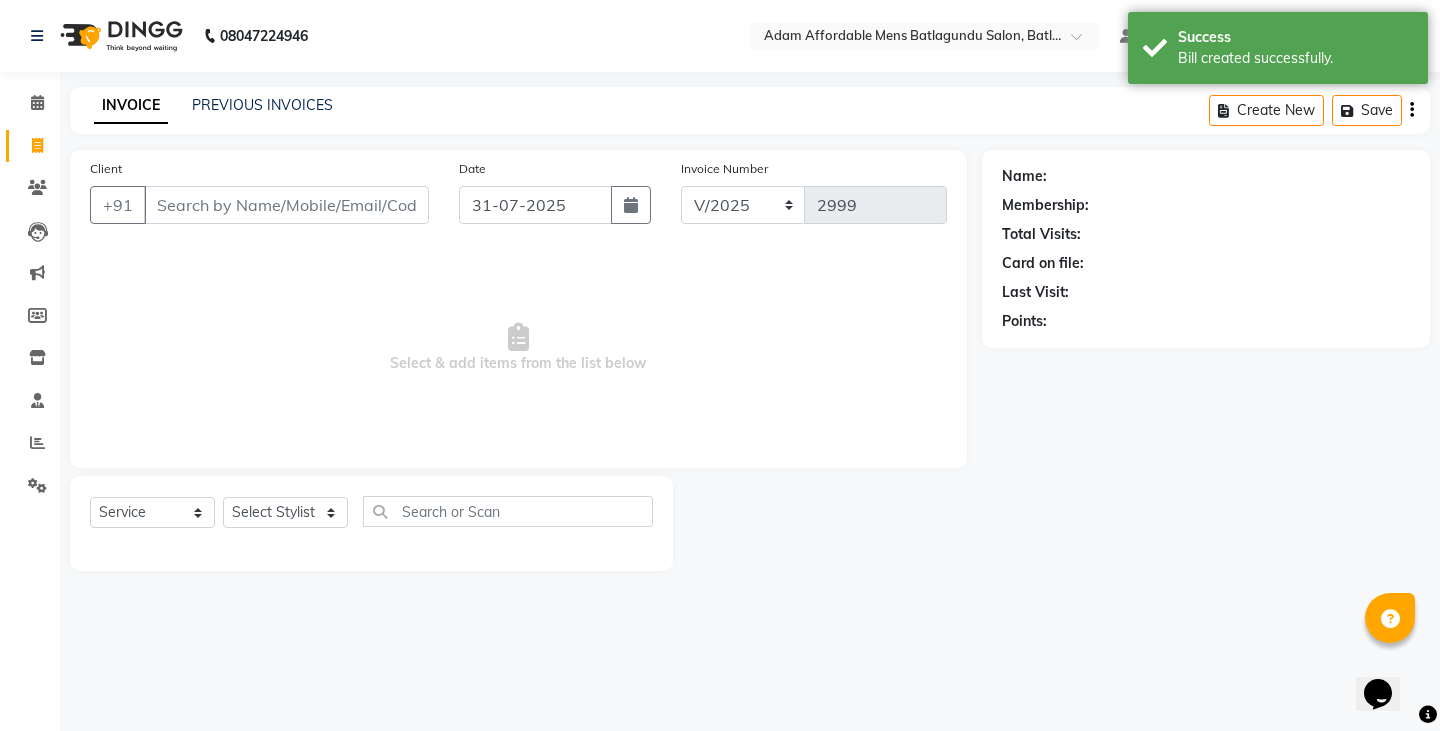 click on "Select & add items from the list below" at bounding box center [518, 348] 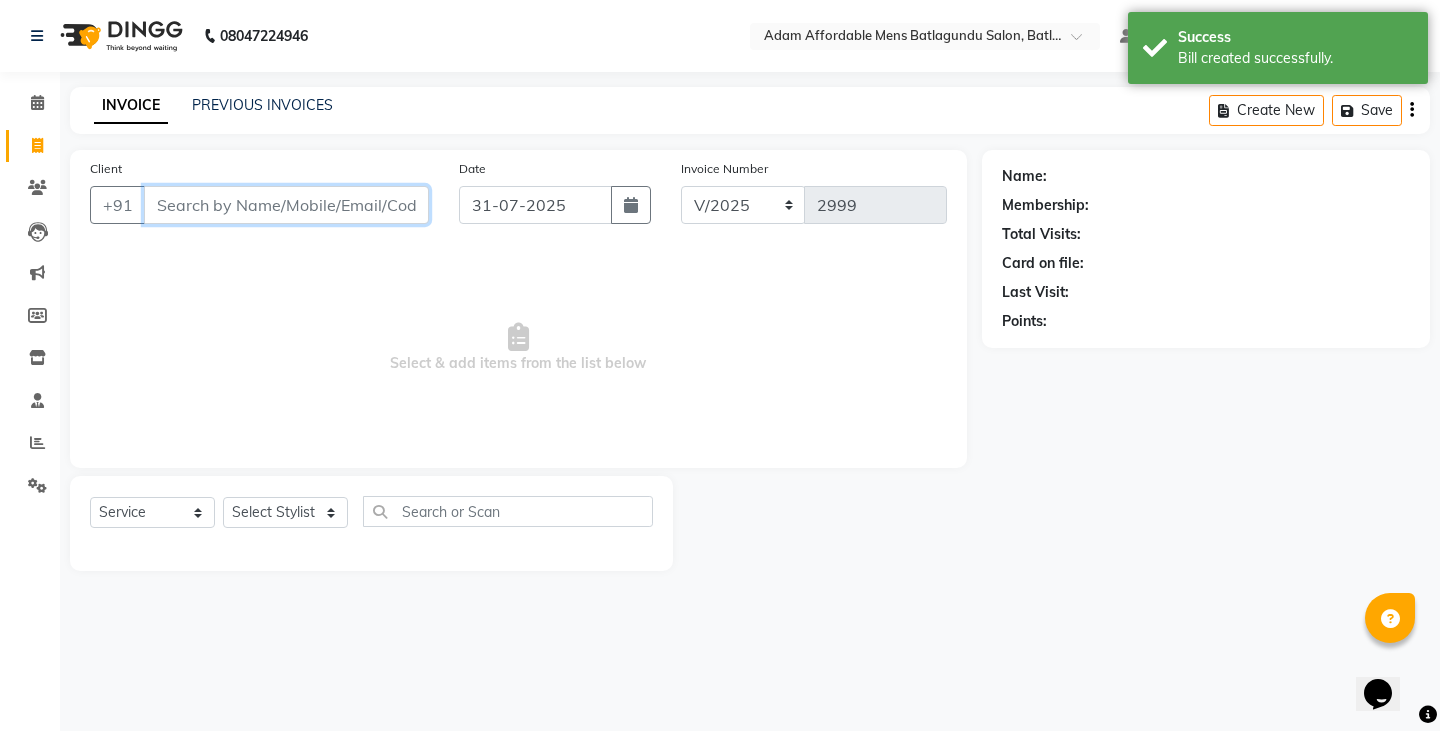 click on "Client" at bounding box center [286, 205] 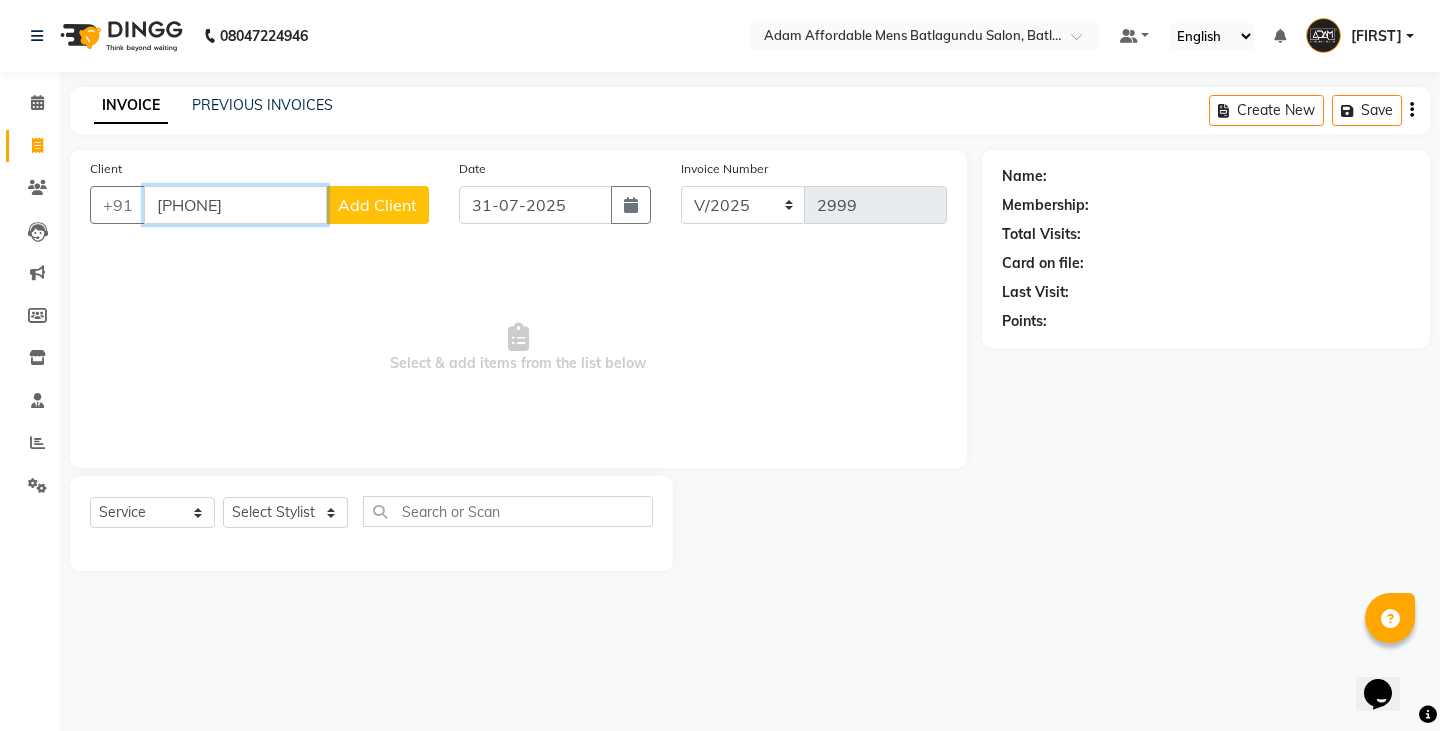 type on "[PHONE]" 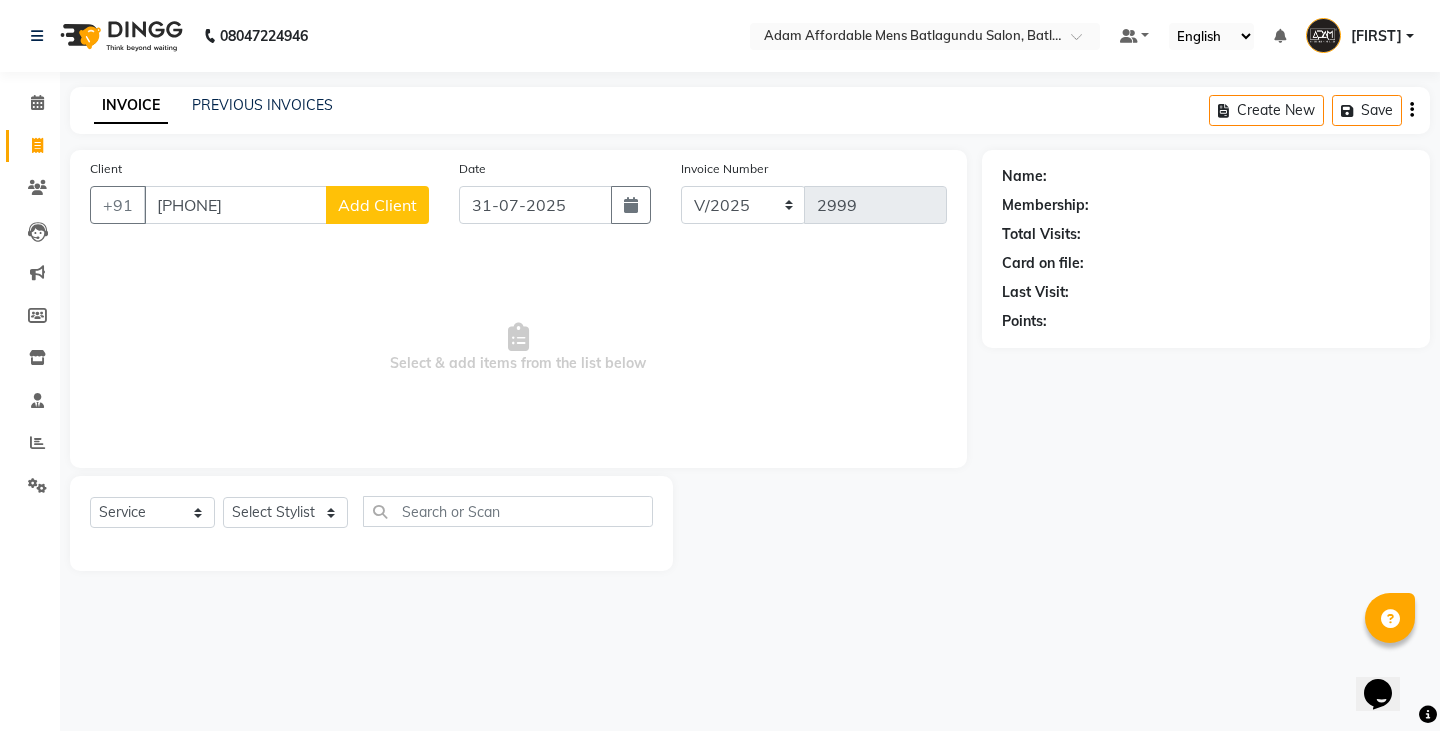 click on "Add Client" 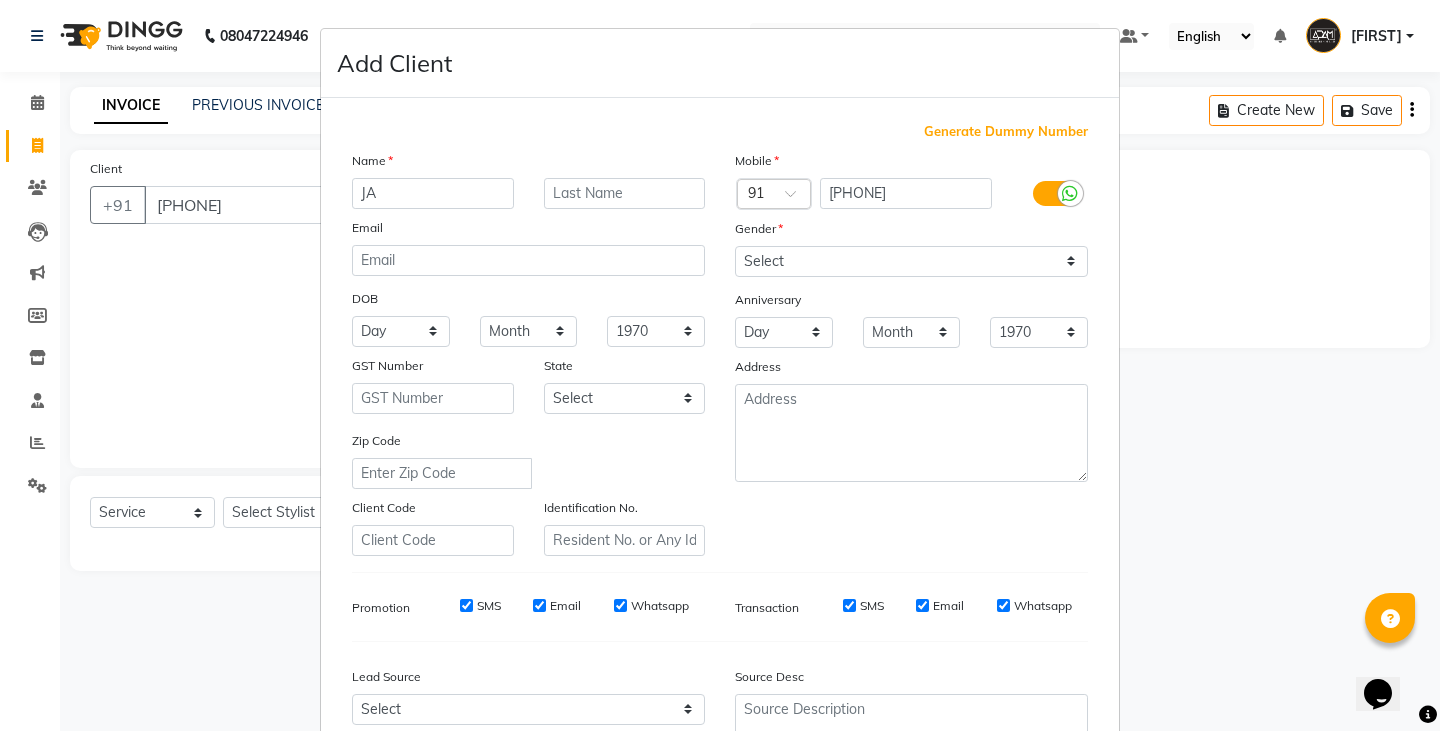 type on "J" 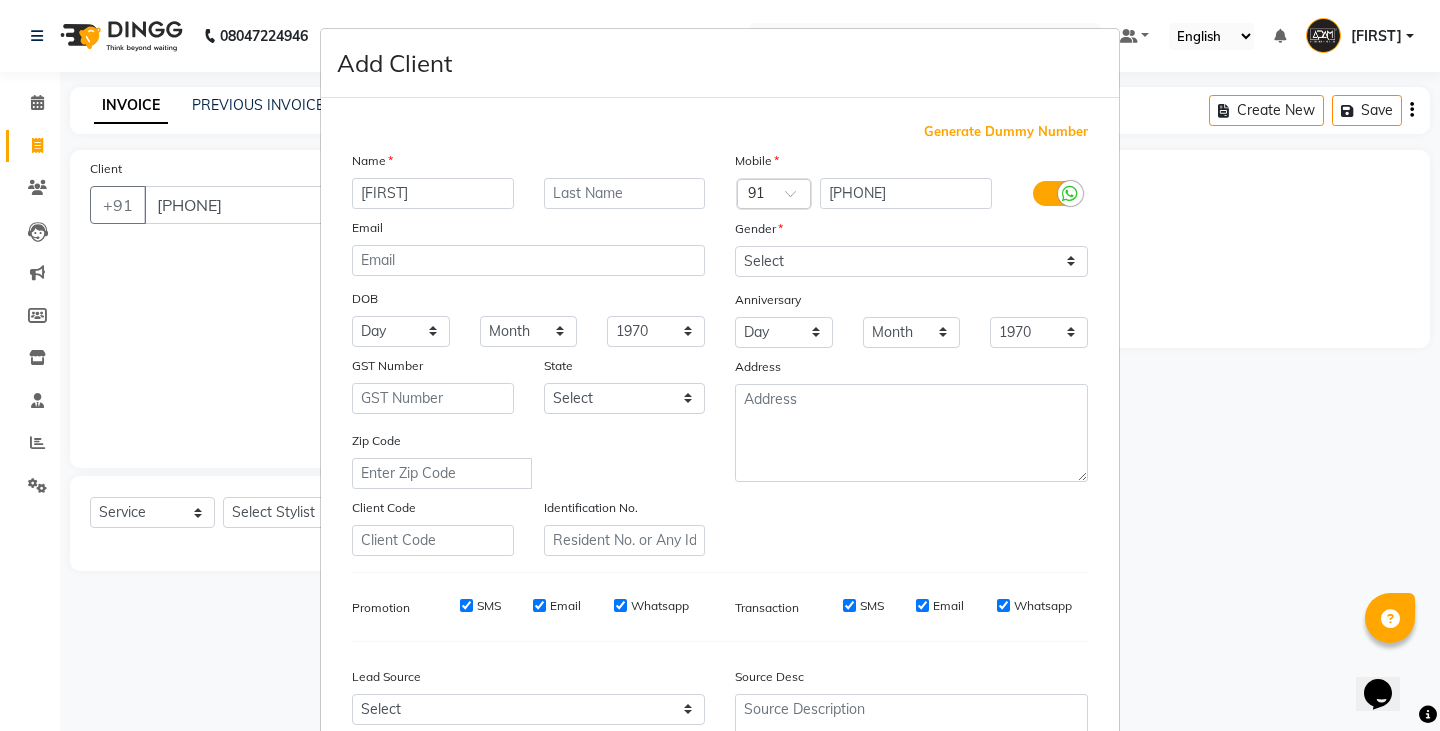 type on "[FIRST]" 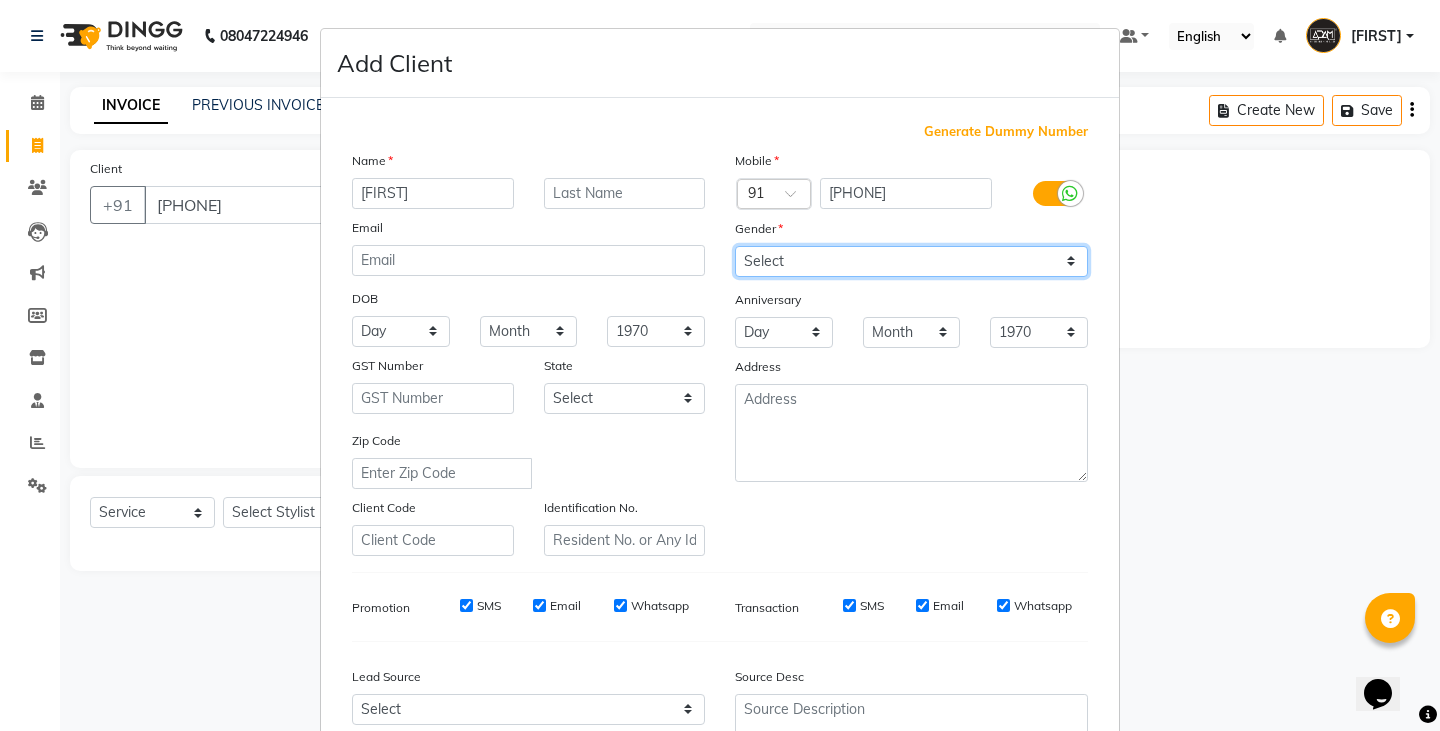 click on "Select Male Female Other Prefer Not To Say" at bounding box center [911, 261] 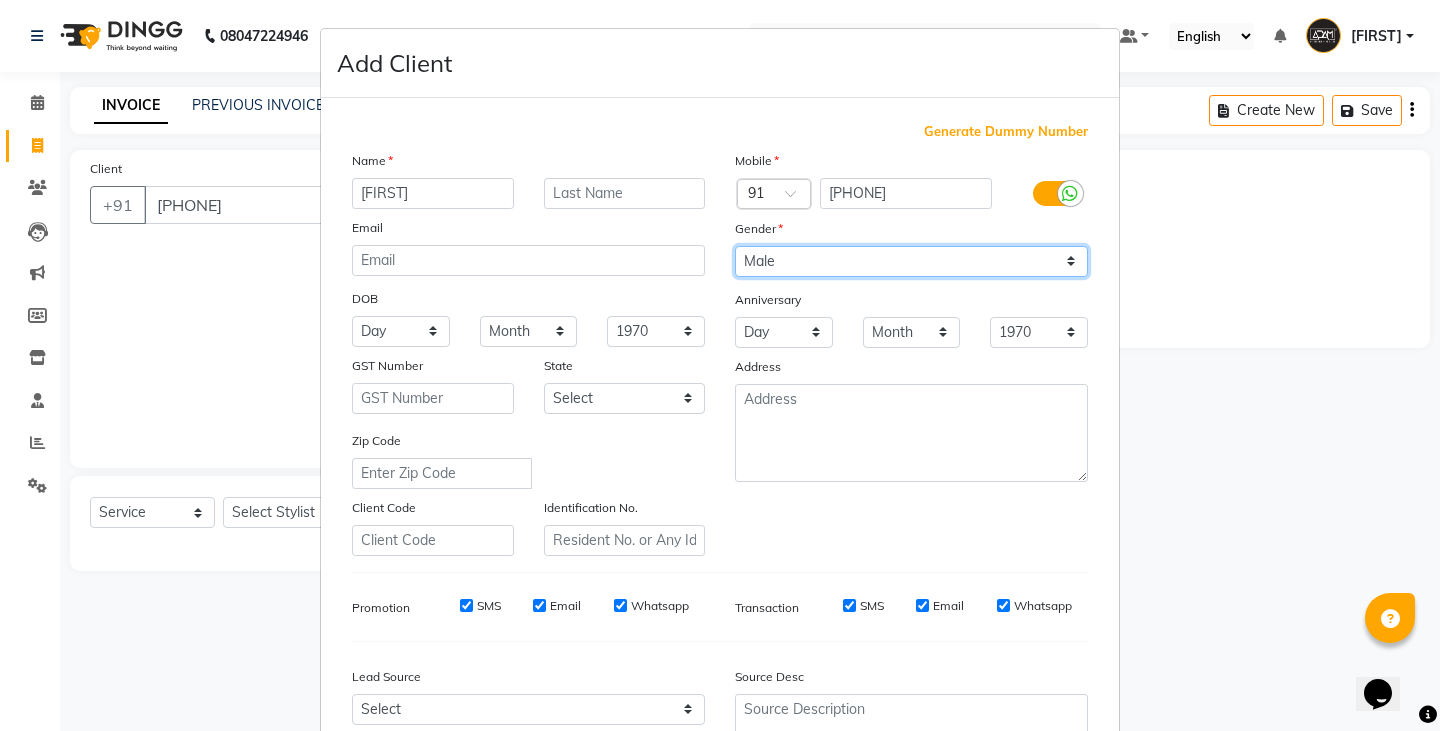 click on "Select Male Female Other Prefer Not To Say" at bounding box center [911, 261] 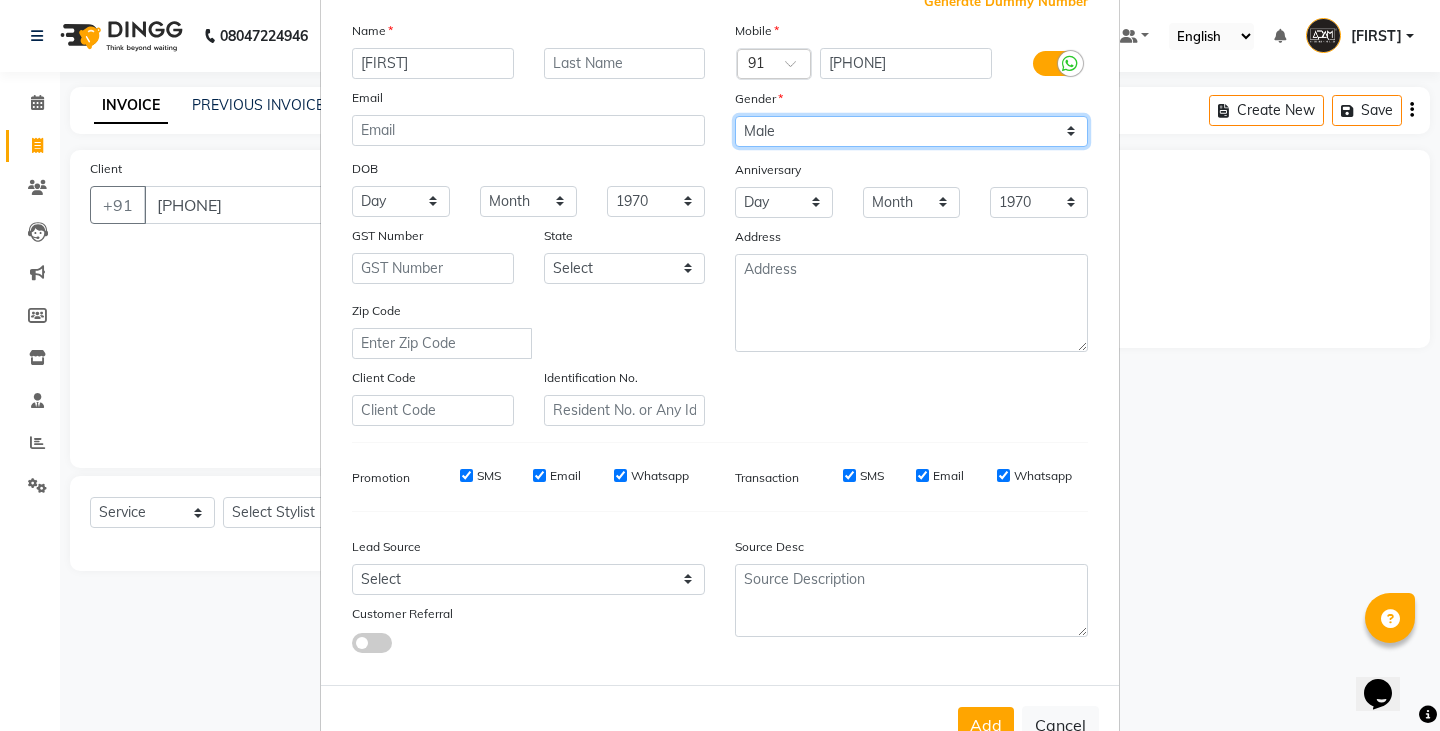 scroll, scrollTop: 0, scrollLeft: 0, axis: both 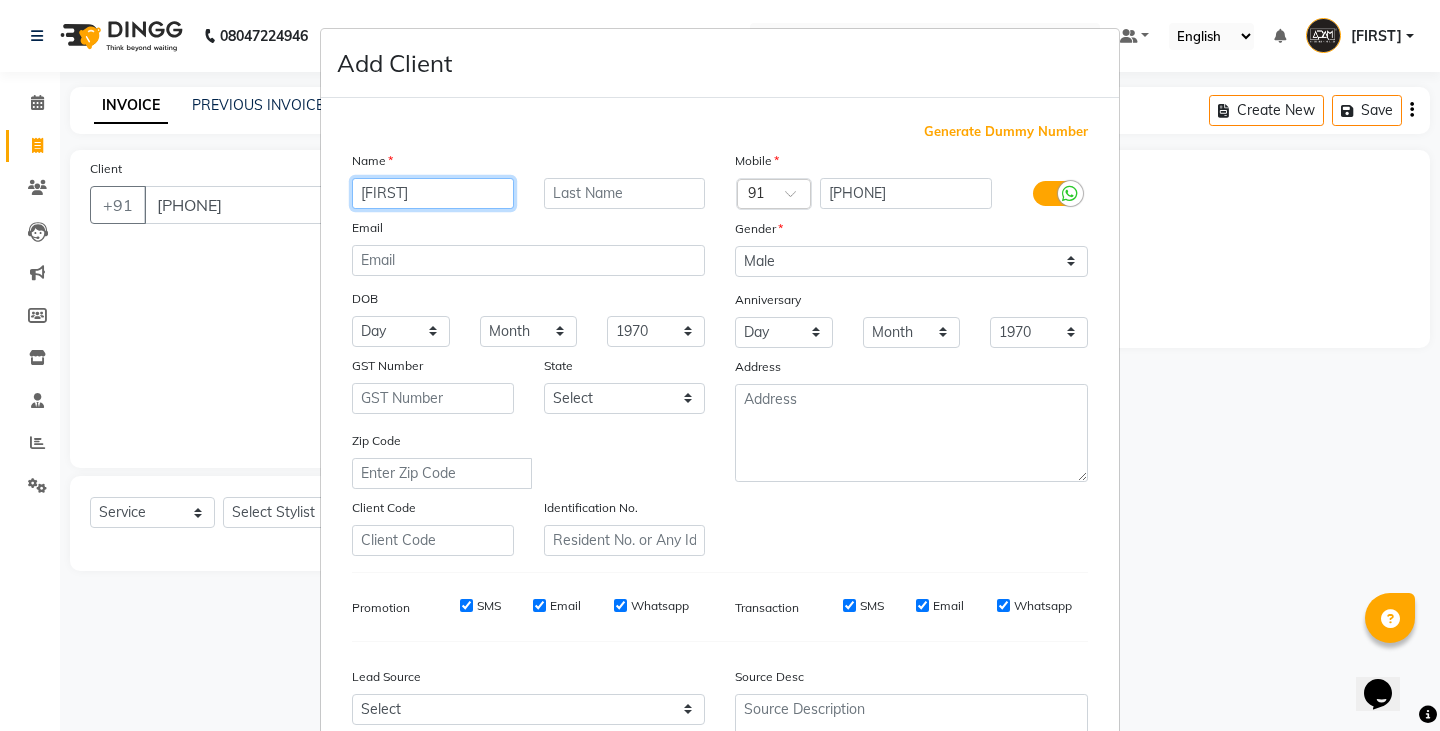 click on "[FIRST]" at bounding box center [433, 193] 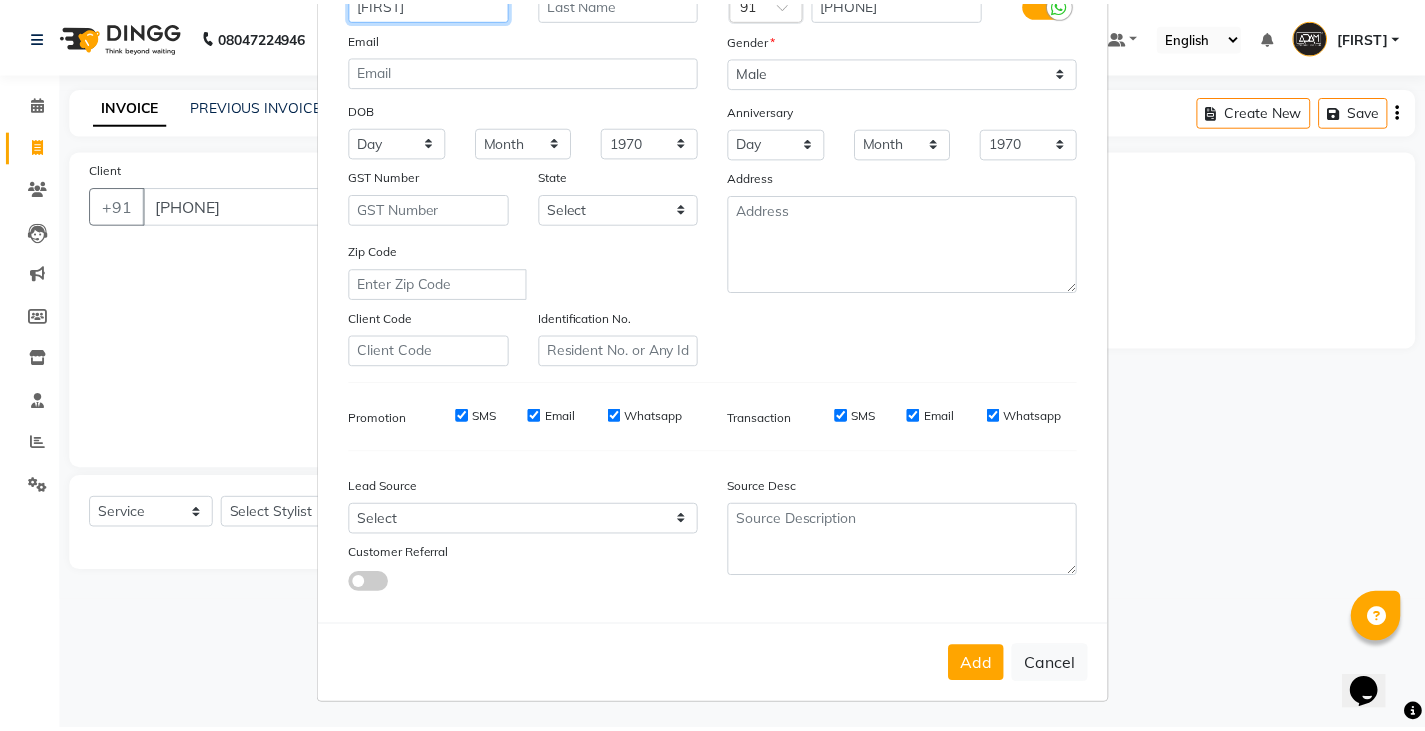 scroll, scrollTop: 192, scrollLeft: 0, axis: vertical 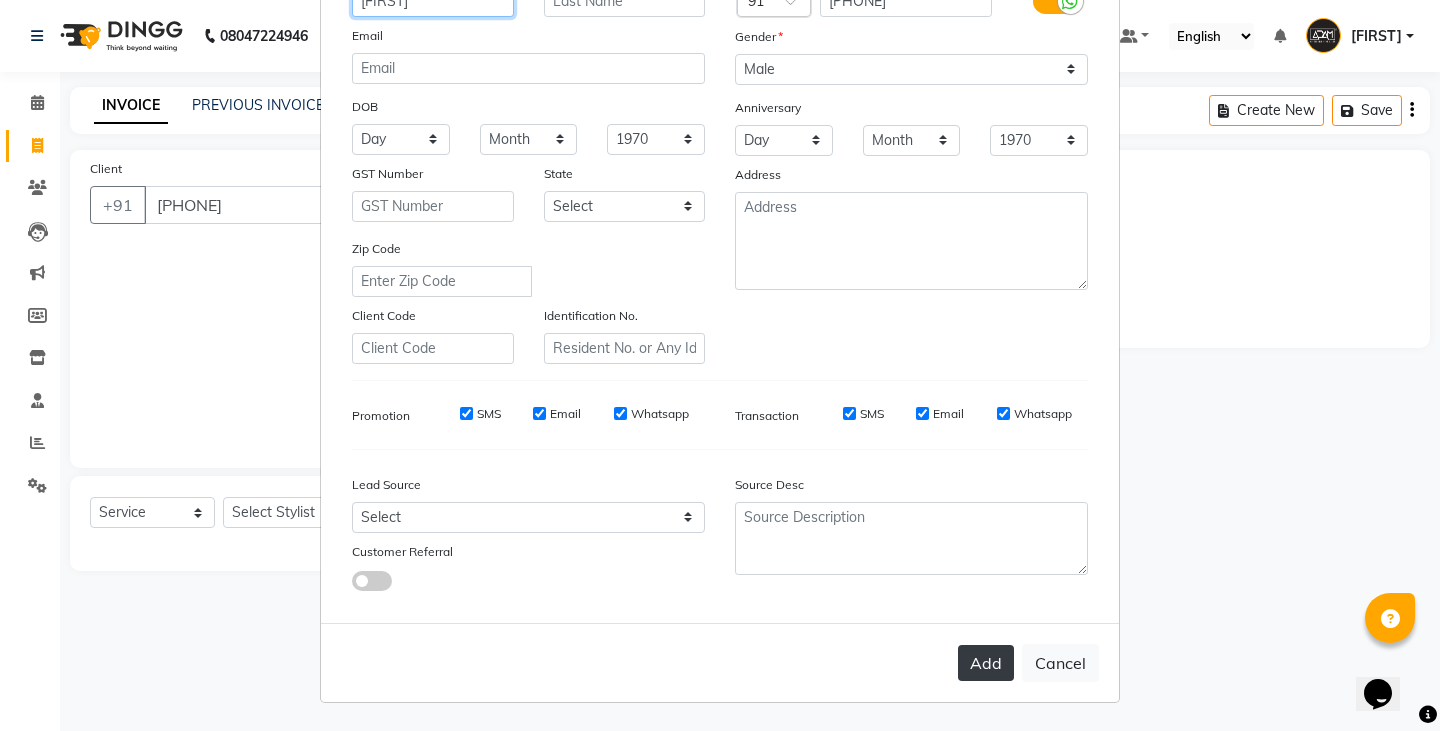 type on "[FIRST]" 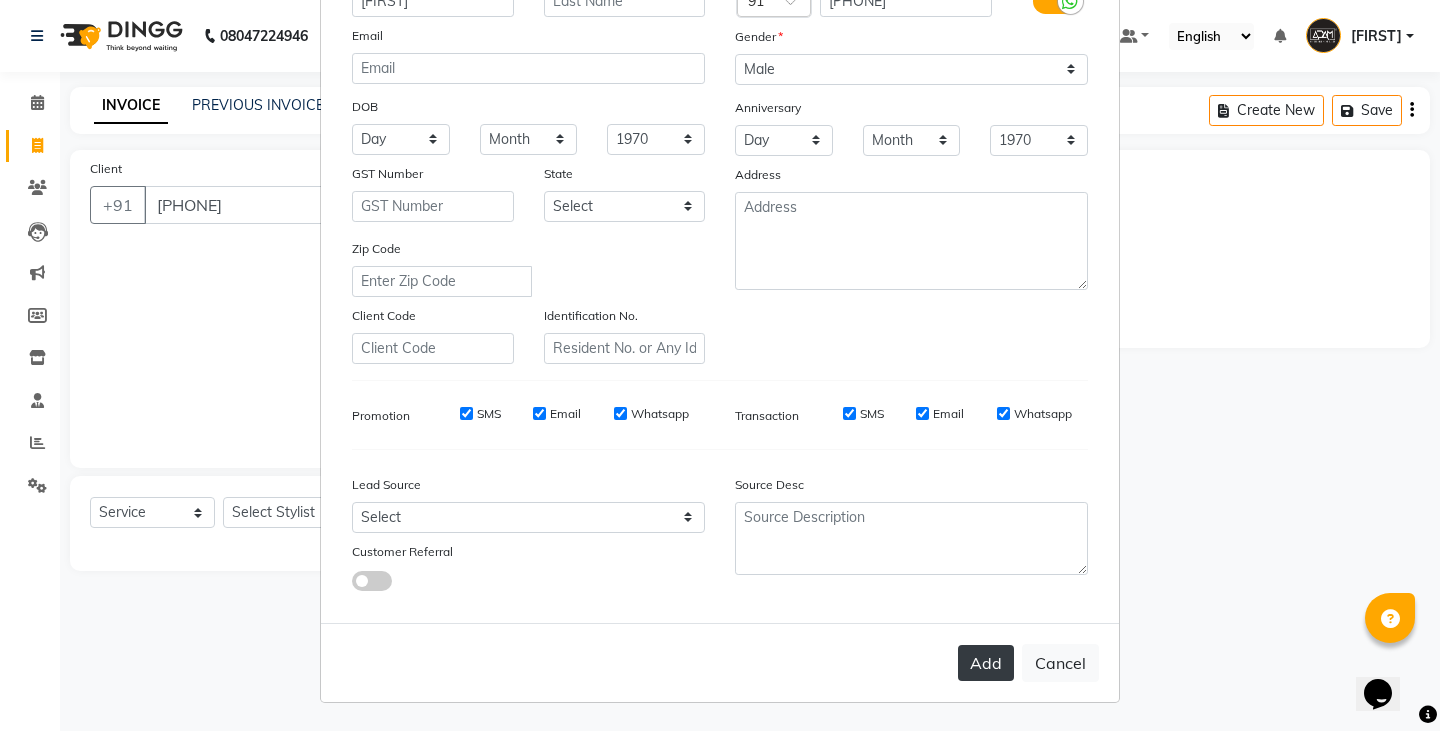 click on "Add" at bounding box center [986, 663] 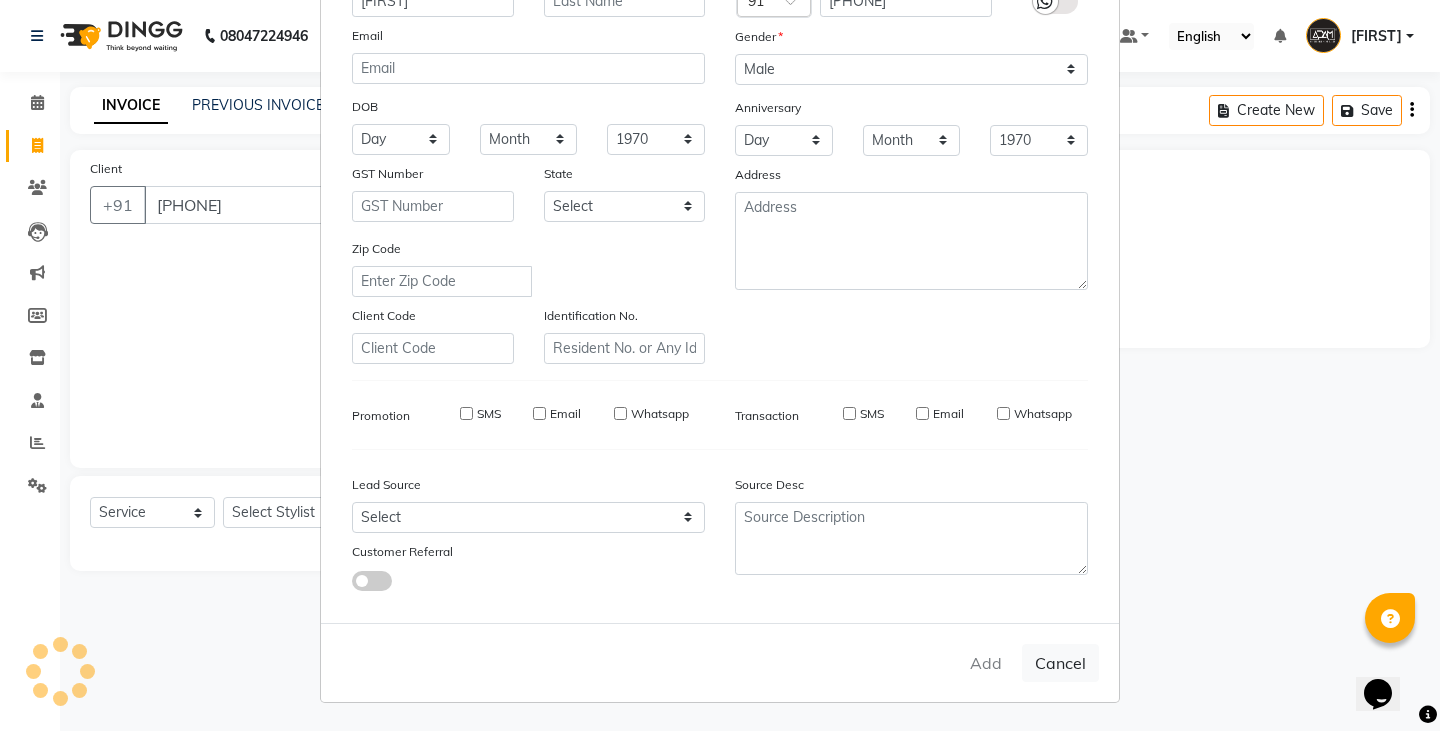 type 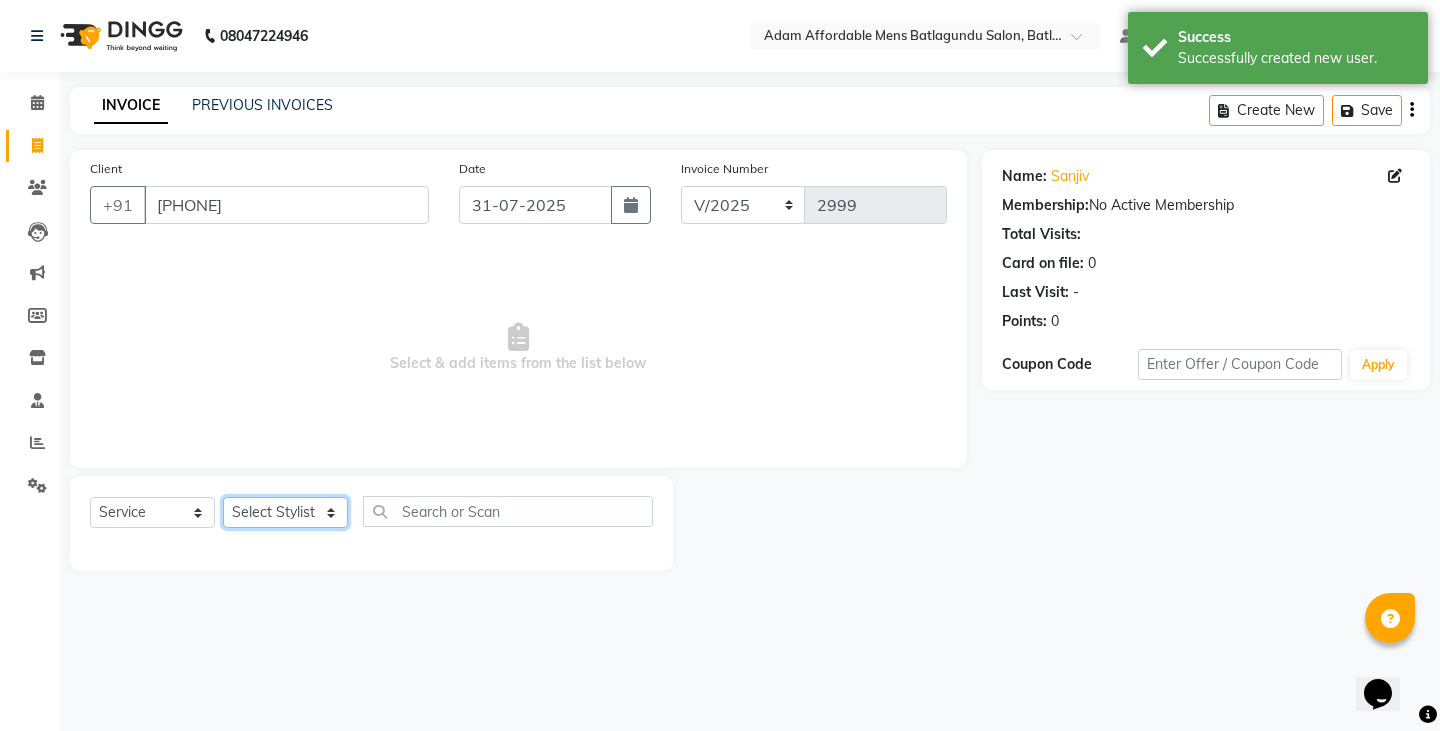 click on "Select Stylist Admin [FIRST] [LAST] [FIRST] [LAST] [FIRST] [FIRST] [FIRST]" 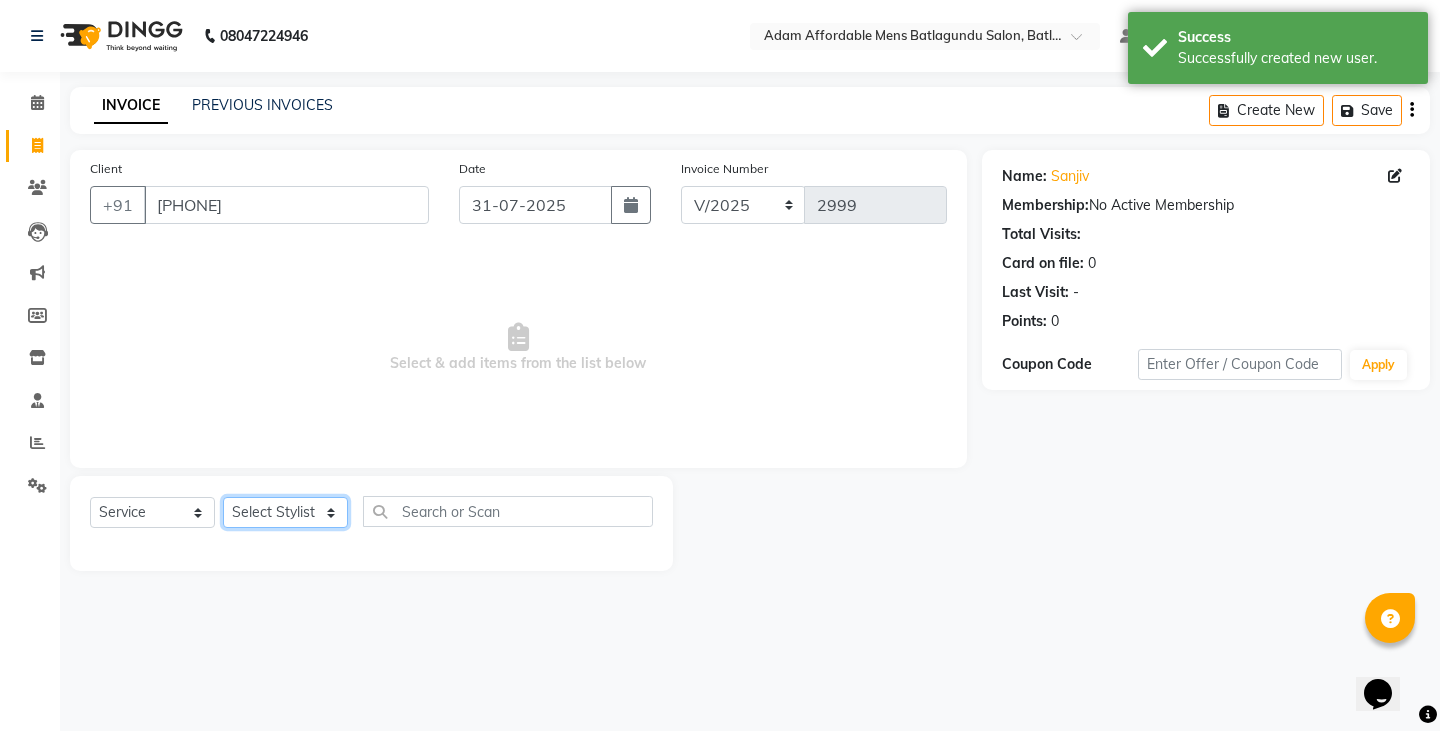 select on "78652" 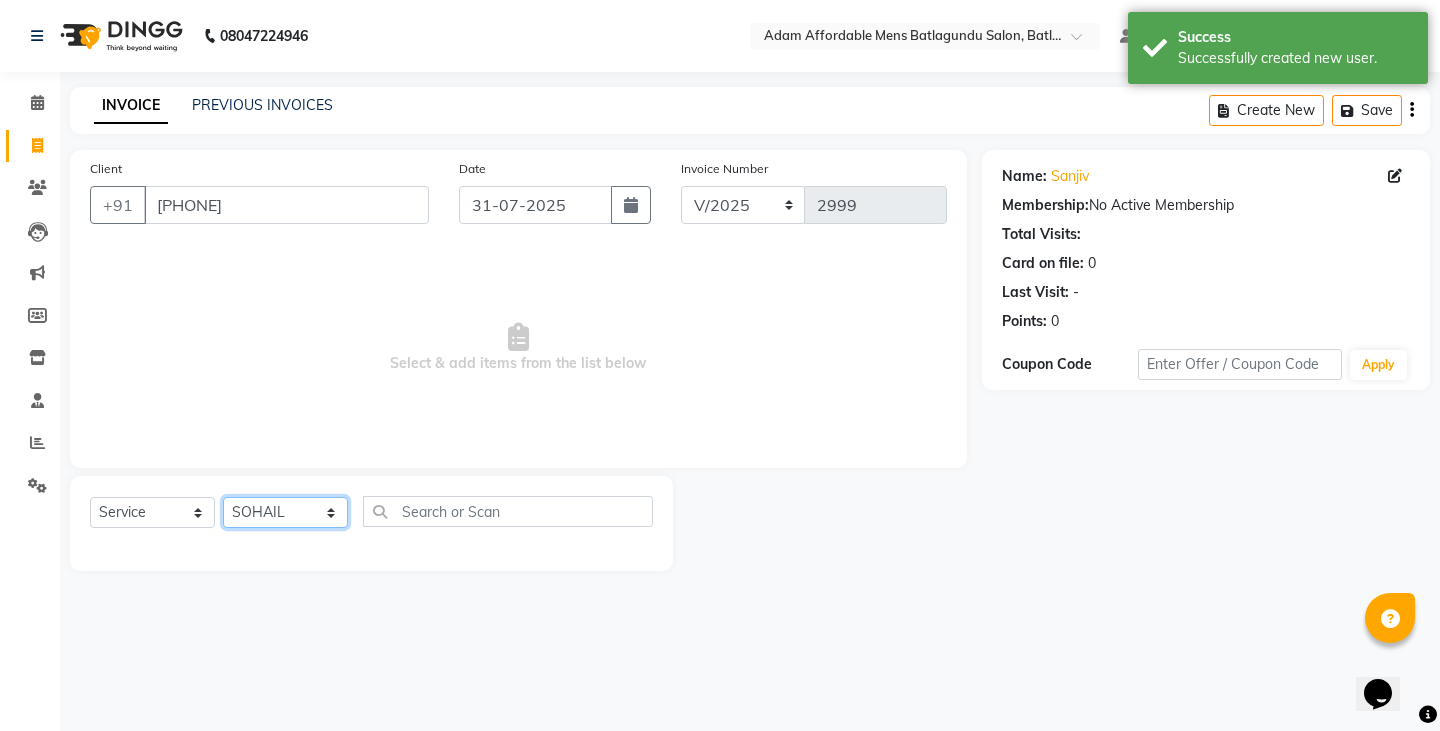 click on "Select Stylist Admin [FIRST] [LAST] [FIRST] [LAST] [FIRST] [FIRST] [FIRST]" 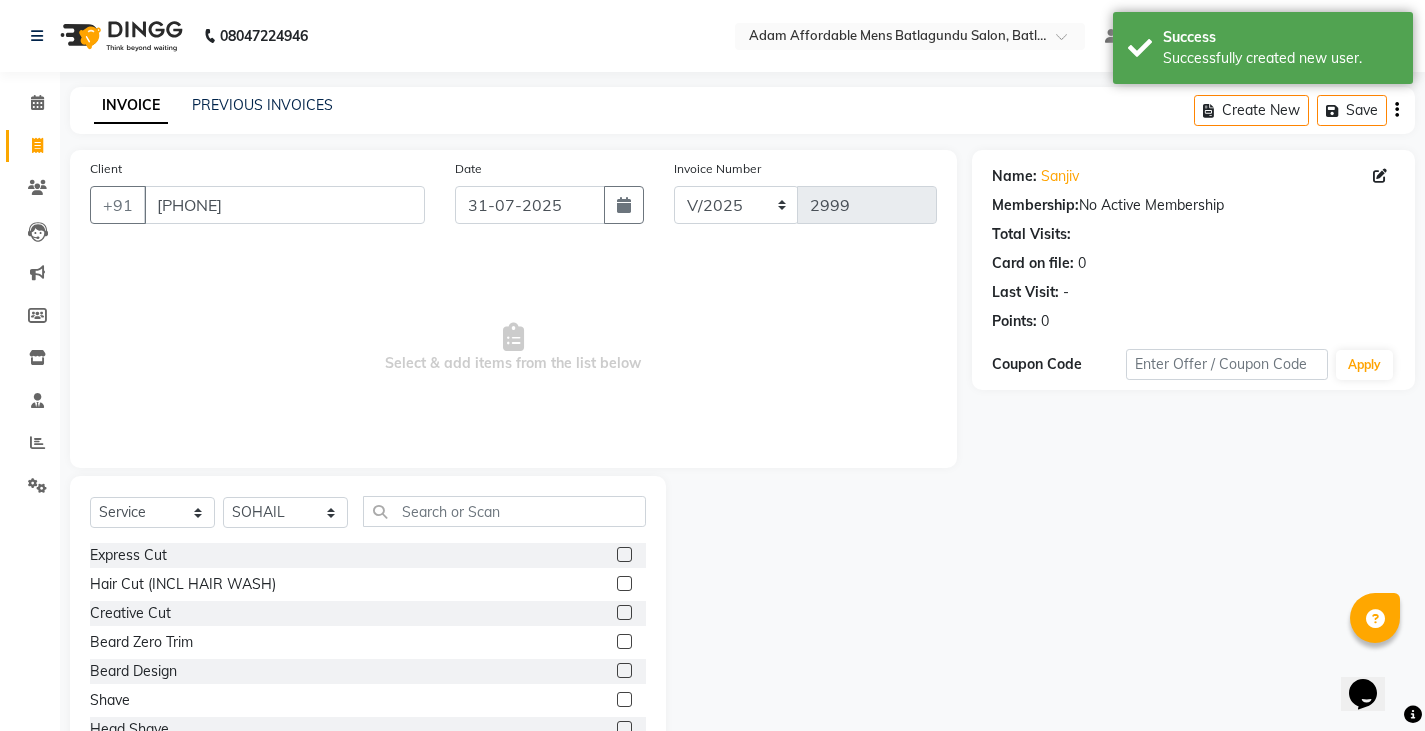 click 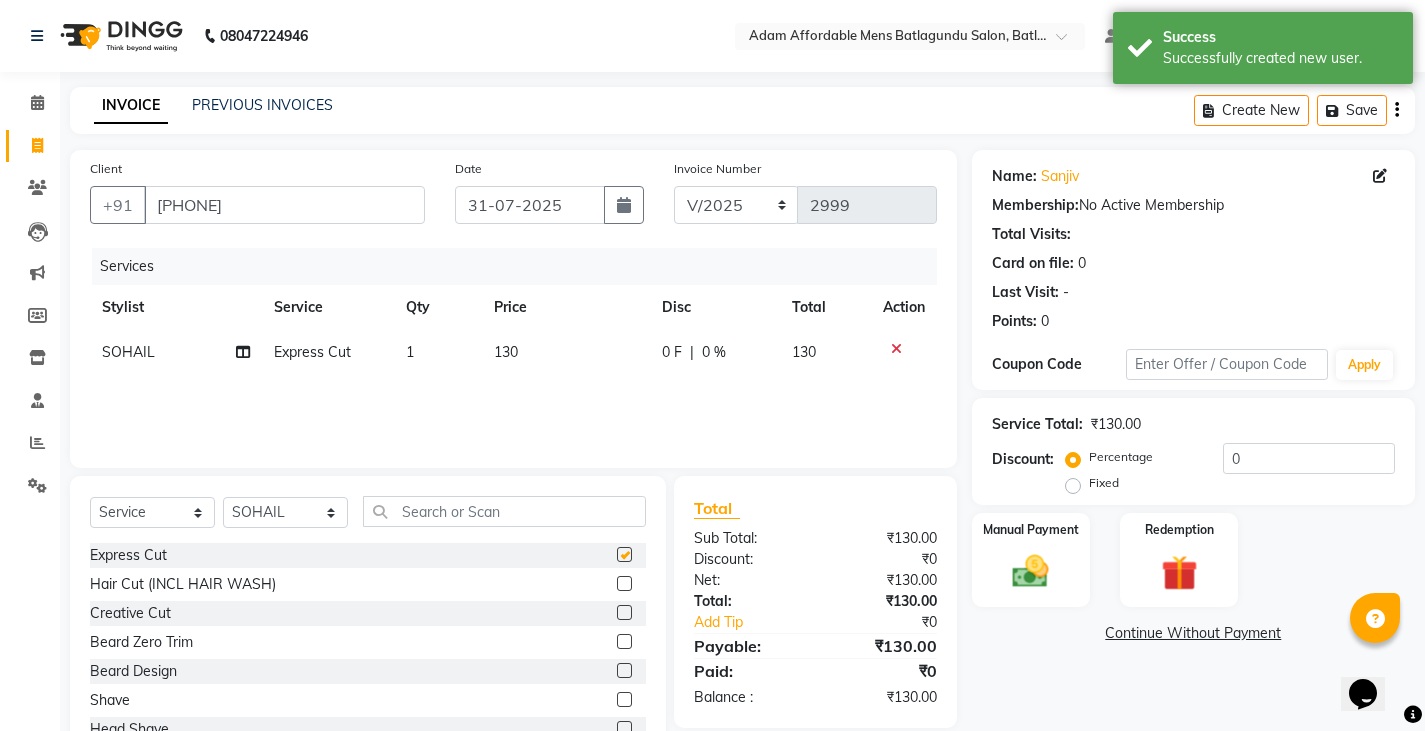 checkbox on "false" 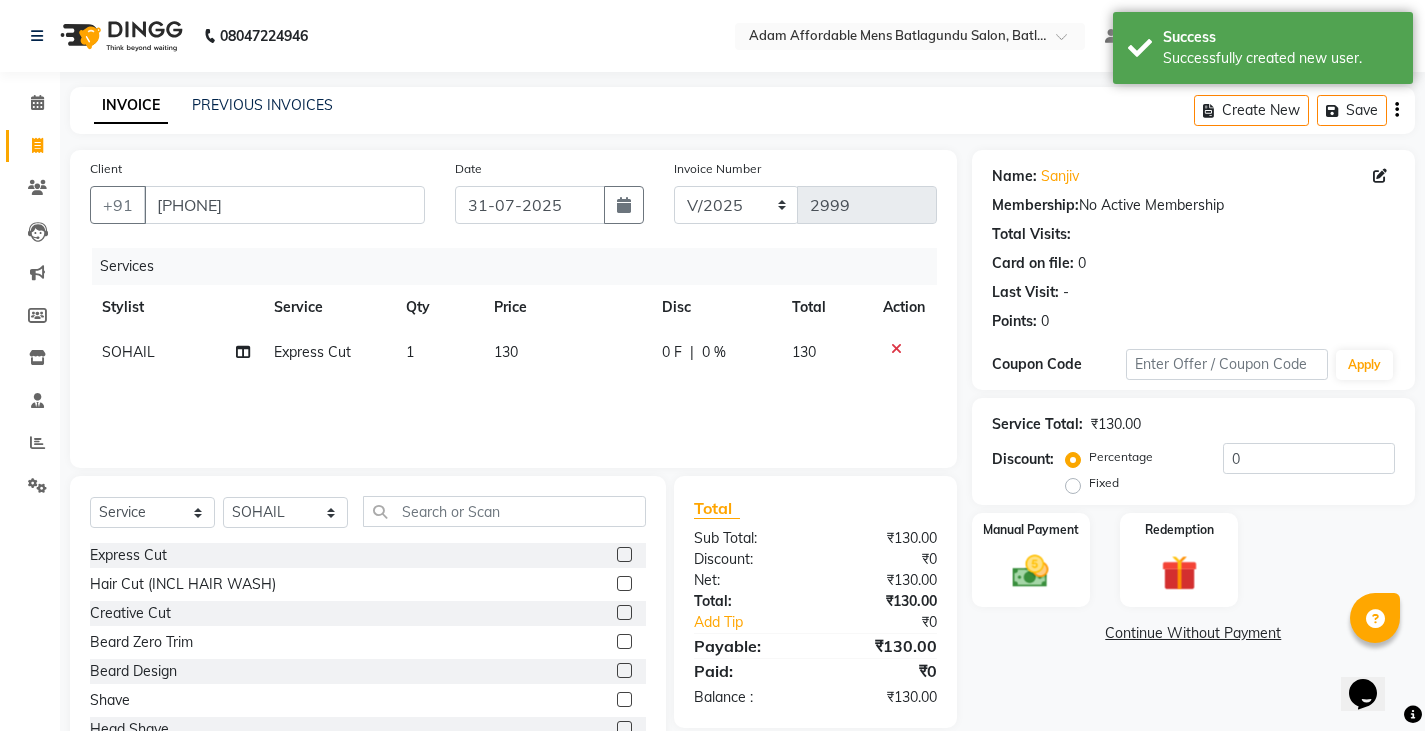 click 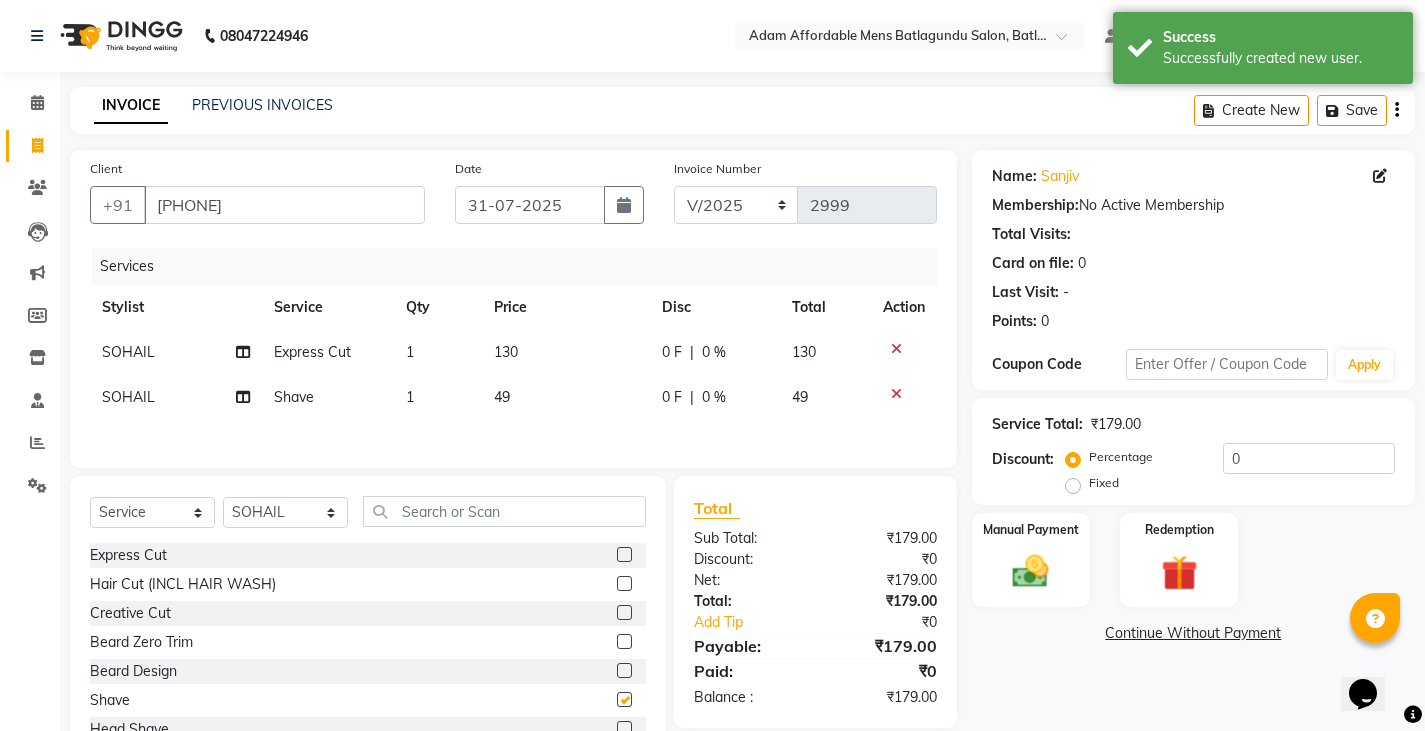 checkbox on "false" 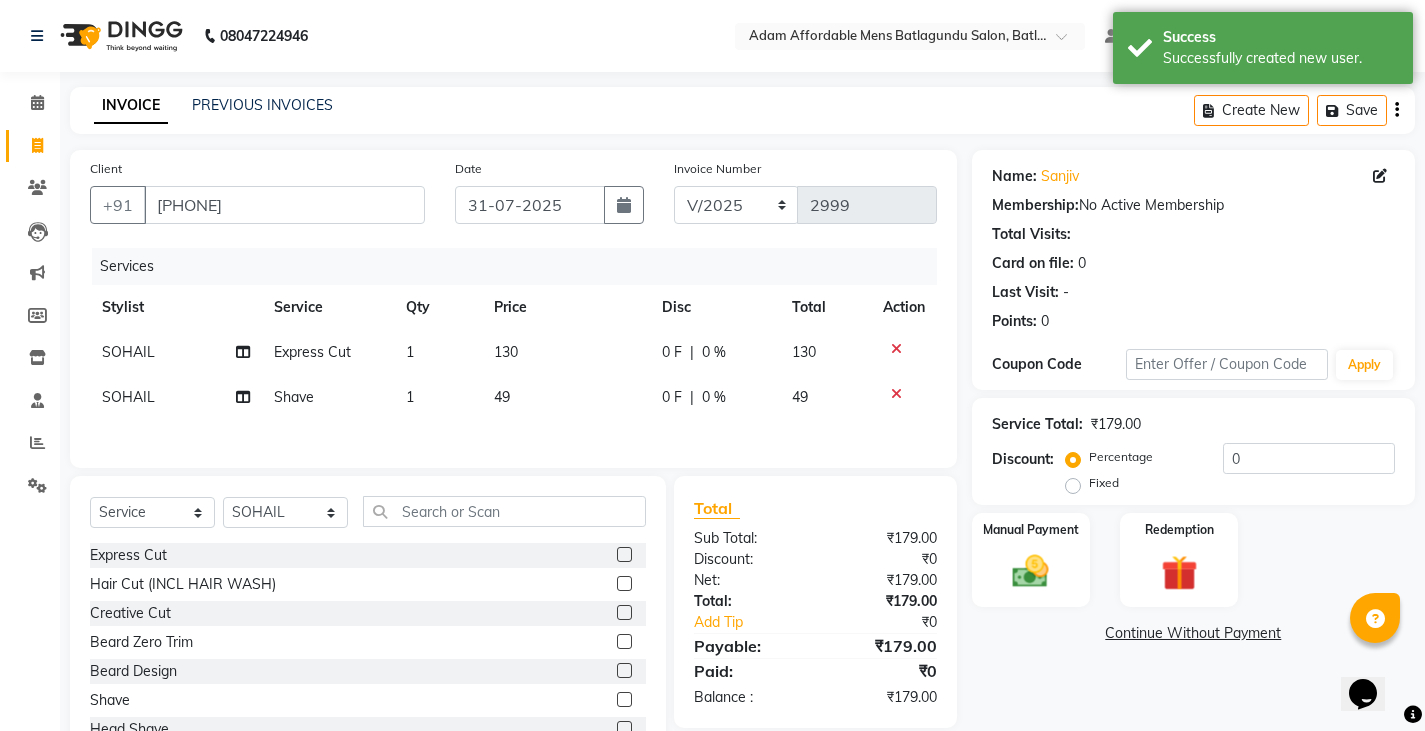 click on "0 F | 0 %" 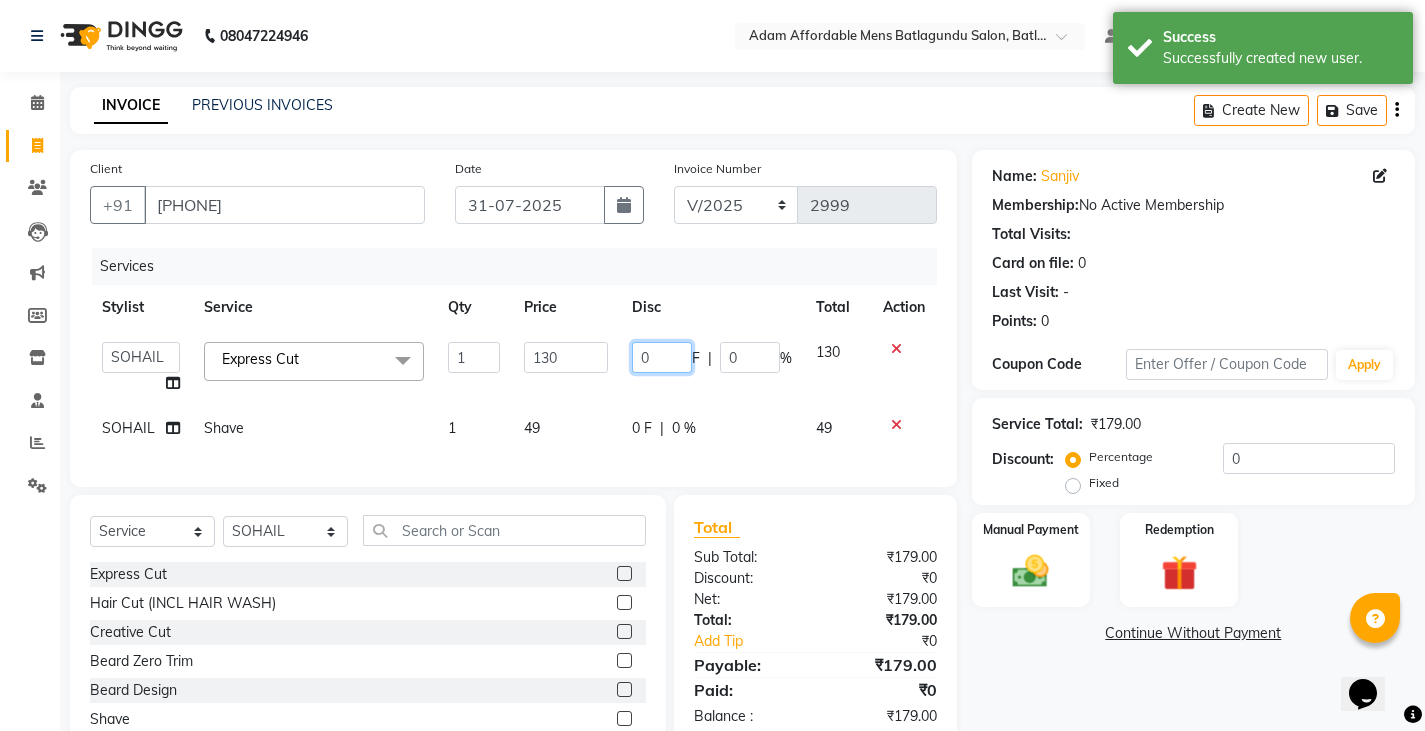 click on "0" 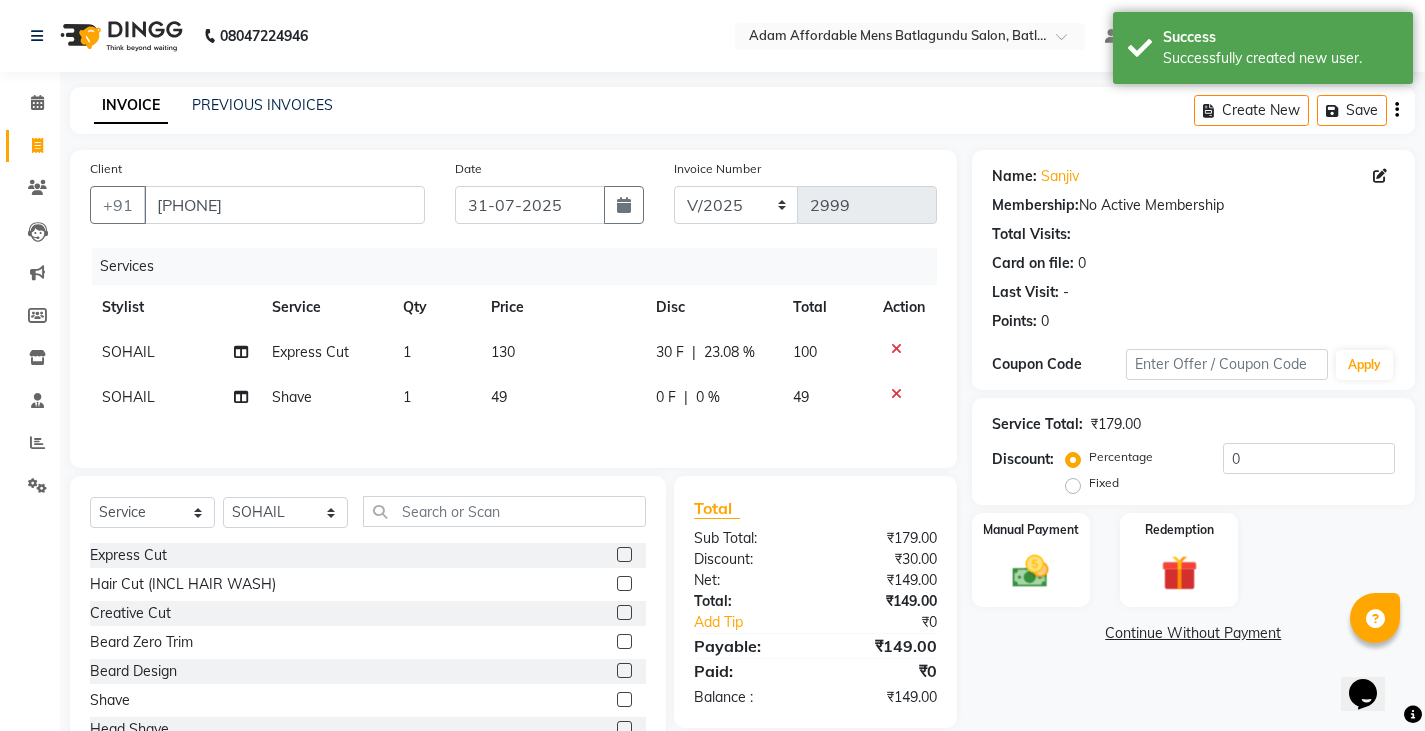 click on "Services Stylist Service Qty Price Disc Total Action [FIRST] Express Cut 1 130 30 F | 23.08 % 100 [FIRST] Shave 1 49 0 F | 0 % 49" 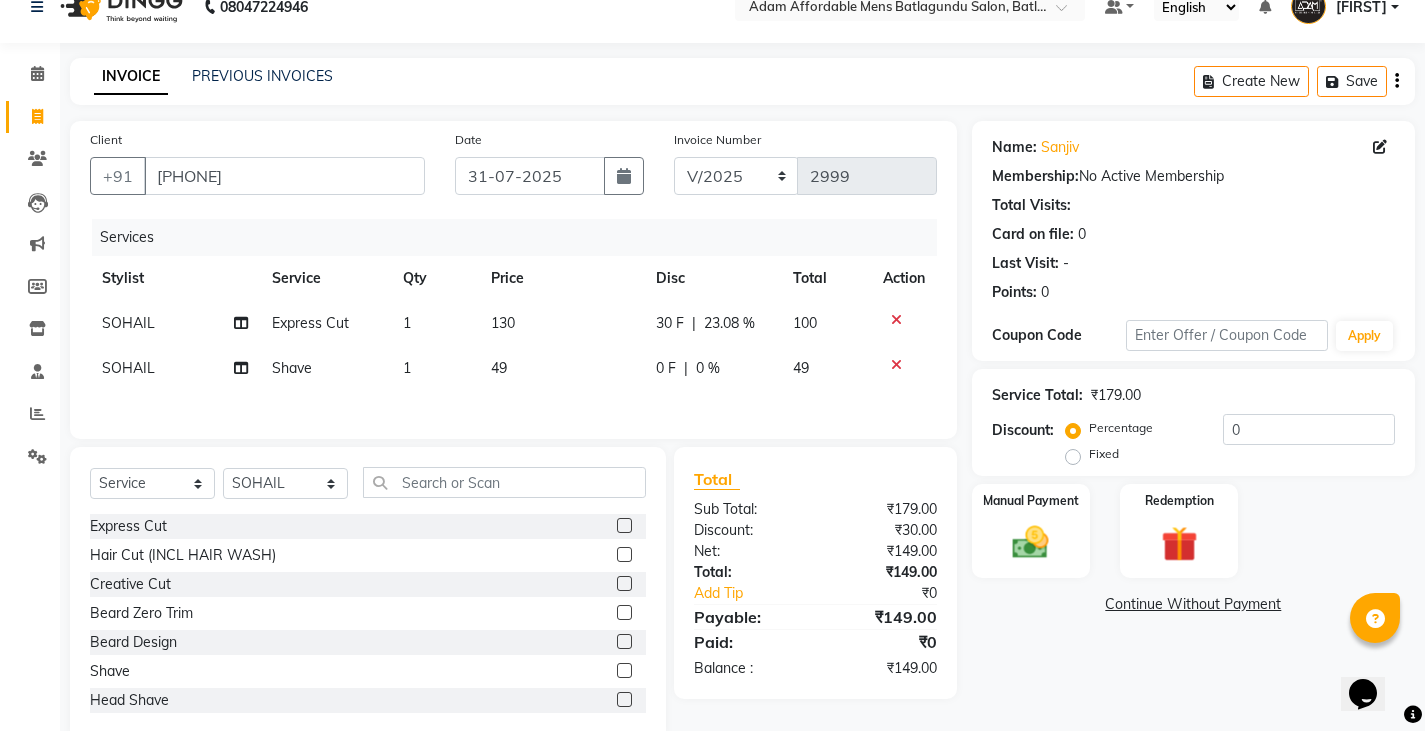 scroll, scrollTop: 73, scrollLeft: 0, axis: vertical 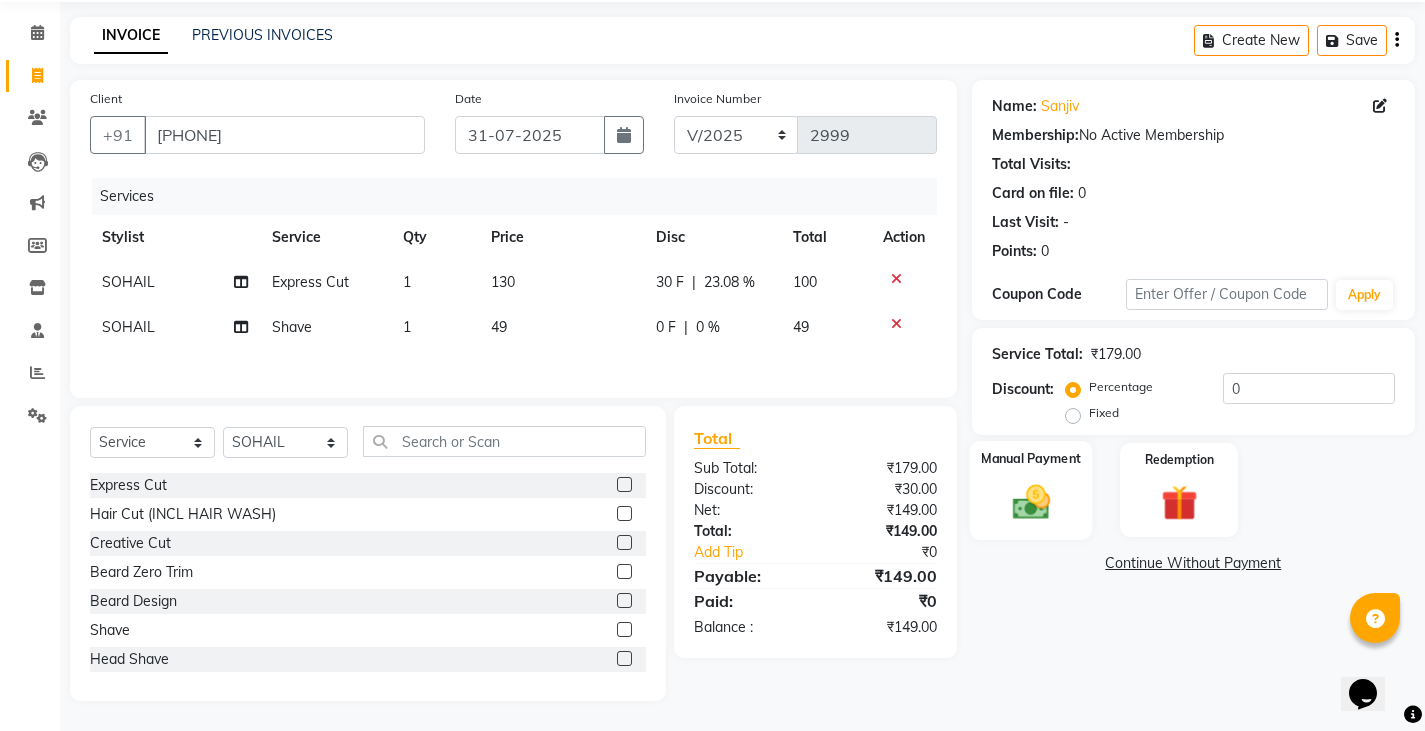 click 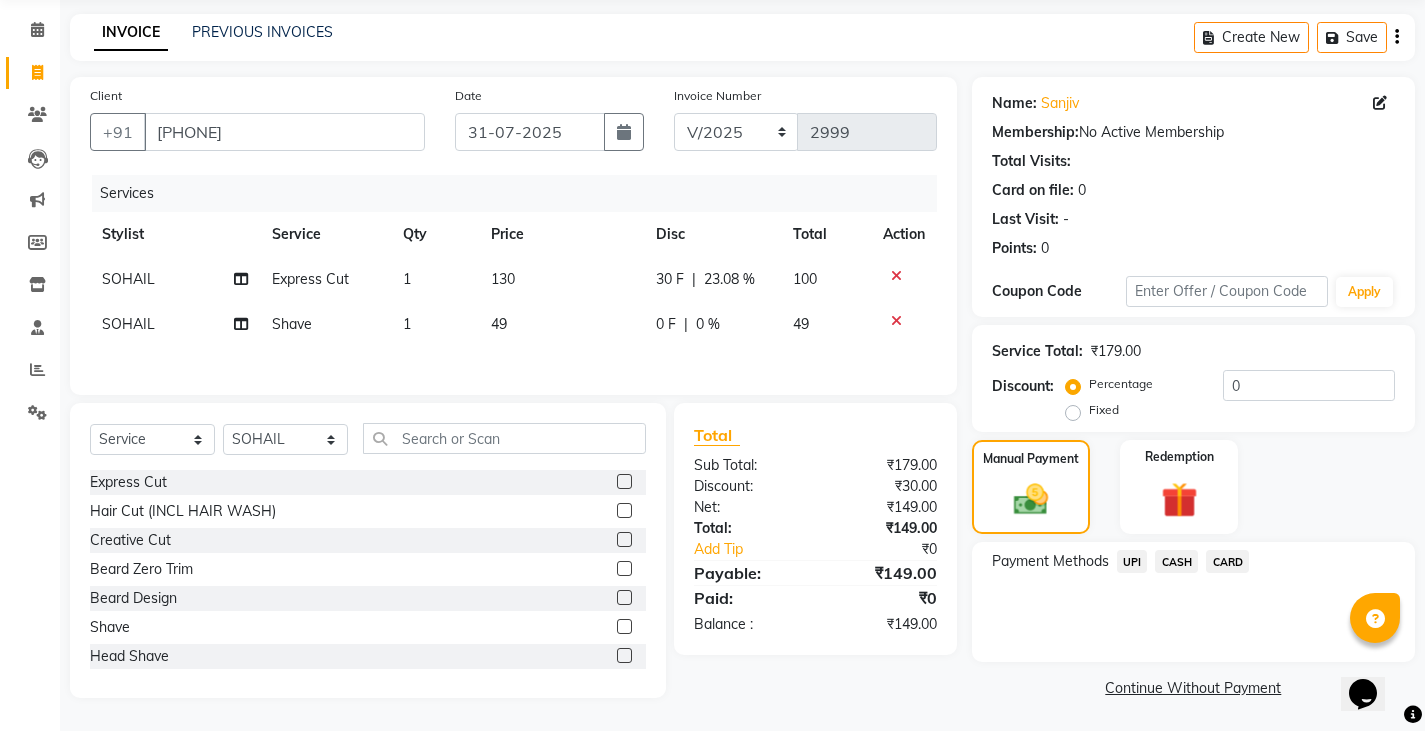 click on "UPI" 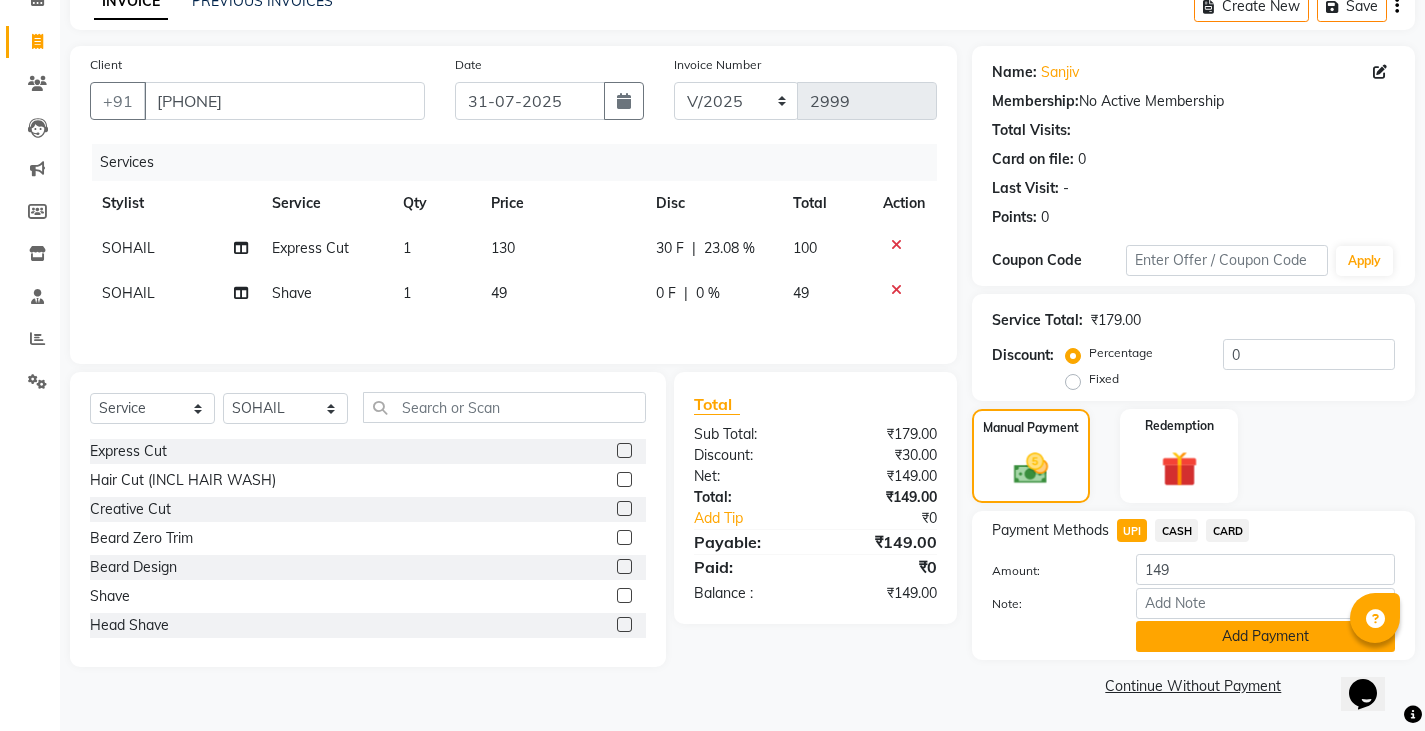click on "Add Payment" 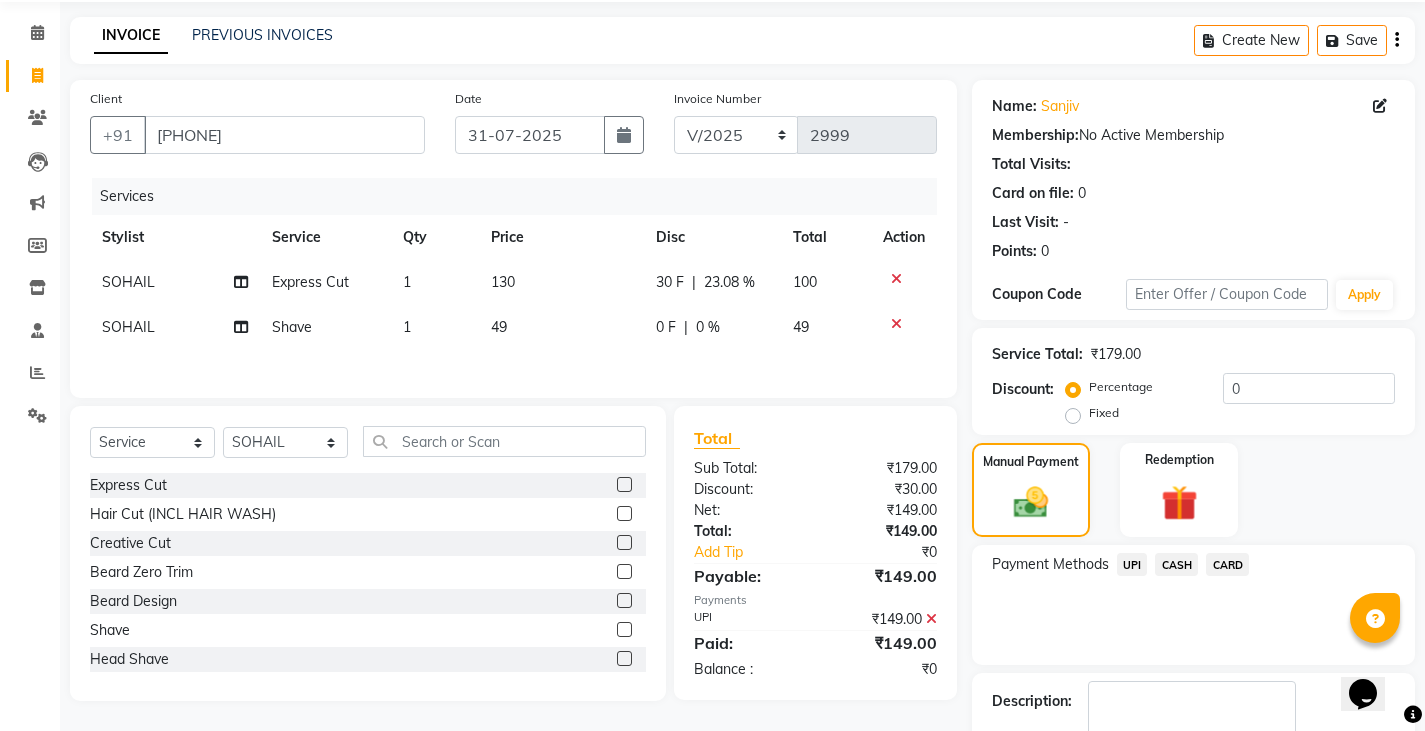 scroll, scrollTop: 188, scrollLeft: 0, axis: vertical 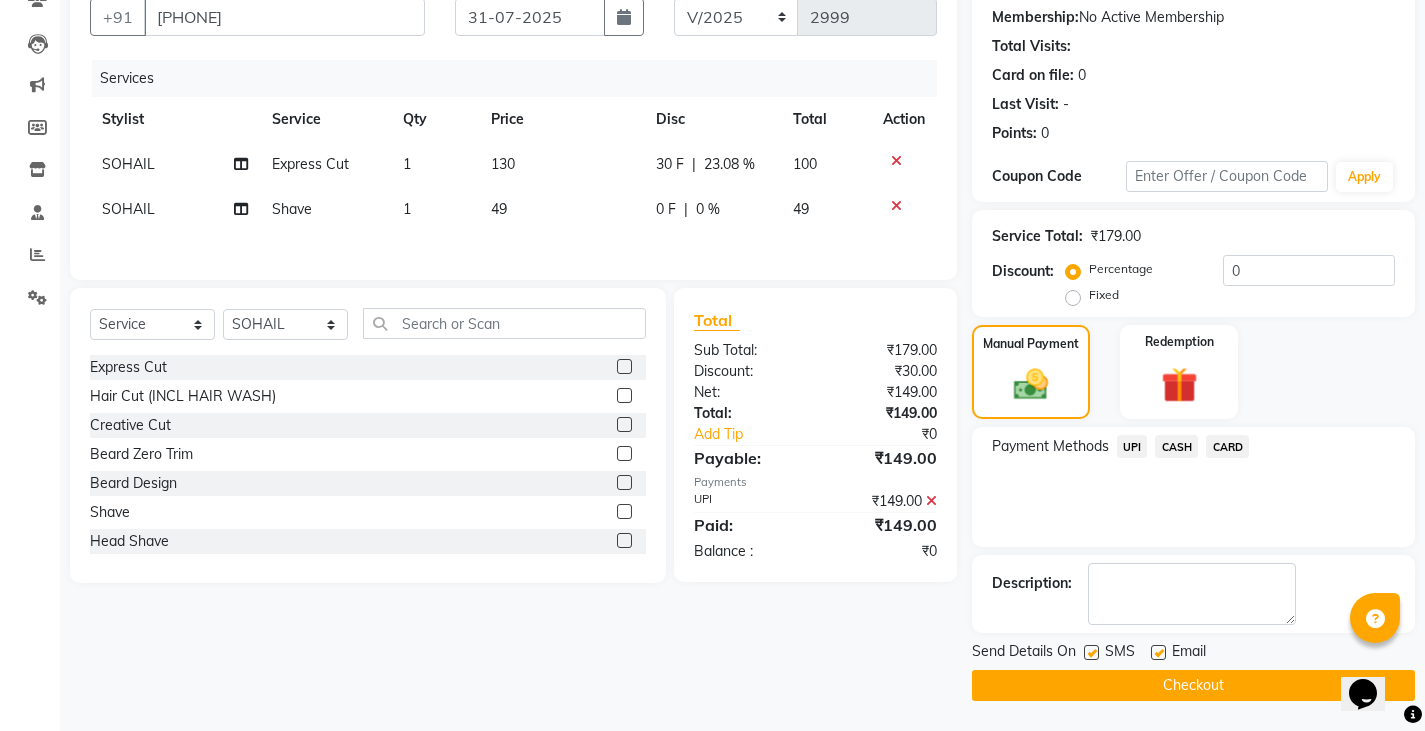 click on "Checkout" 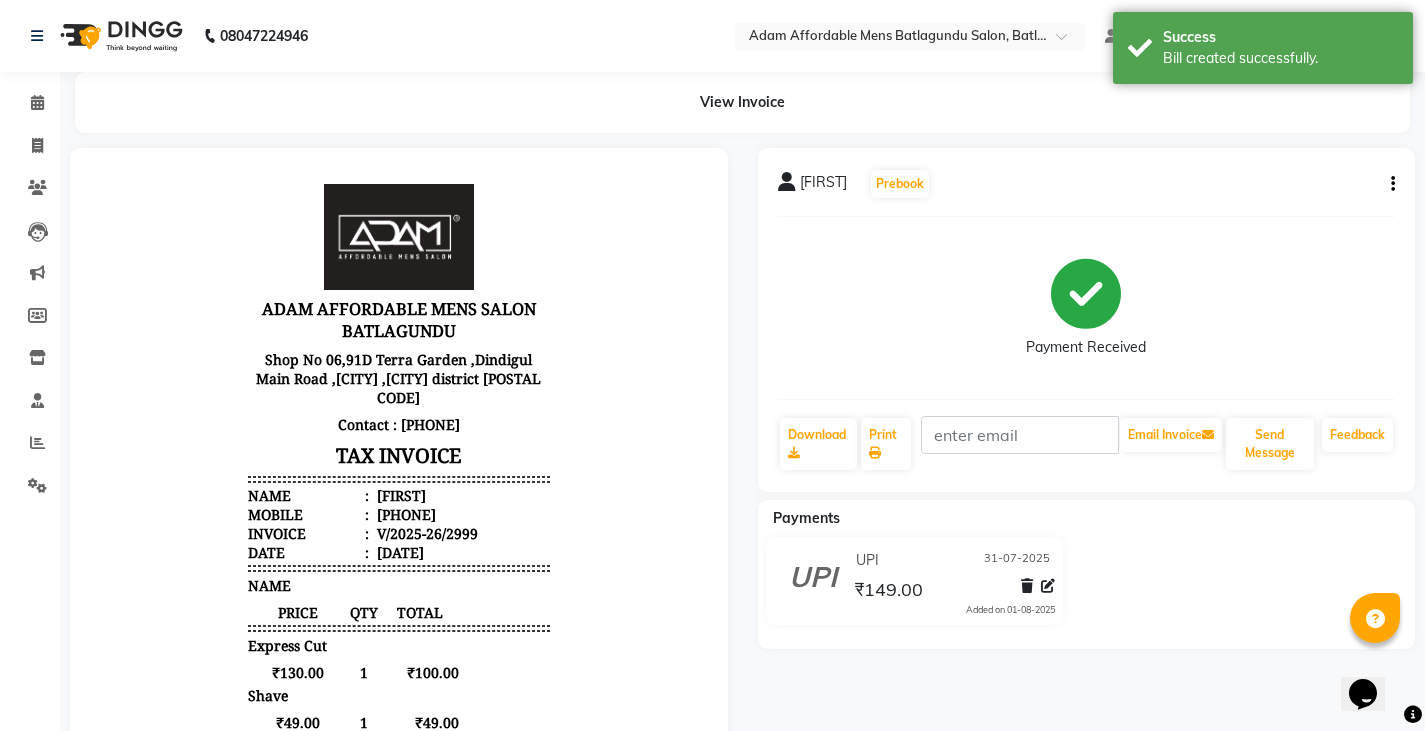 scroll, scrollTop: 0, scrollLeft: 0, axis: both 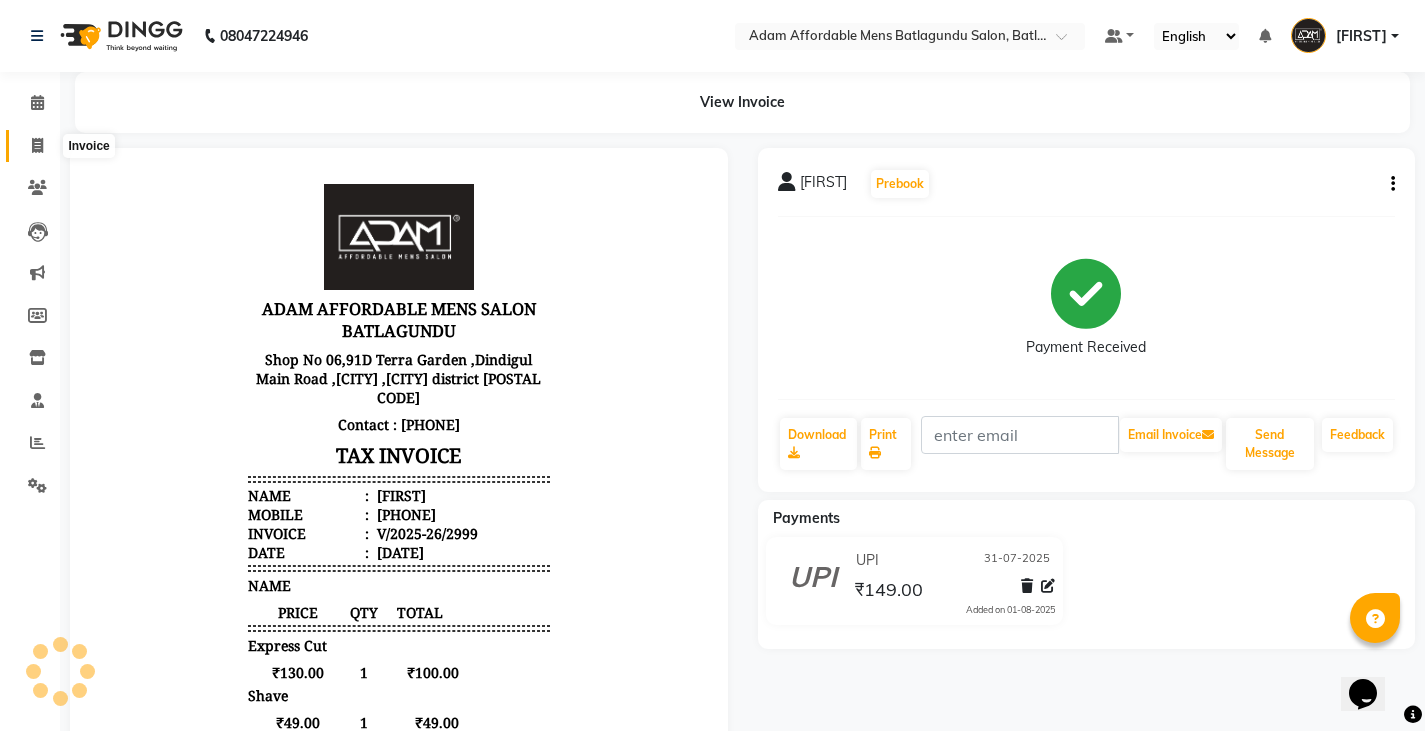 click 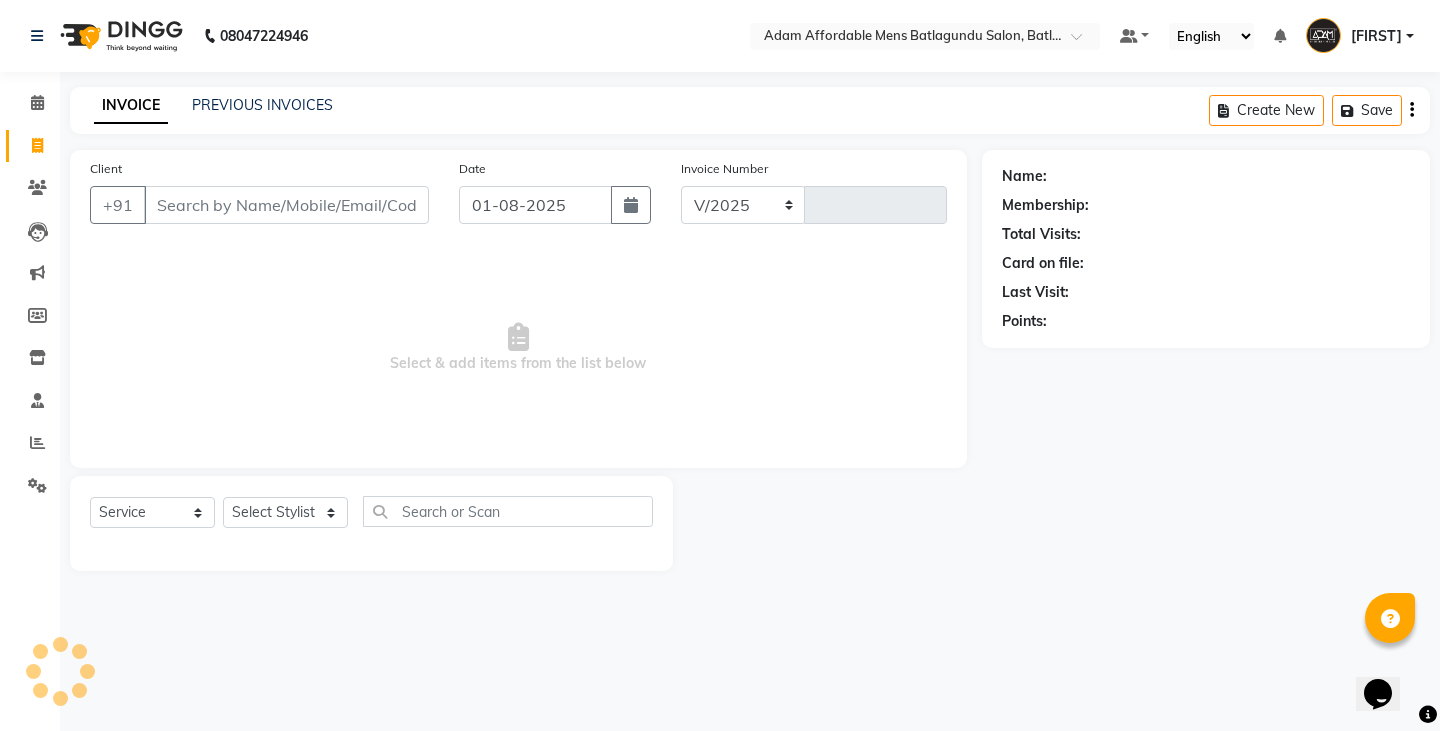 select on "8213" 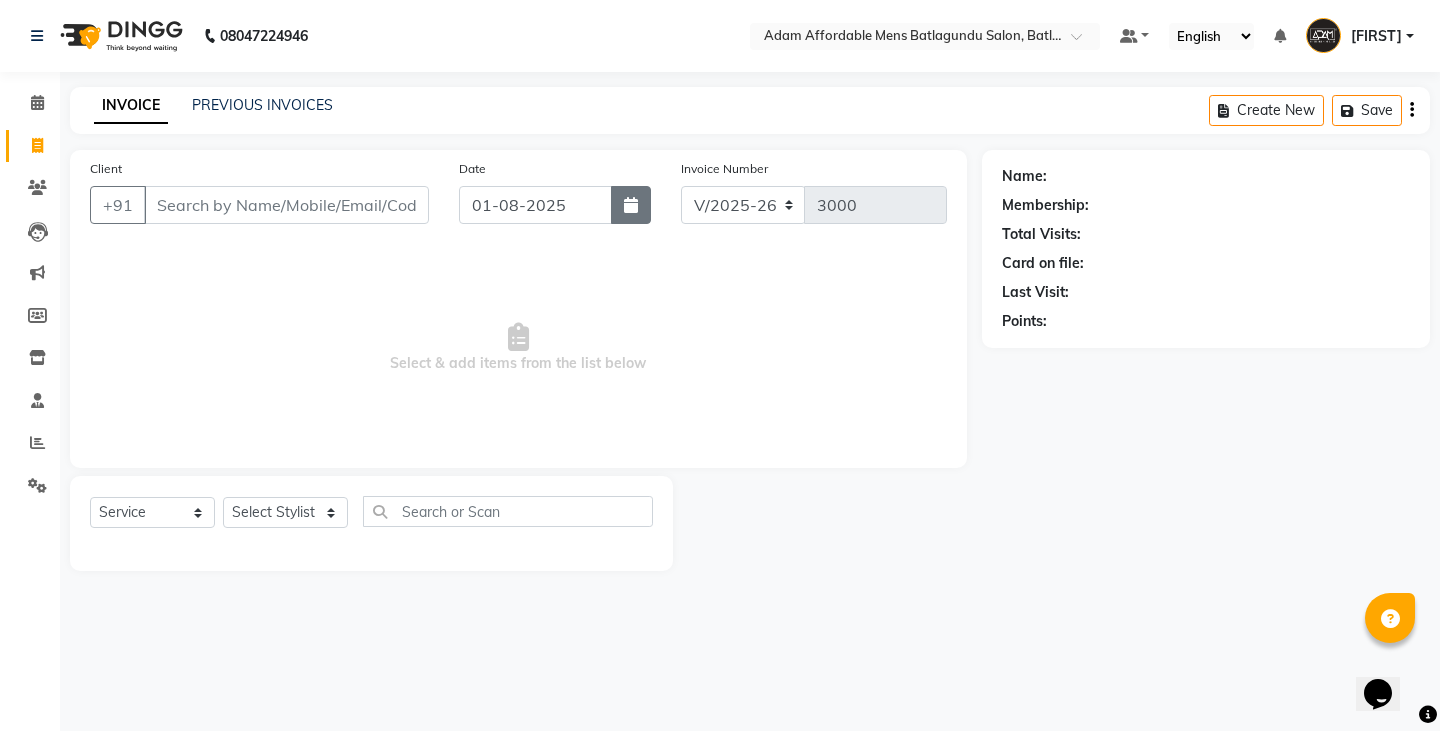 click 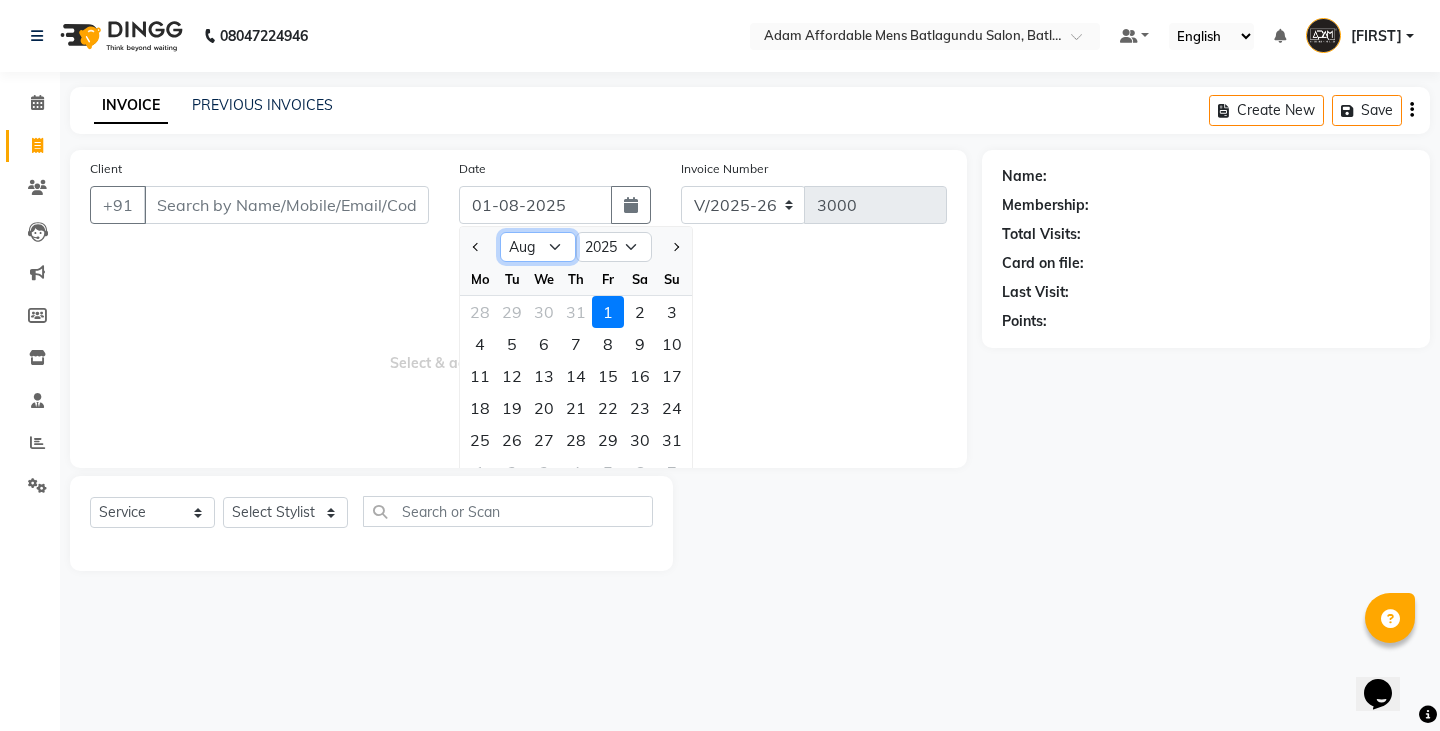 click on "Jan Feb Mar Apr May Jun Jul Aug Sep Oct Nov Dec" 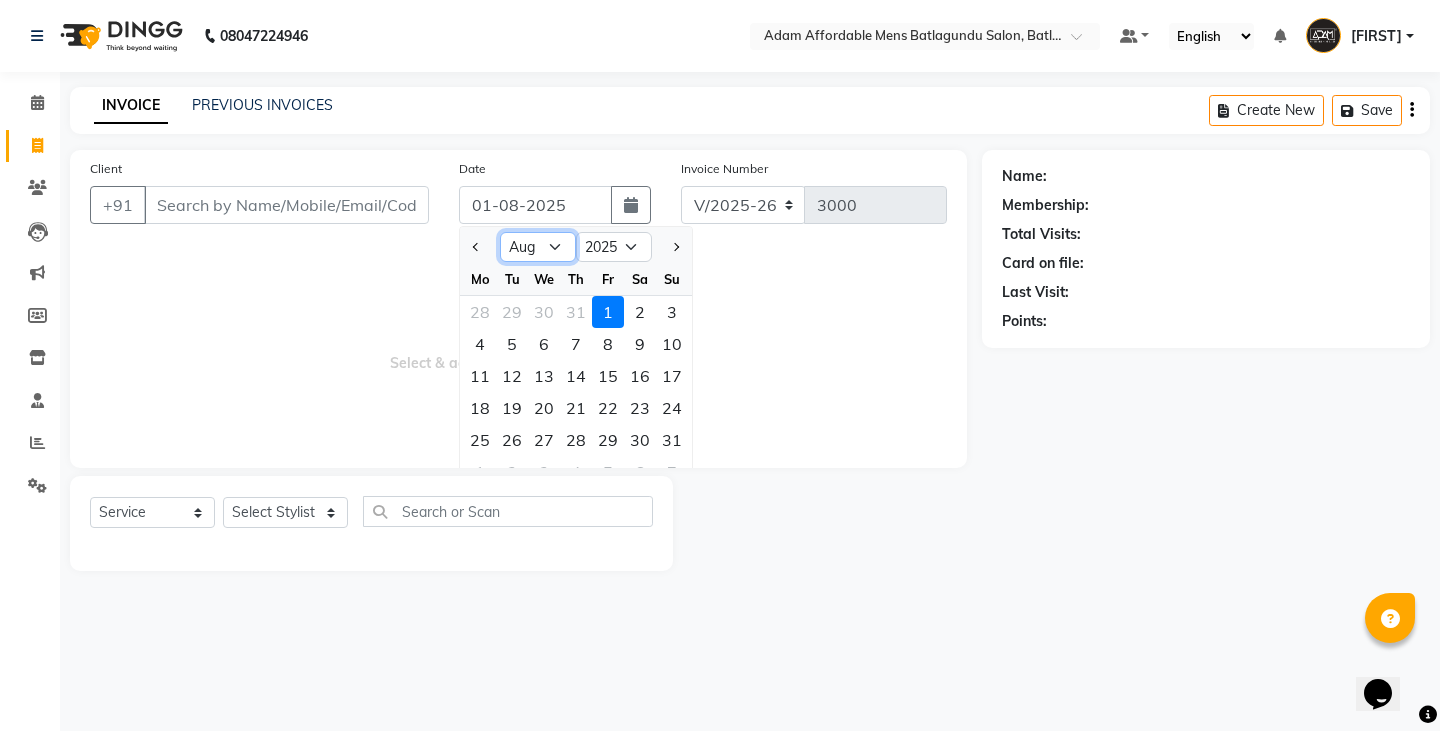 select on "7" 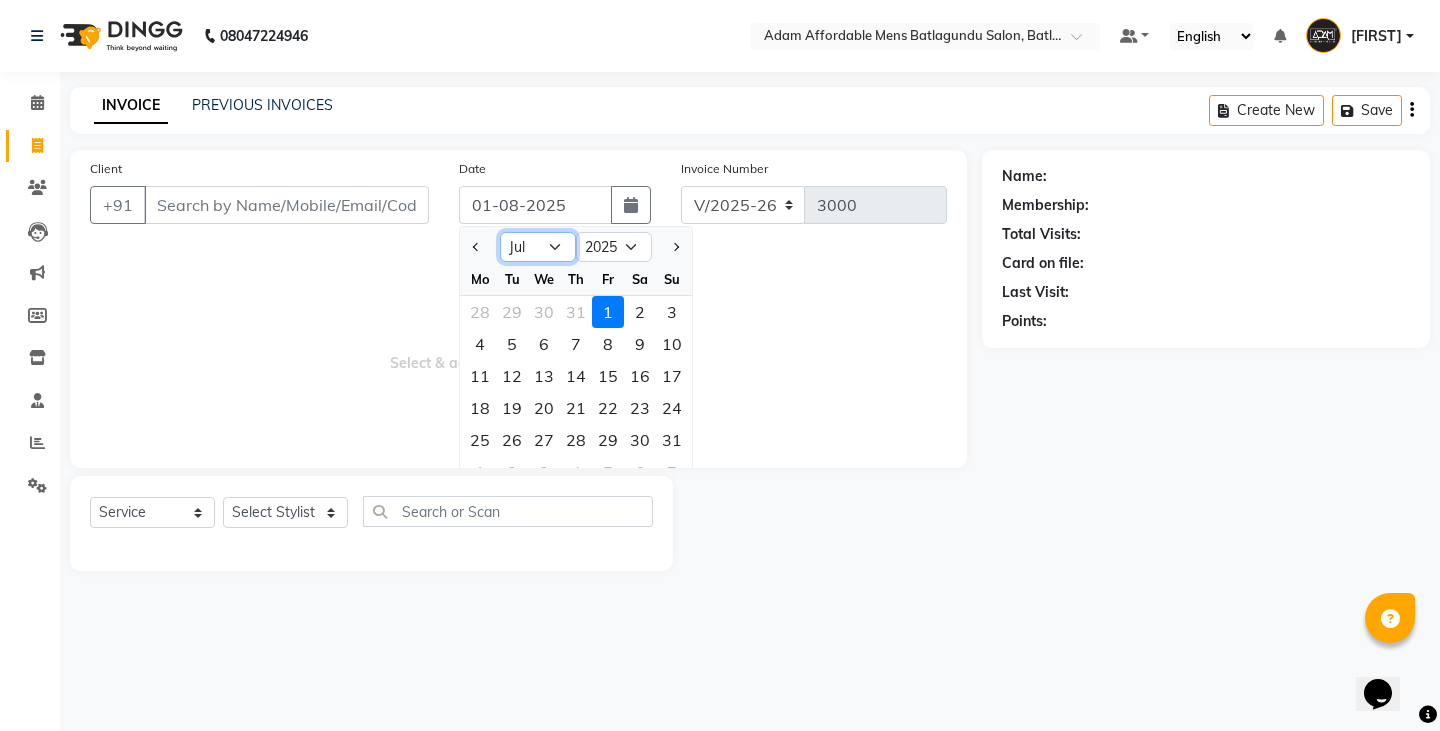 click on "Jan Feb Mar Apr May Jun Jul Aug Sep Oct Nov Dec" 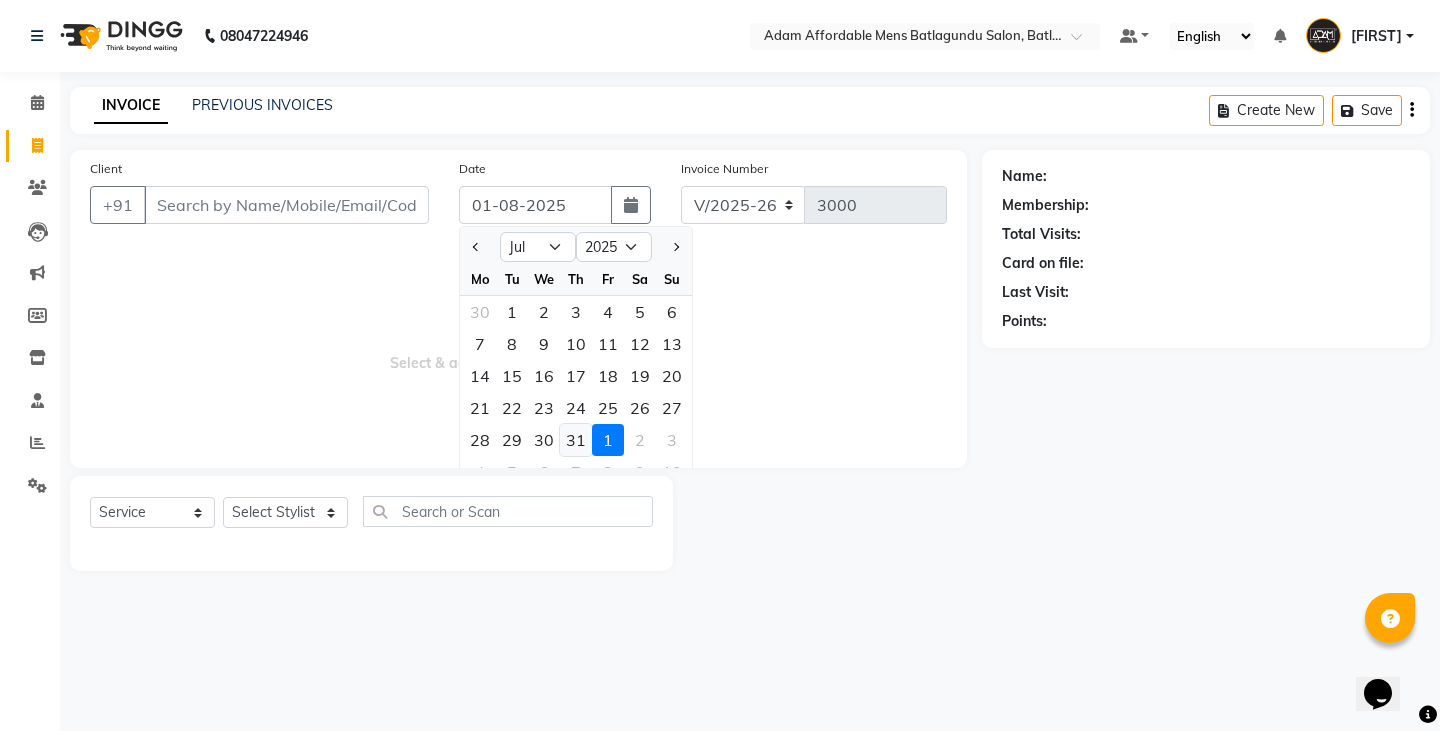 click on "31" 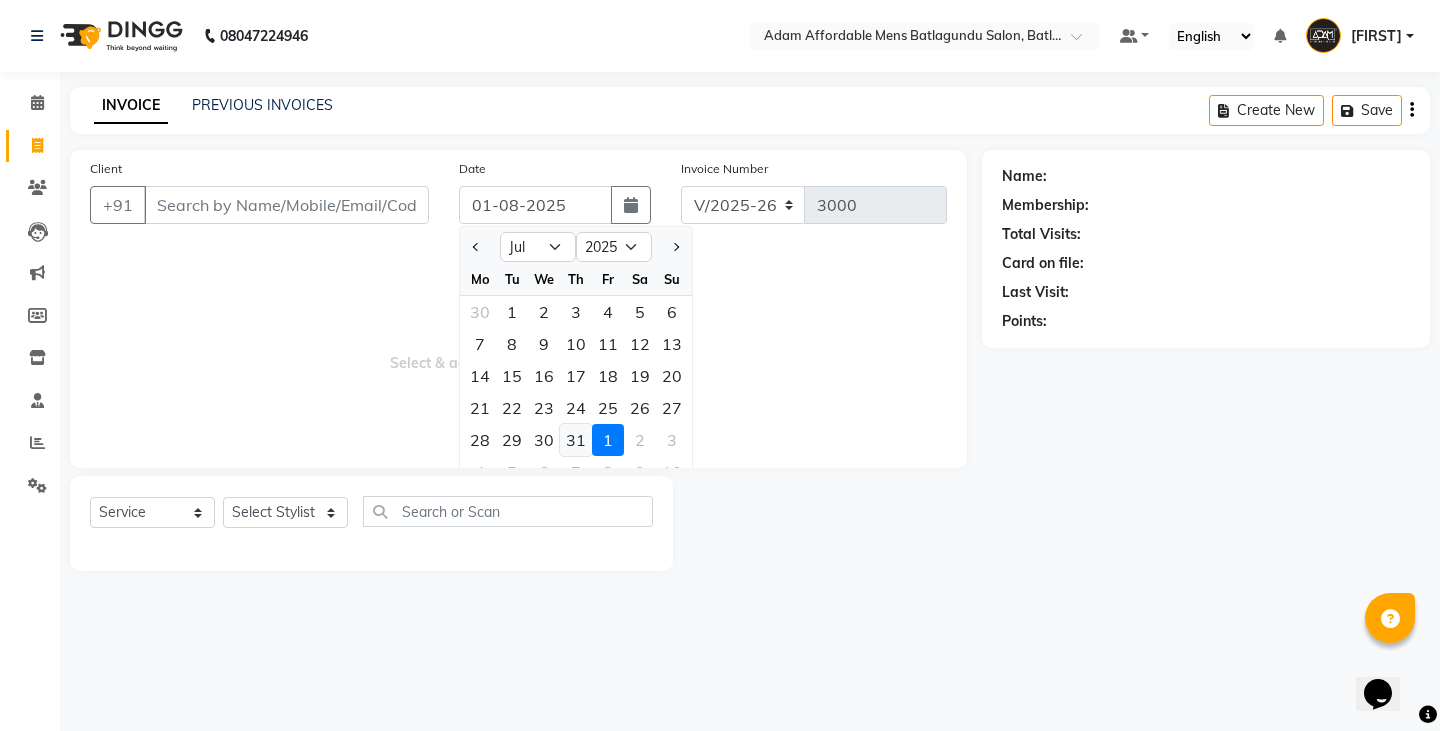 type on "31-07-2025" 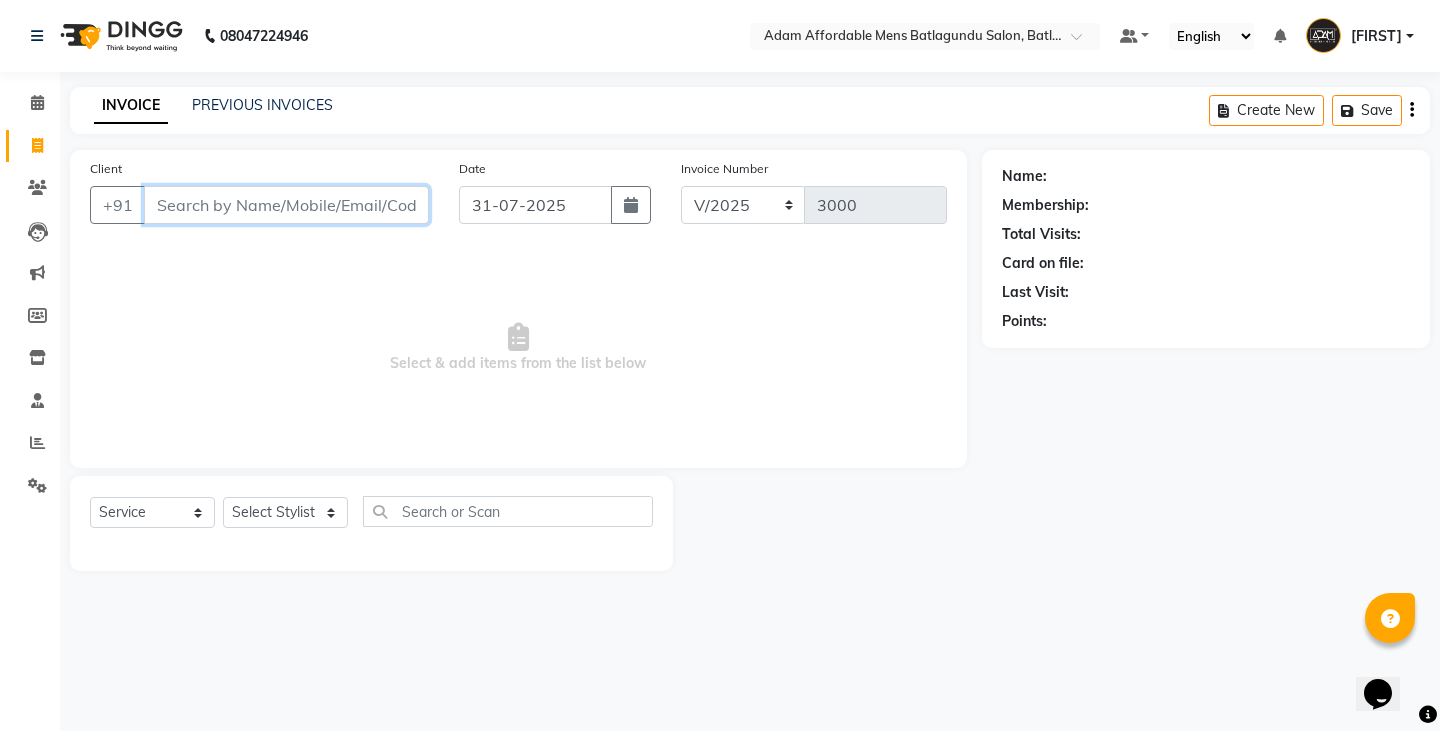 click on "Client" at bounding box center [286, 205] 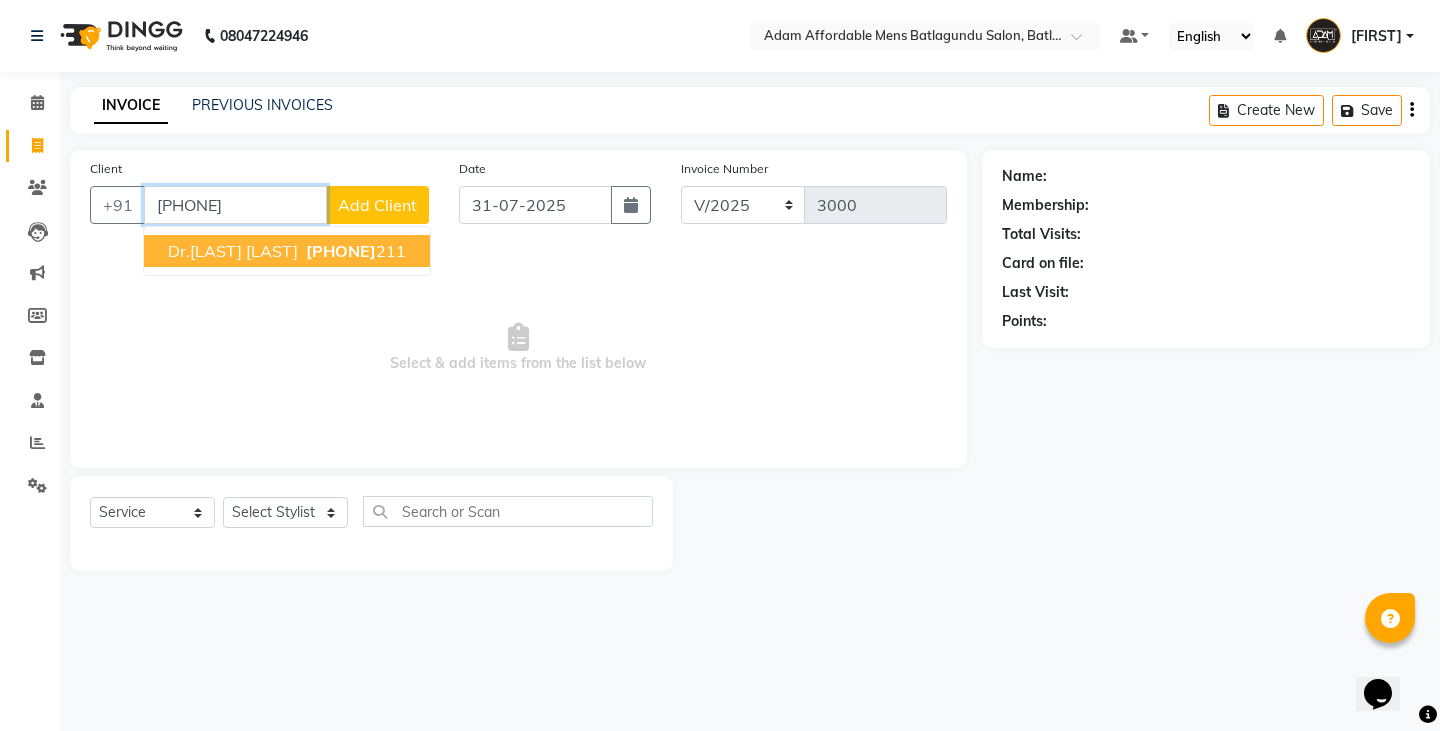 click on "Dr.[LAST] [LAST]" at bounding box center [233, 251] 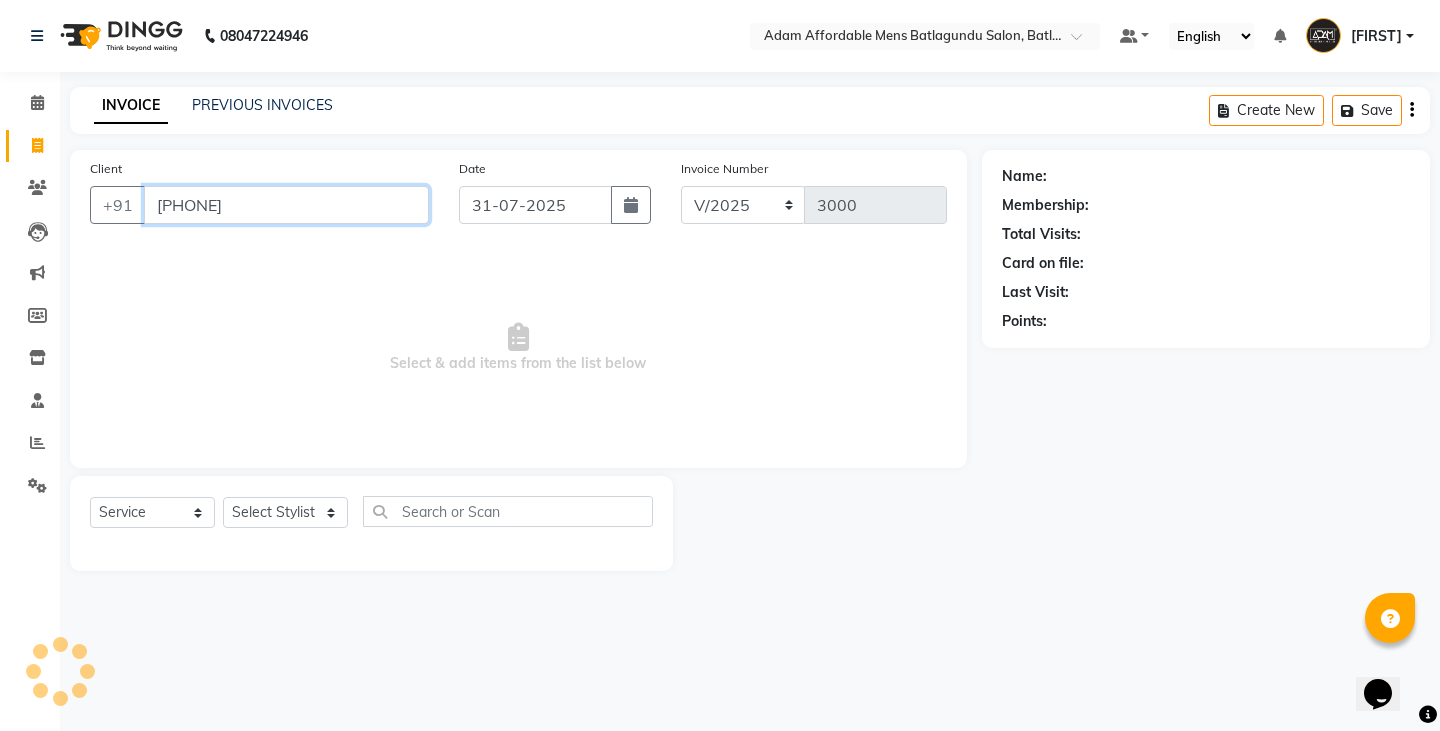 type on "[PHONE]" 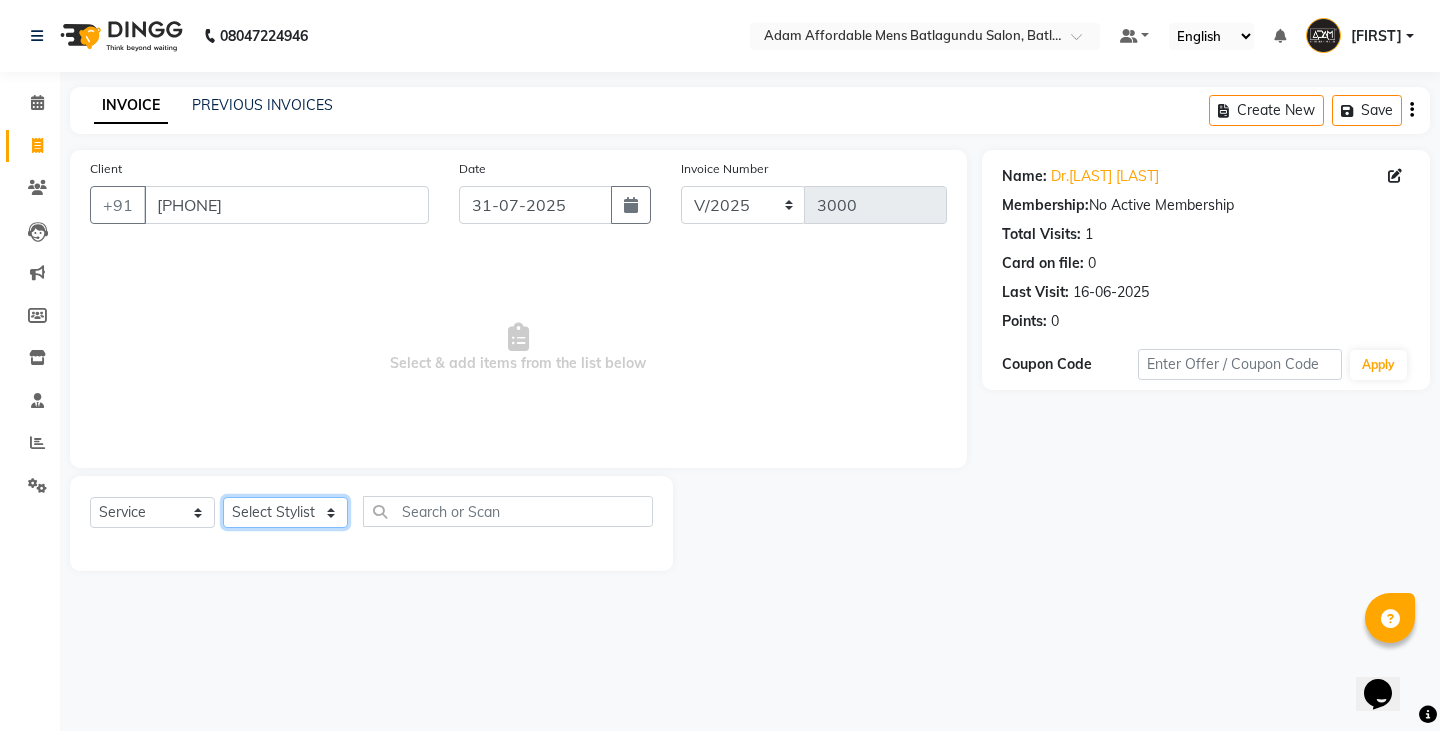 click on "Select Stylist Admin [FIRST] [LAST] [FIRST] [LAST] [FIRST] [FIRST] [FIRST]" 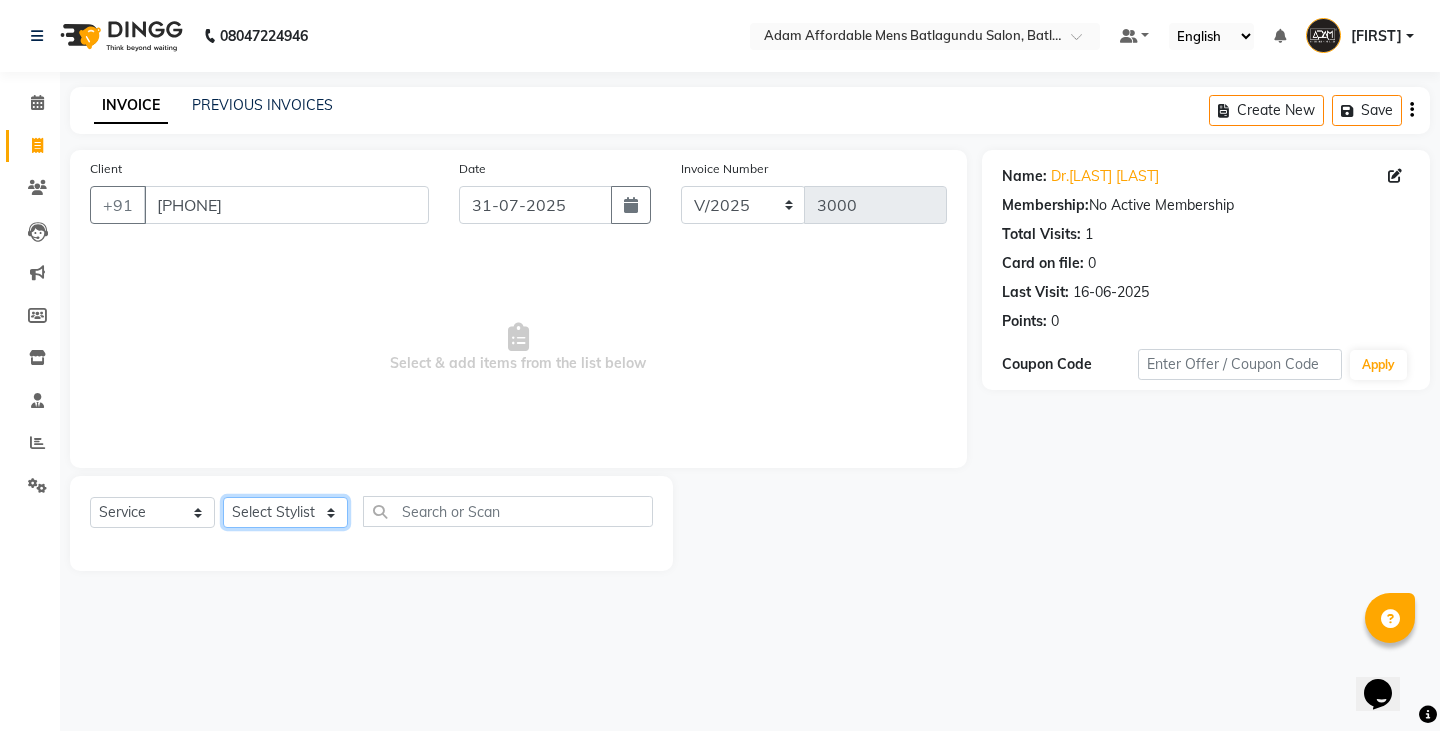 select on "84061" 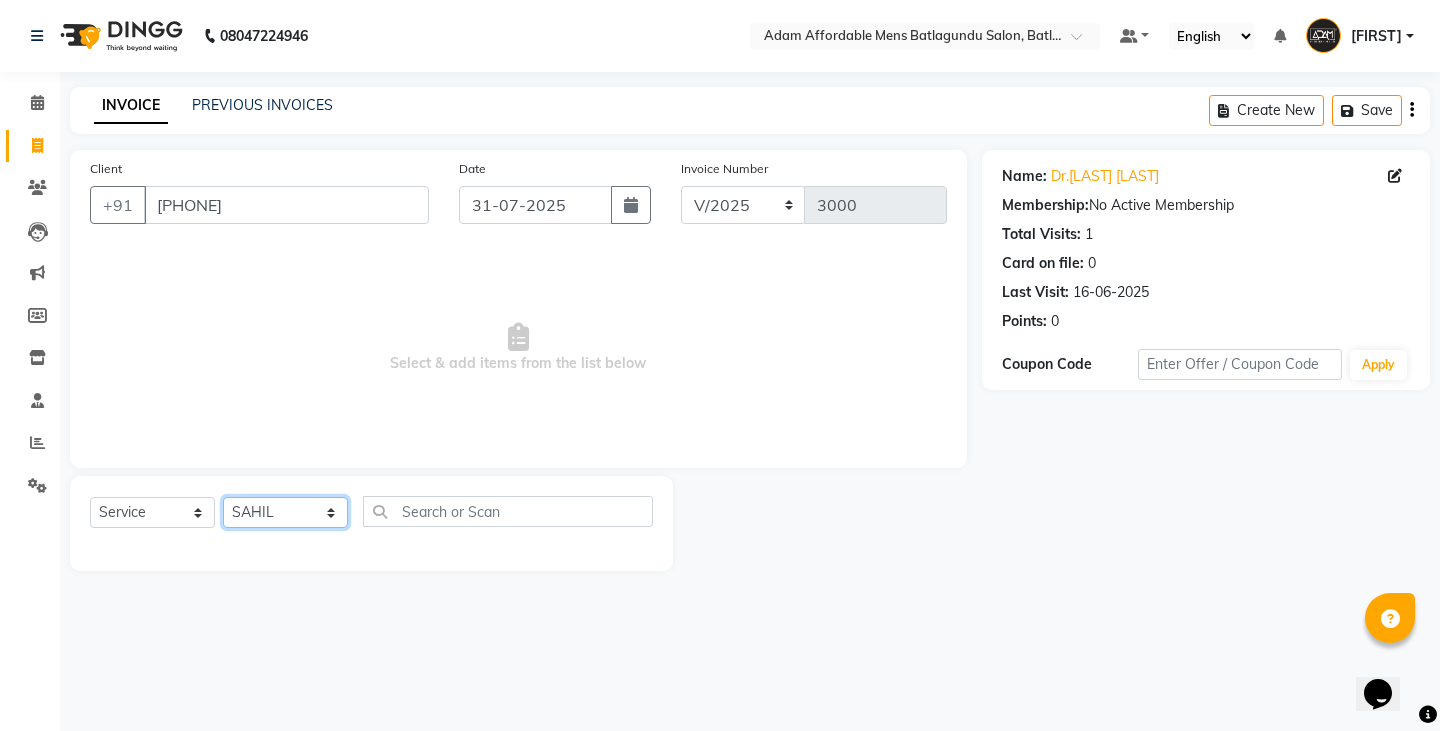 click on "Select Stylist Admin [FIRST] [LAST] [FIRST] [LAST] [FIRST] [FIRST] [FIRST]" 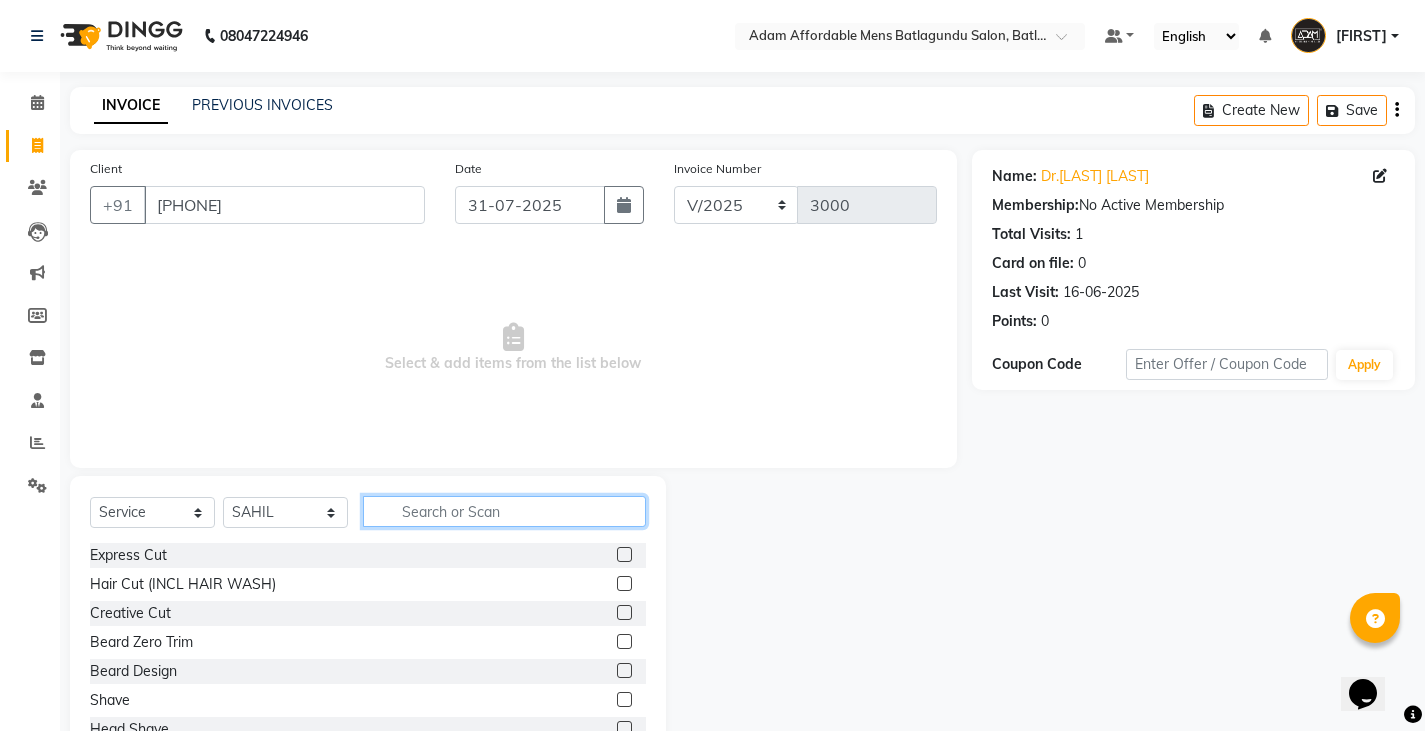 click 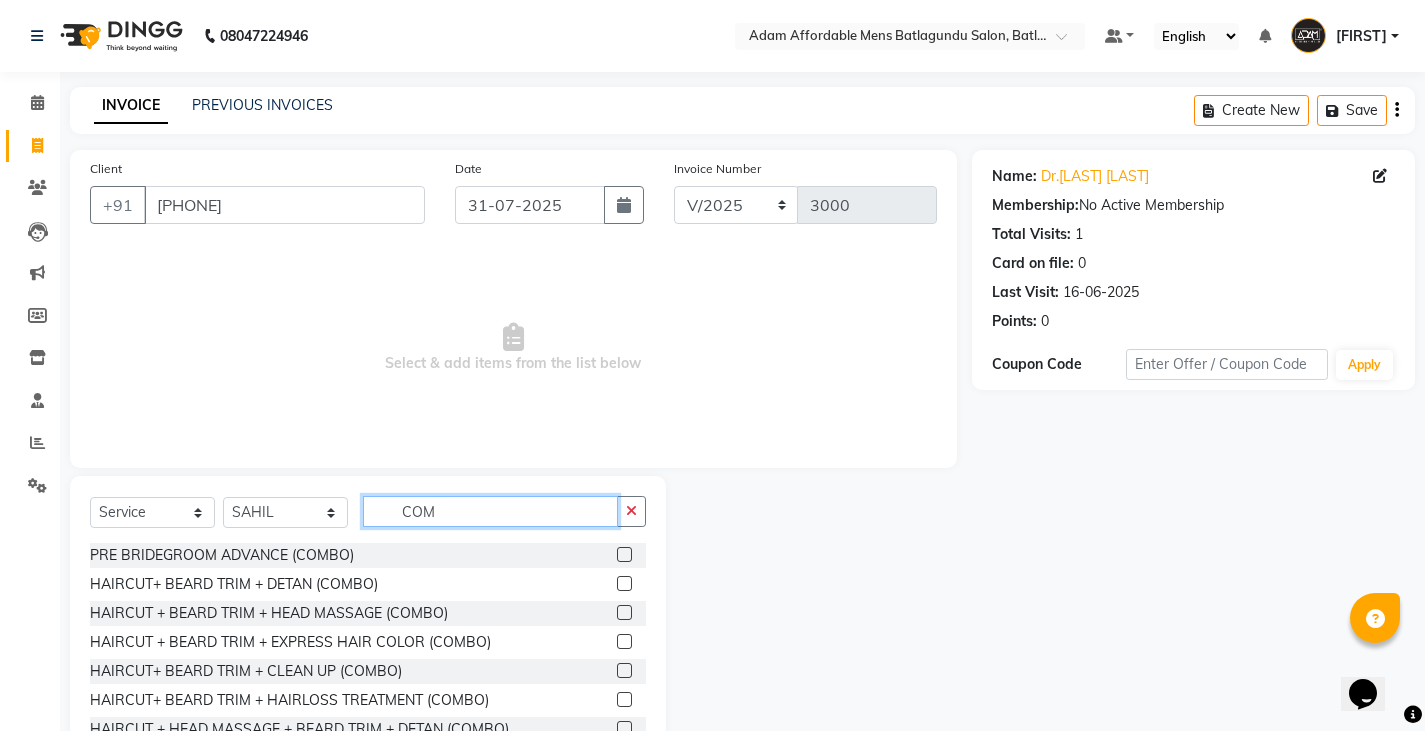 type on "COM" 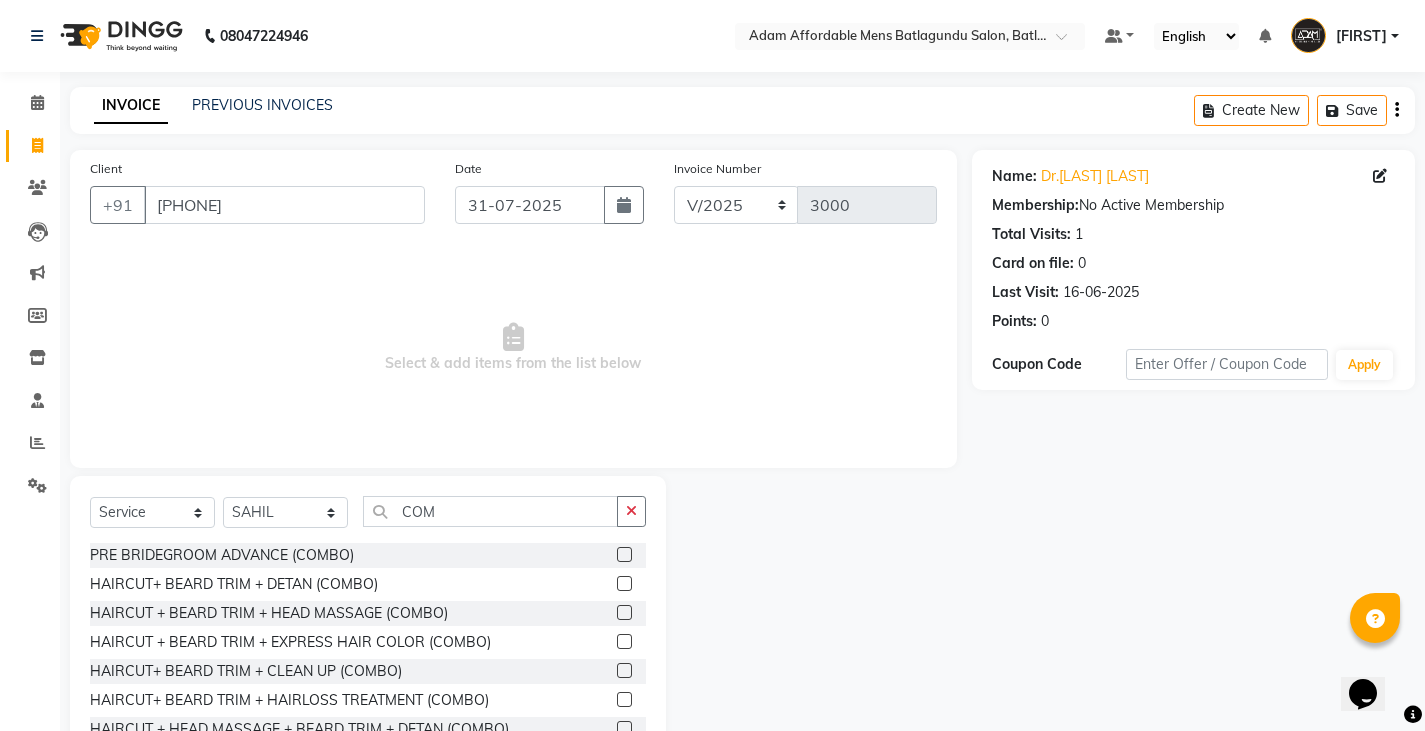 click 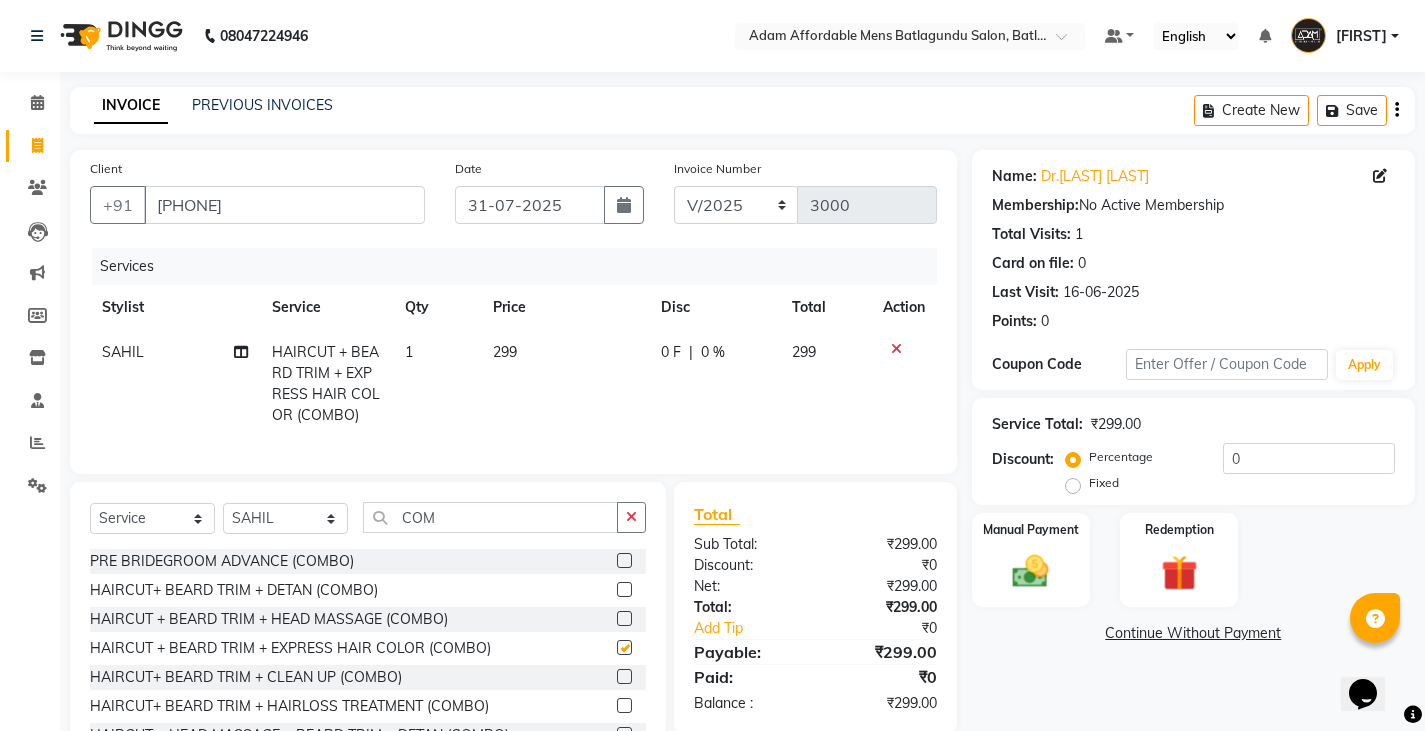 checkbox on "false" 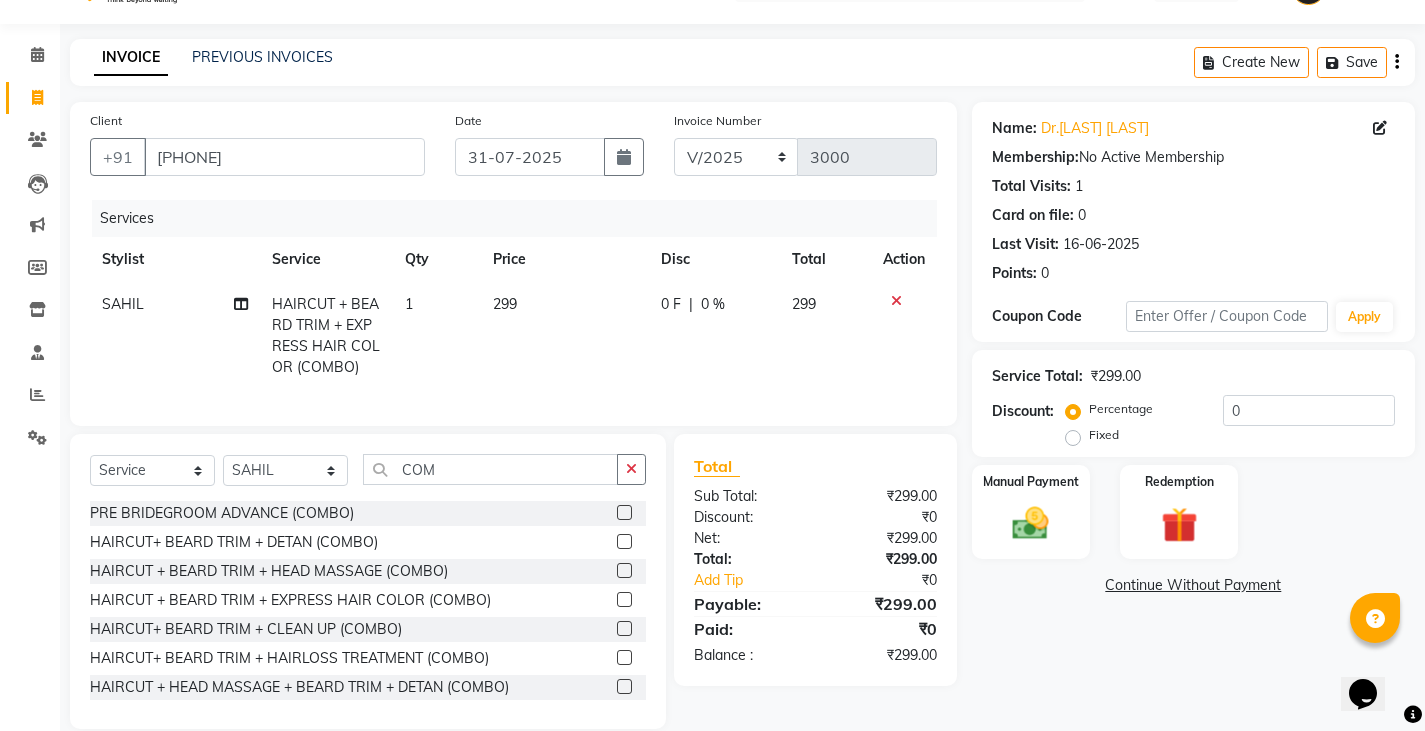 scroll, scrollTop: 91, scrollLeft: 0, axis: vertical 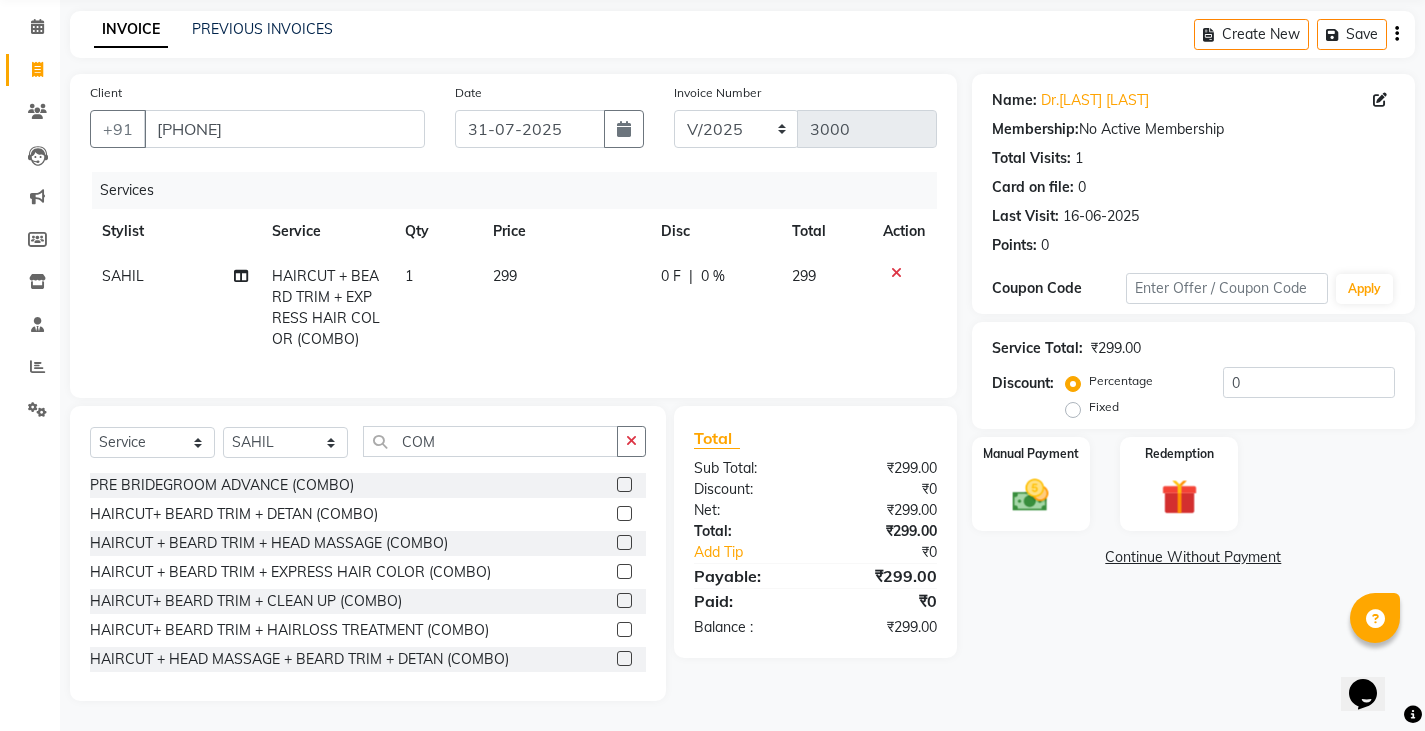 click on "Name: Dr.[LAST] [LAST] Membership: No Active Membership Total Visits: 1 Card on file: 0 Last Visit: [DATE] Points: 0 Coupon Code Apply Service Total: ₹299.00 Discount: Percentage Fixed 0 Manual Payment Redemption Continue Without Payment" 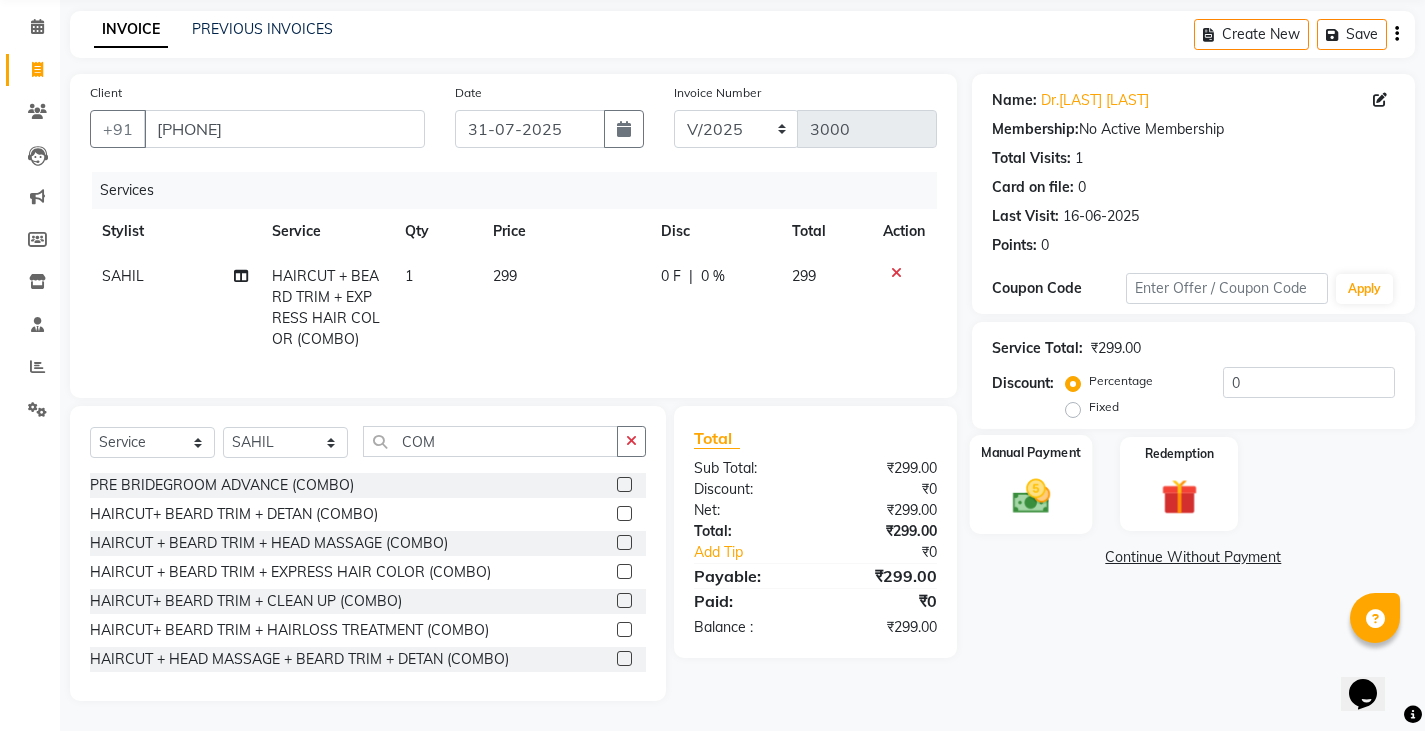 click 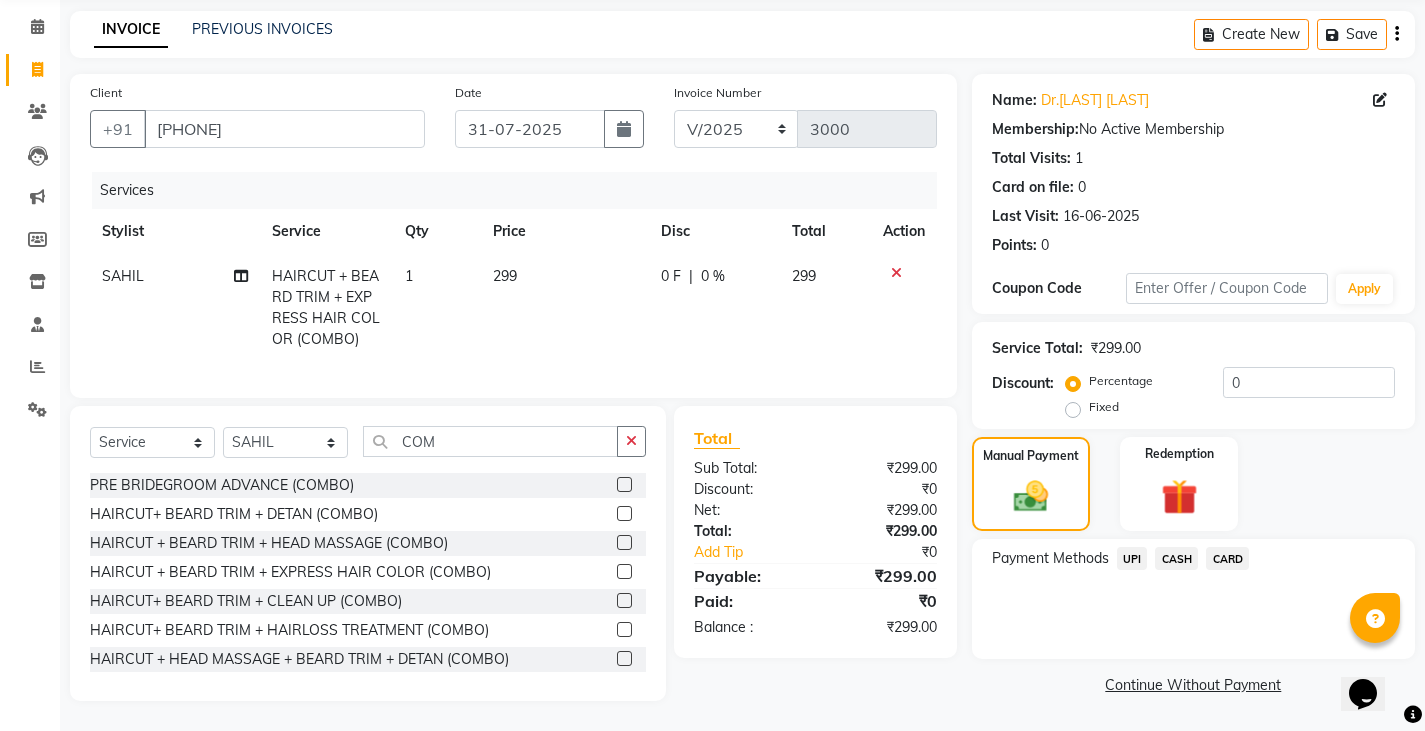 click on "UPI" 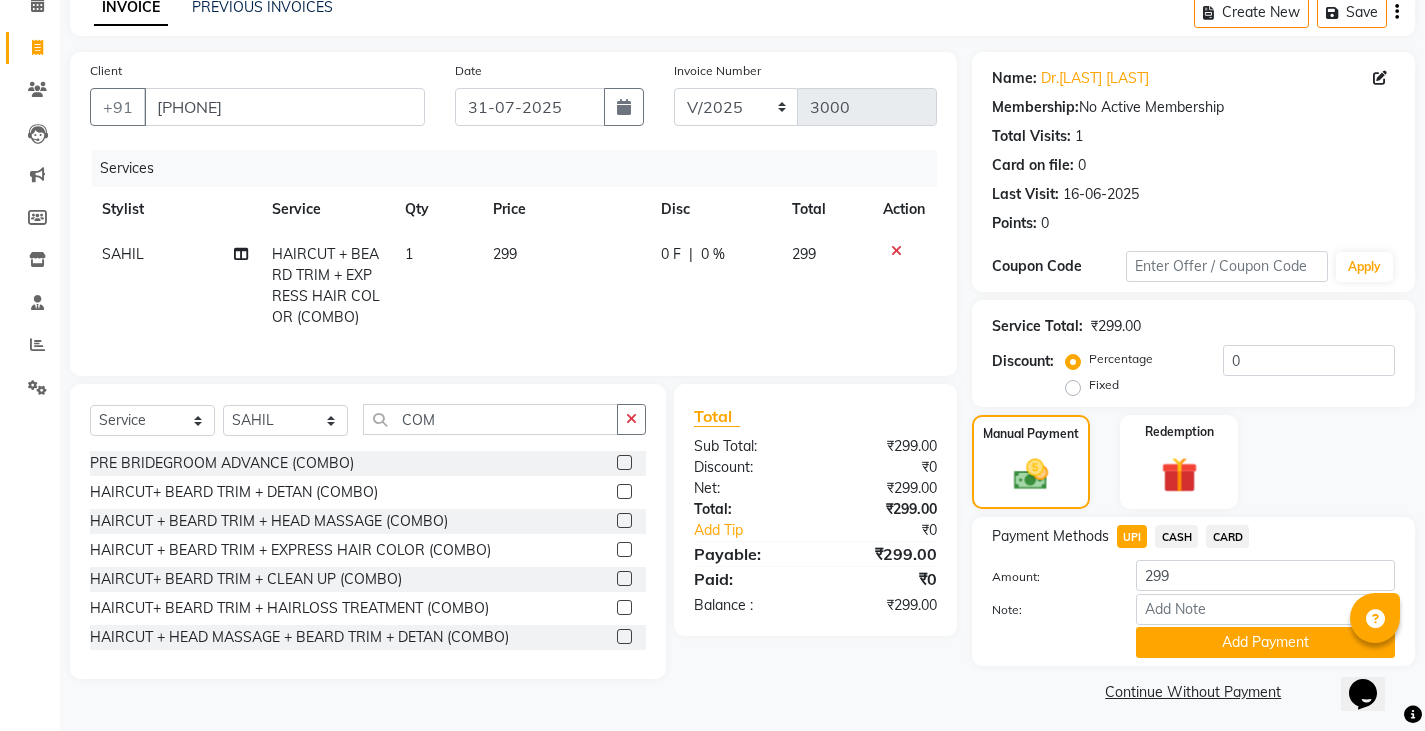 scroll, scrollTop: 104, scrollLeft: 0, axis: vertical 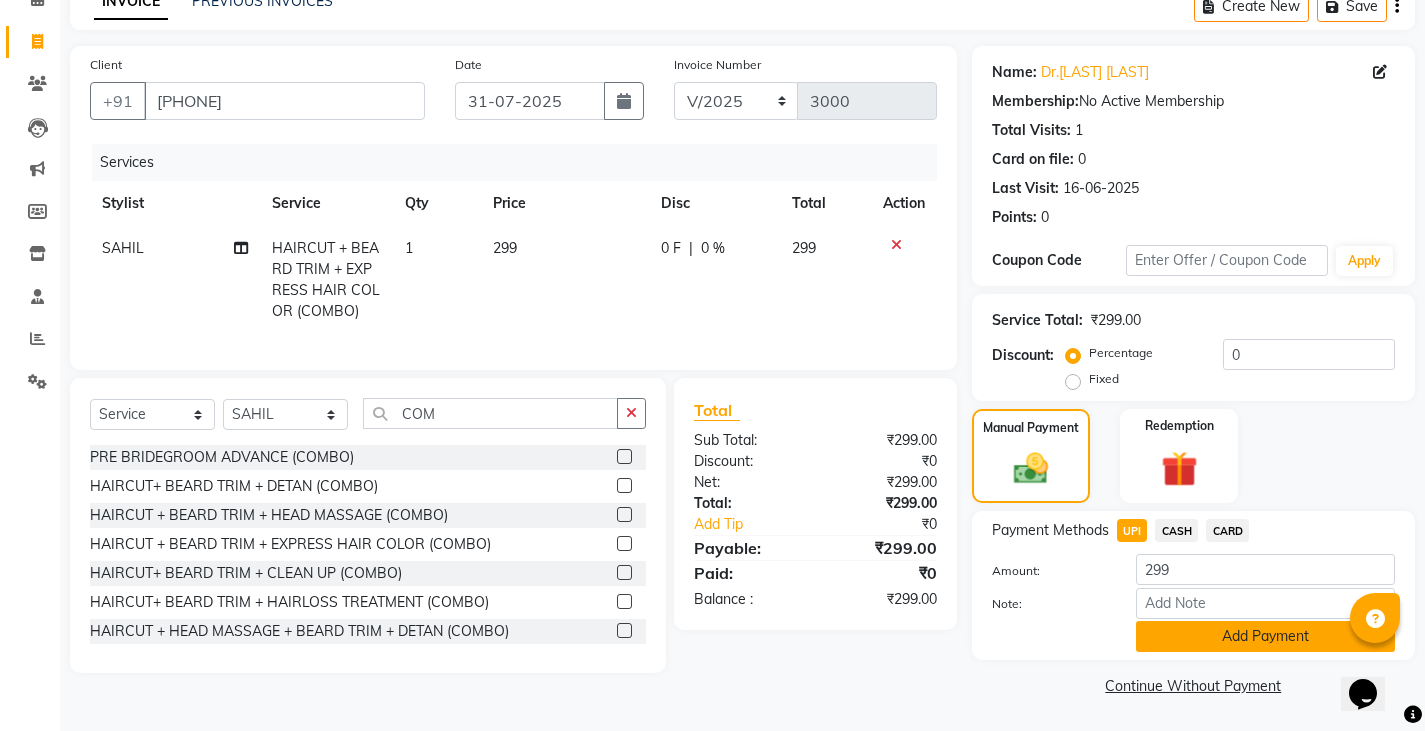 click on "Add Payment" 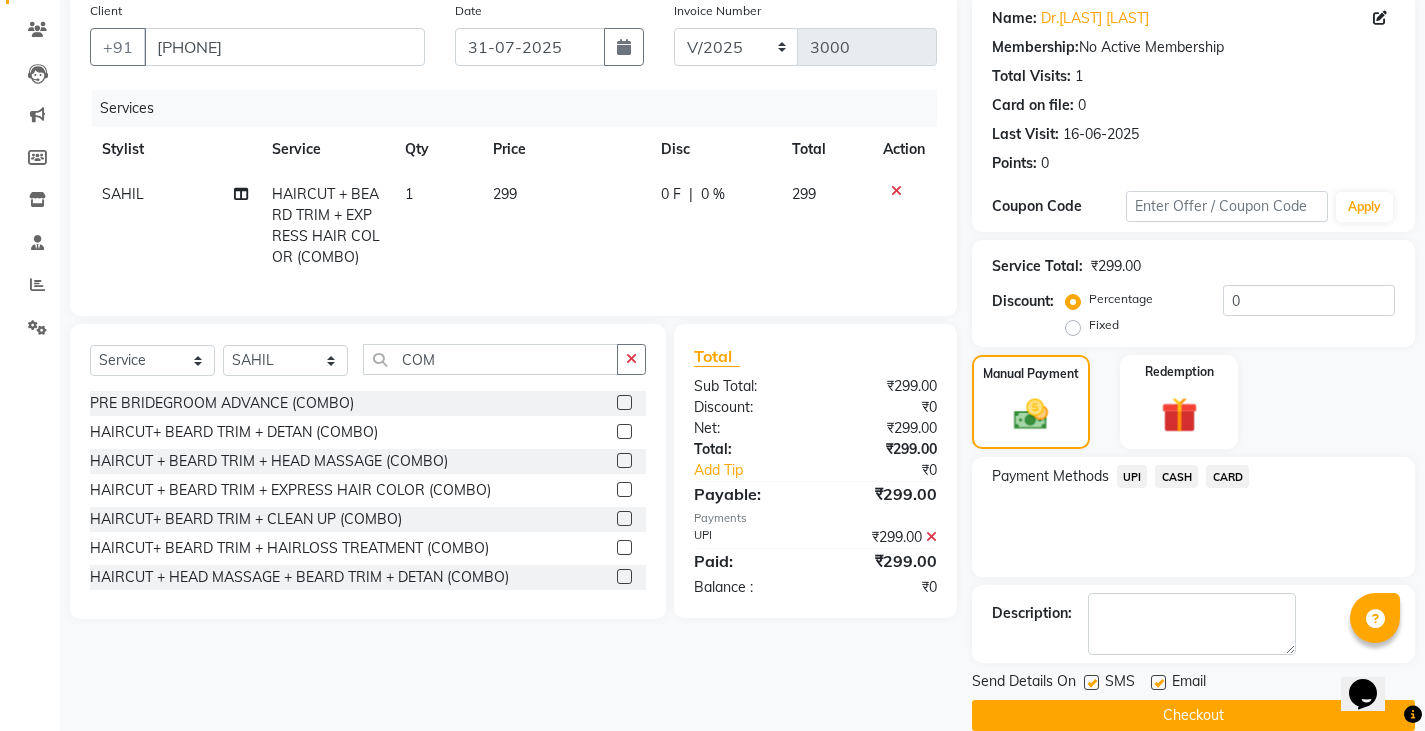 scroll, scrollTop: 188, scrollLeft: 0, axis: vertical 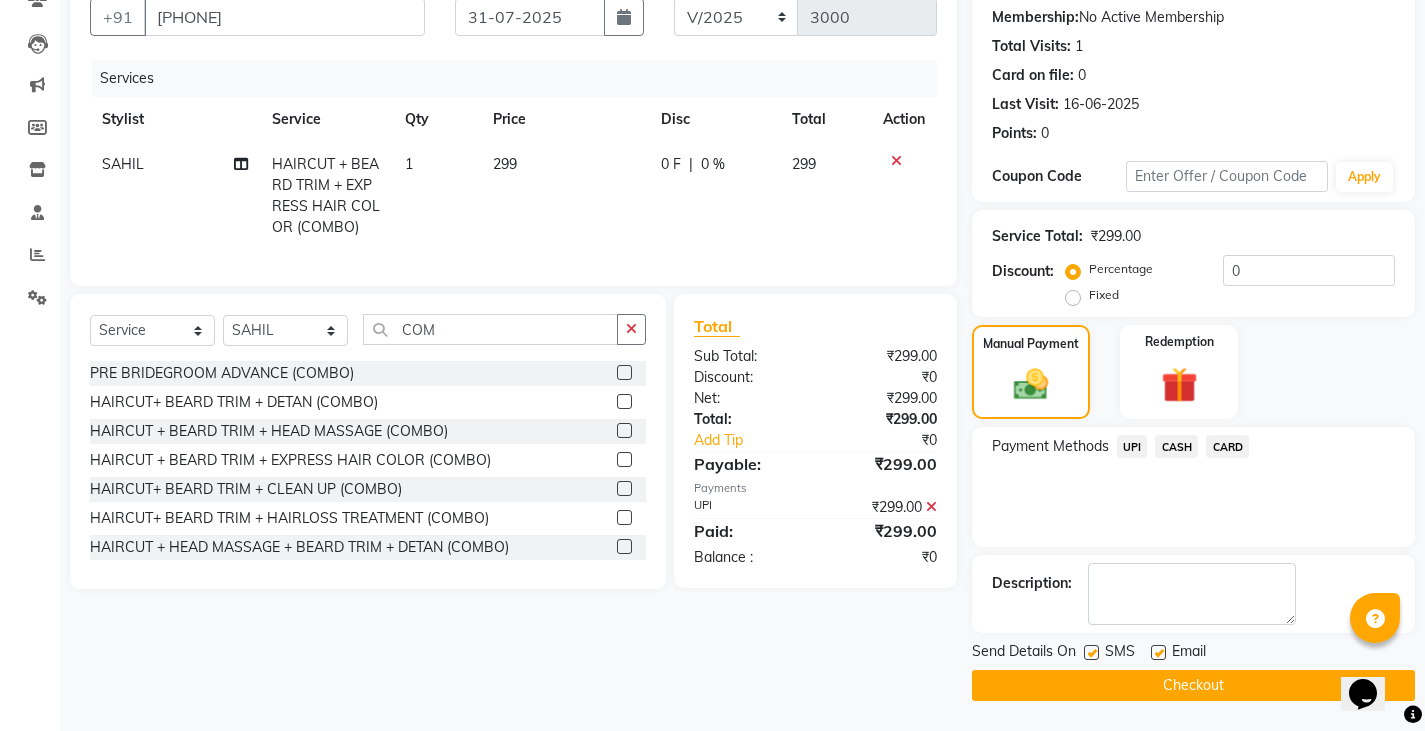 click on "Checkout" 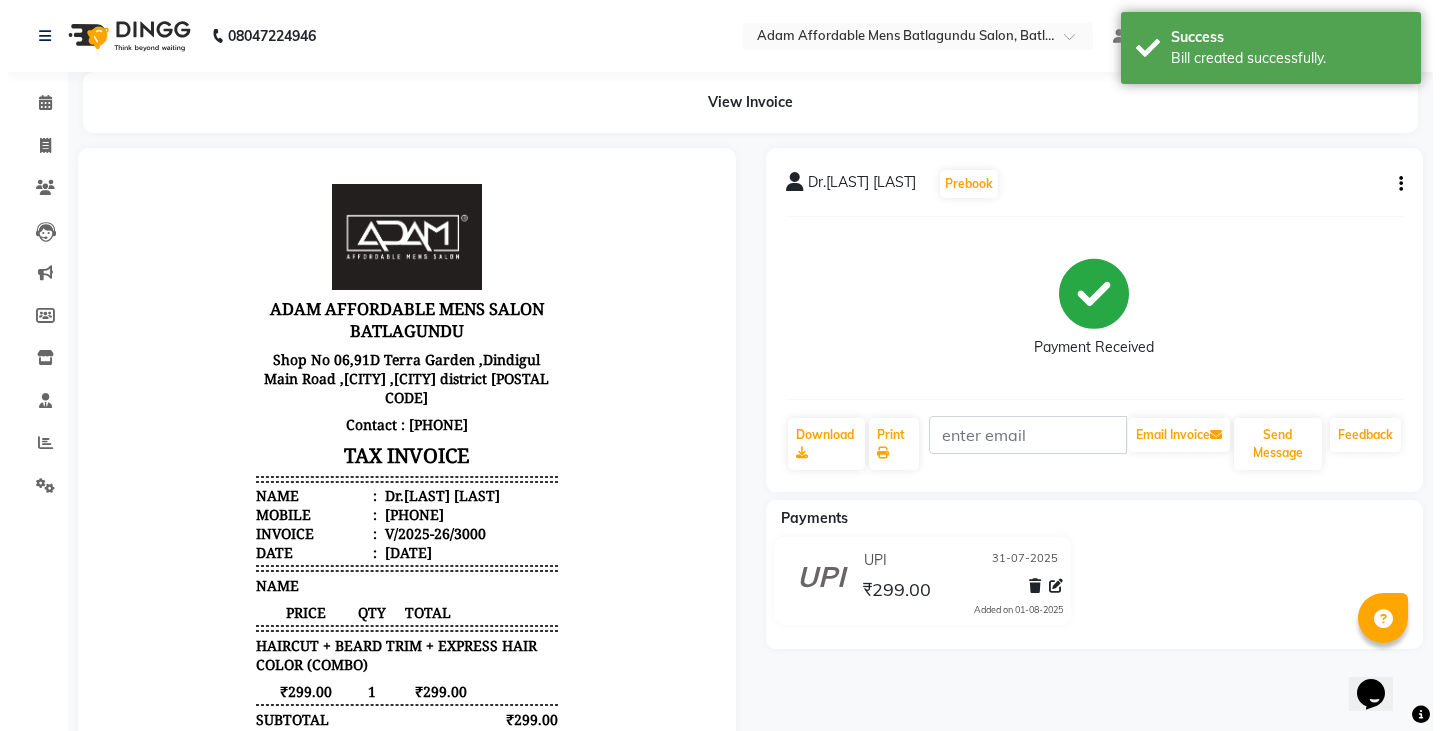 scroll, scrollTop: 0, scrollLeft: 0, axis: both 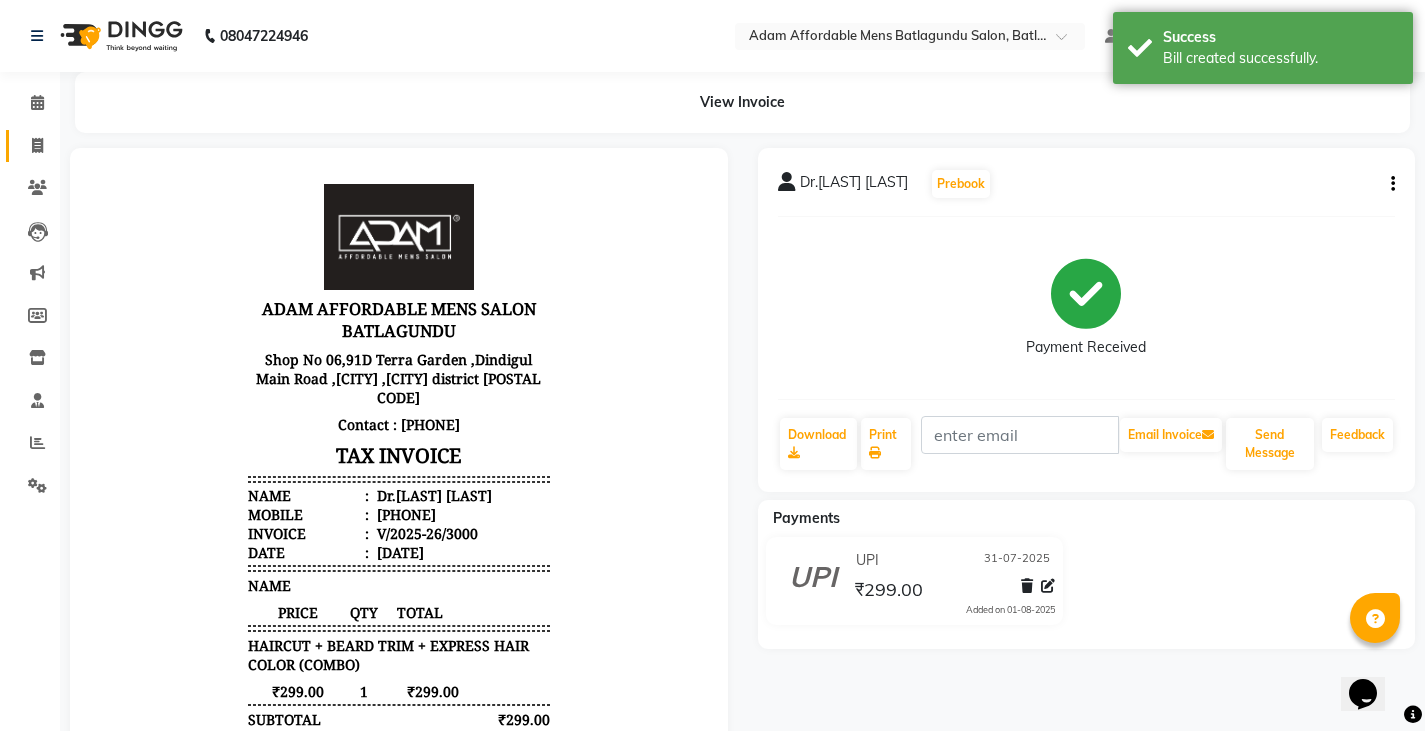 click 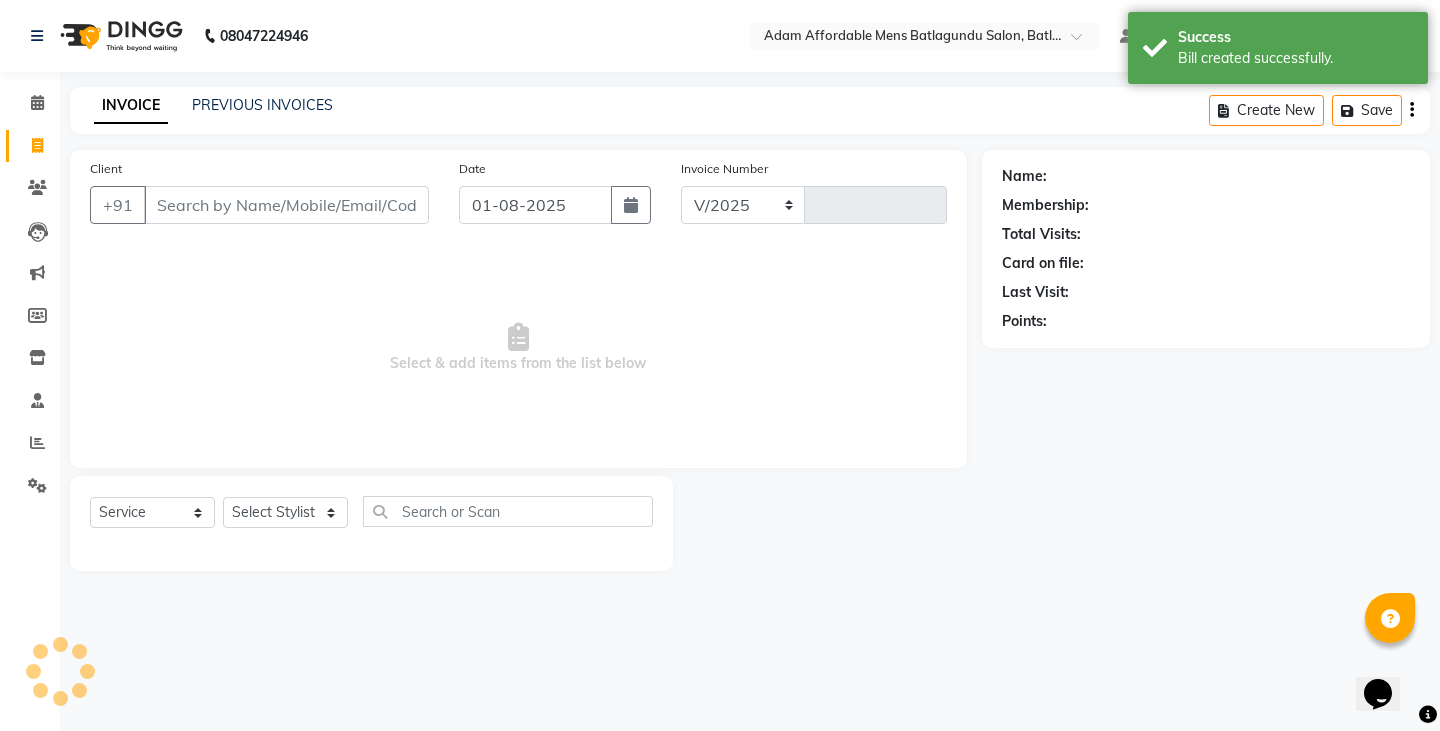 select on "8213" 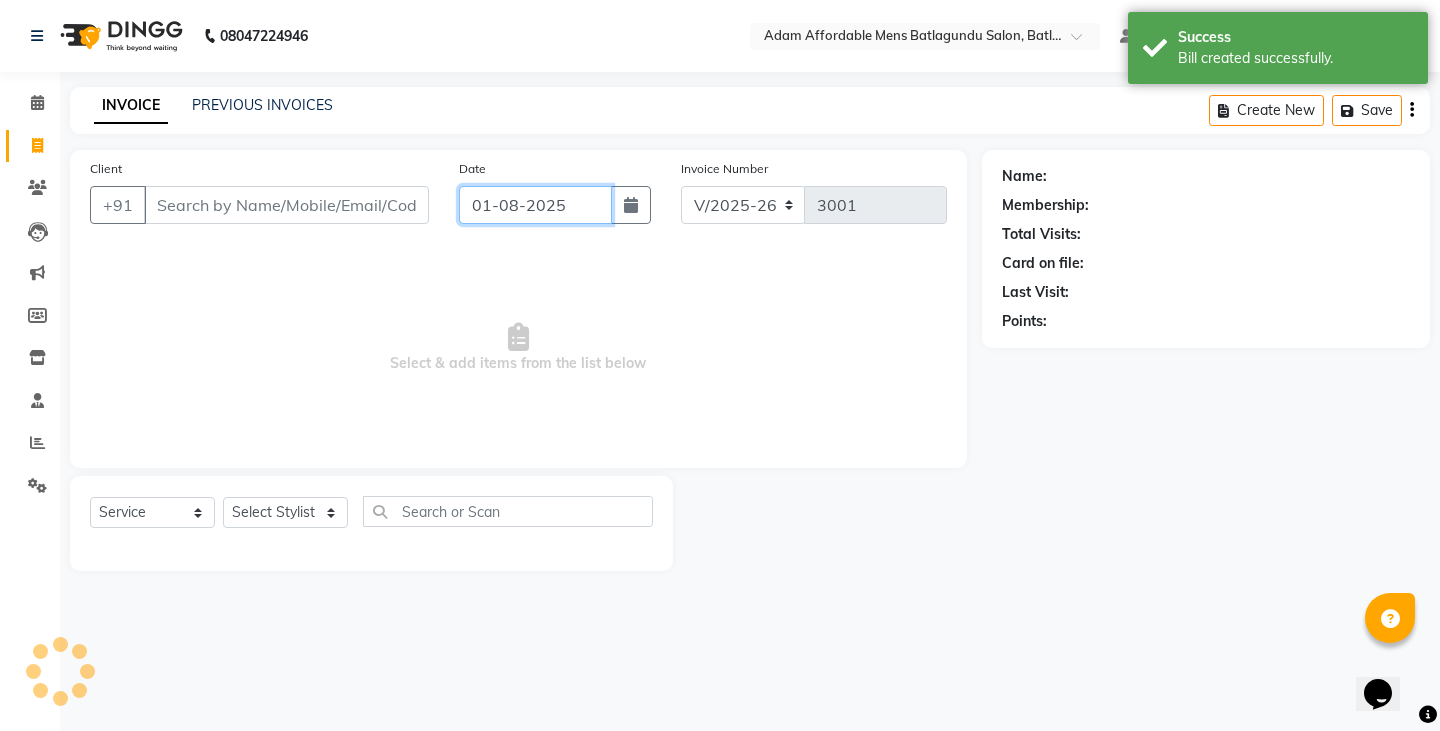 click on "01-08-2025" 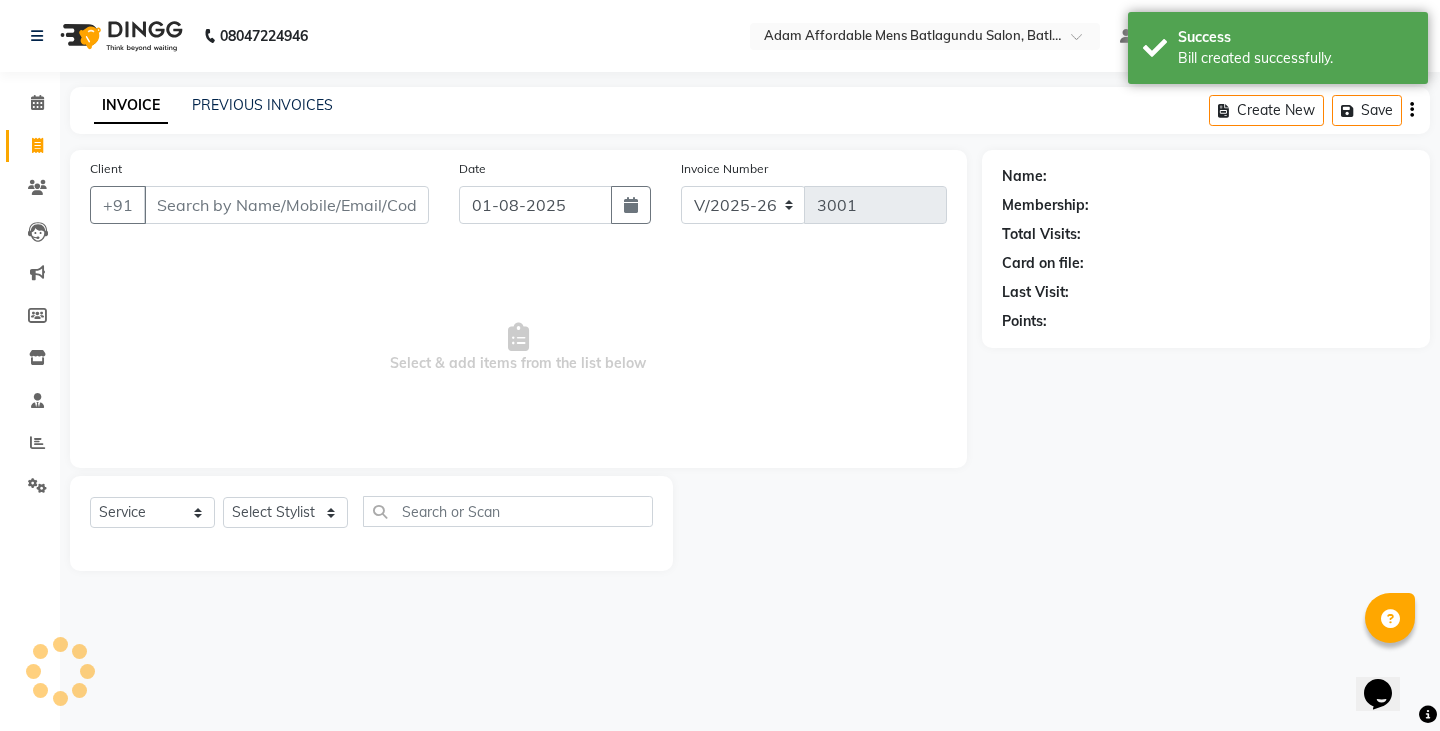 select on "8" 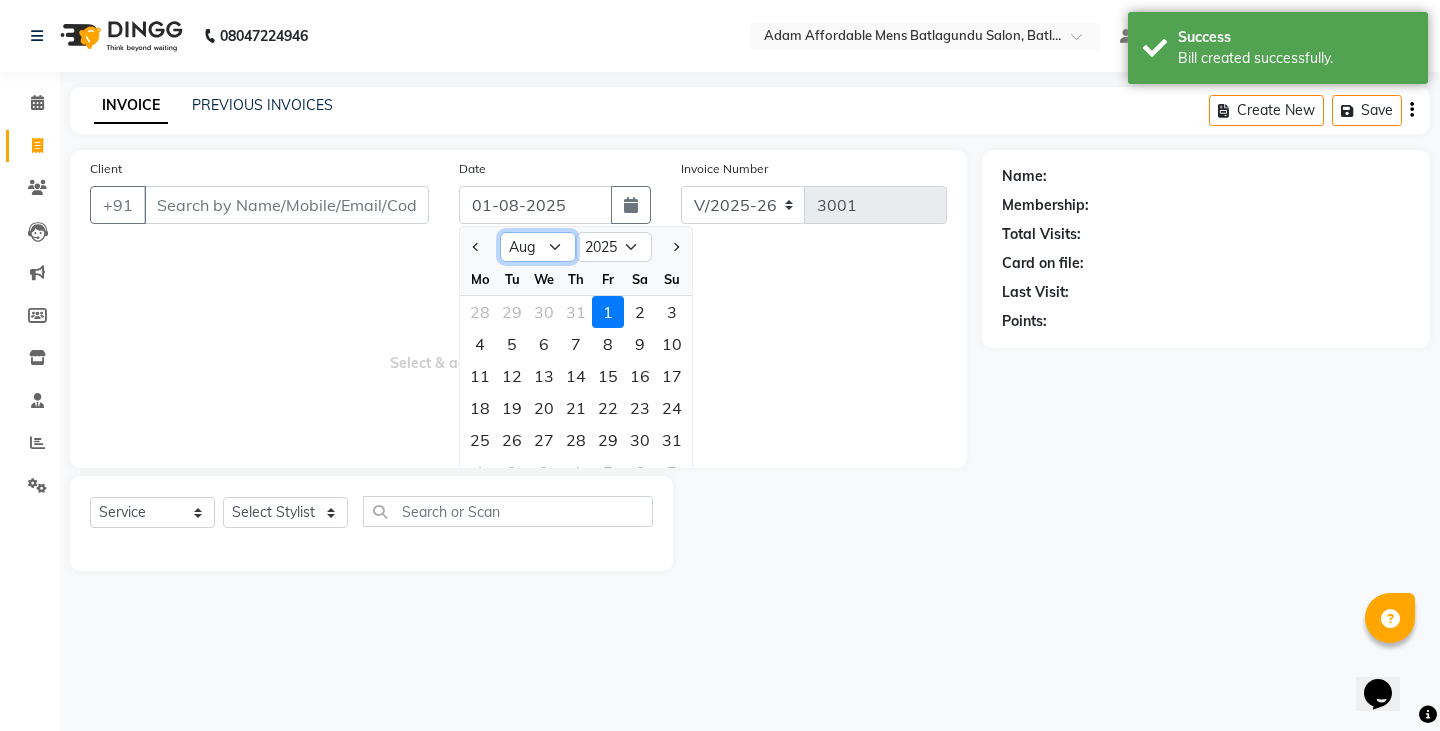 click on "Jan Feb Mar Apr May Jun Jul Aug Sep Oct Nov Dec" 